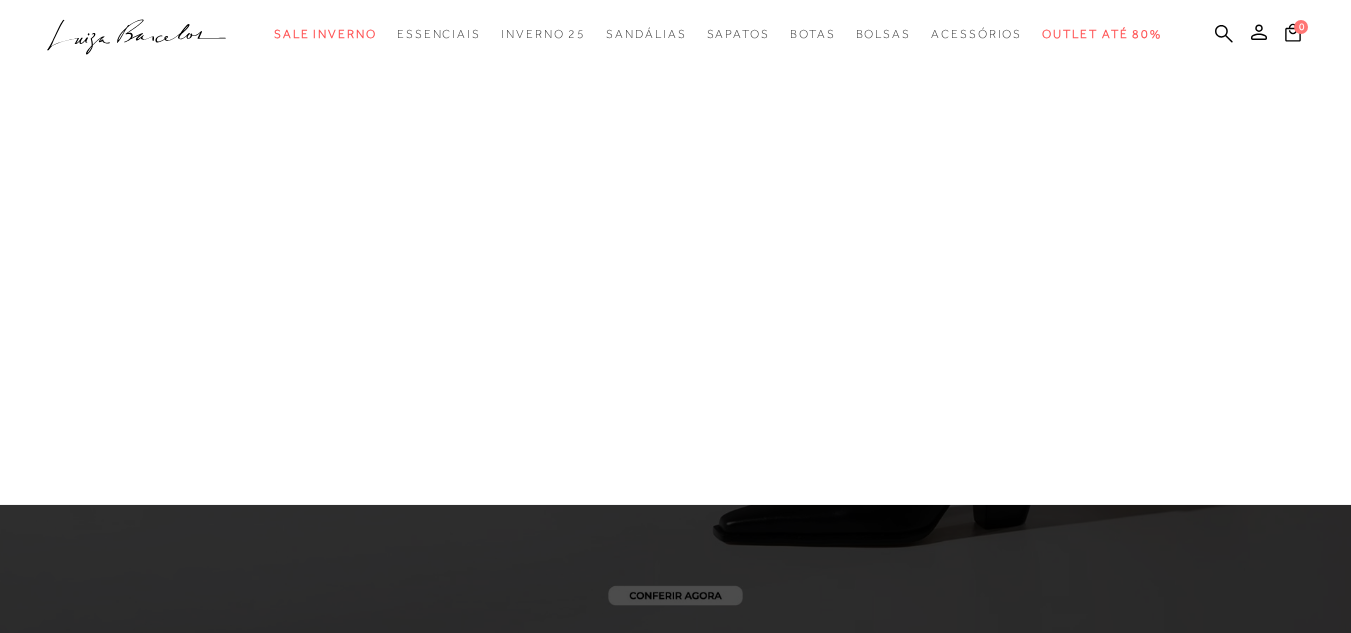 scroll, scrollTop: 0, scrollLeft: 0, axis: both 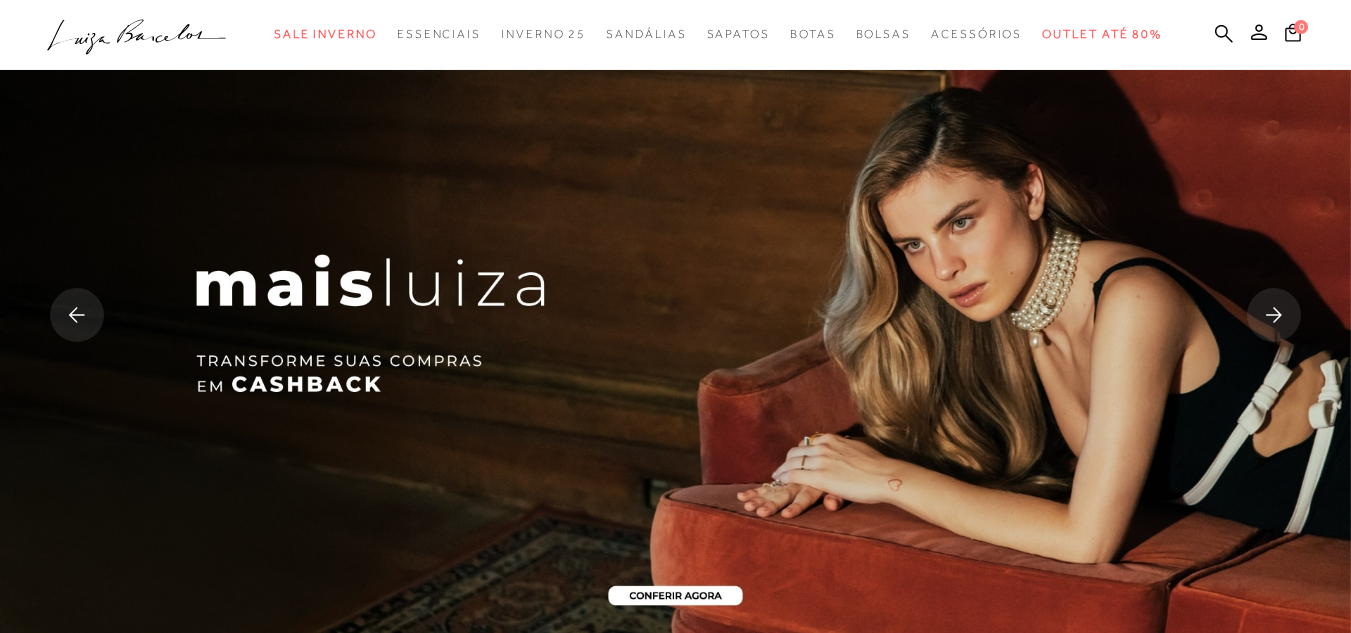 click on ".a{fill-rule:evenodd;}
Sale Inverno
Modelo
Sapatos
[GEOGRAPHIC_DATA]
Mules
[GEOGRAPHIC_DATA]
Acessórios Mule" at bounding box center (660, 34) 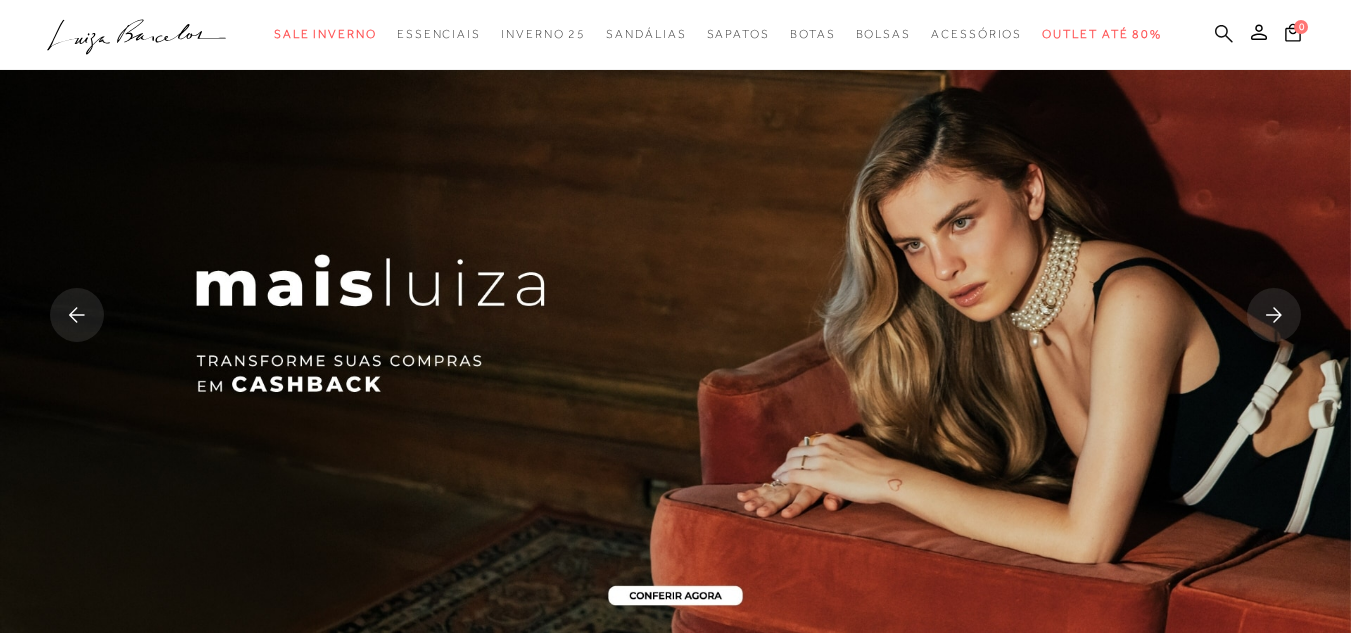 click 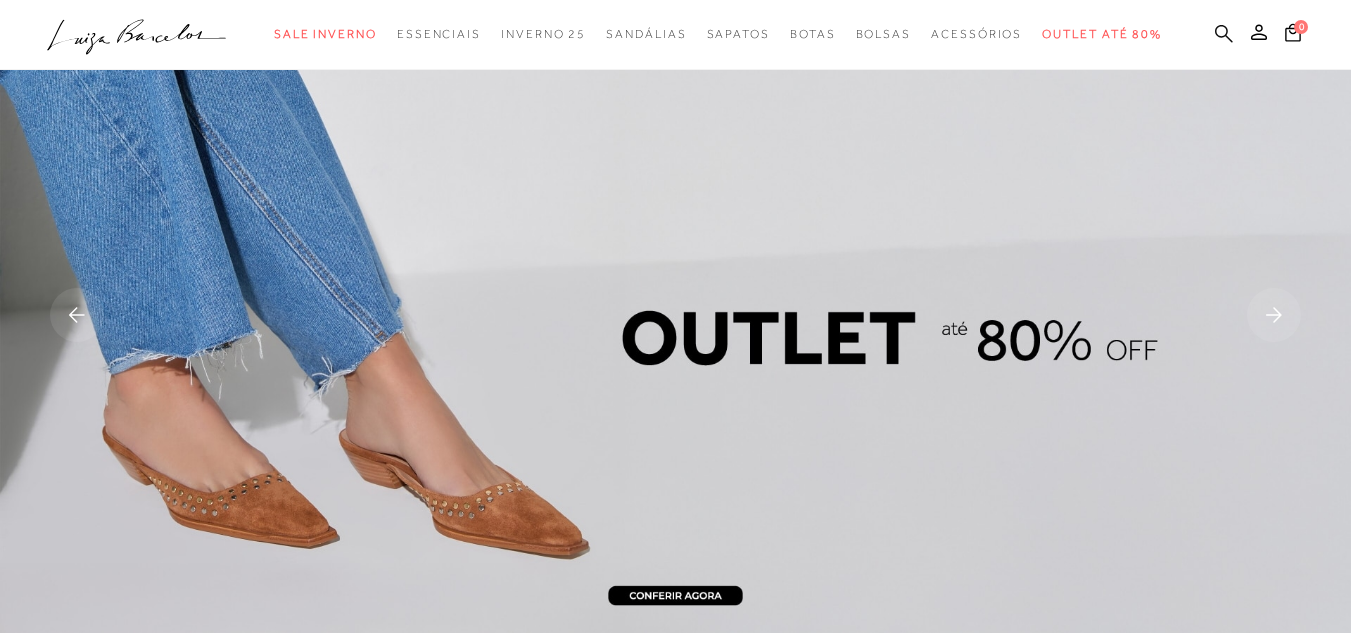 click 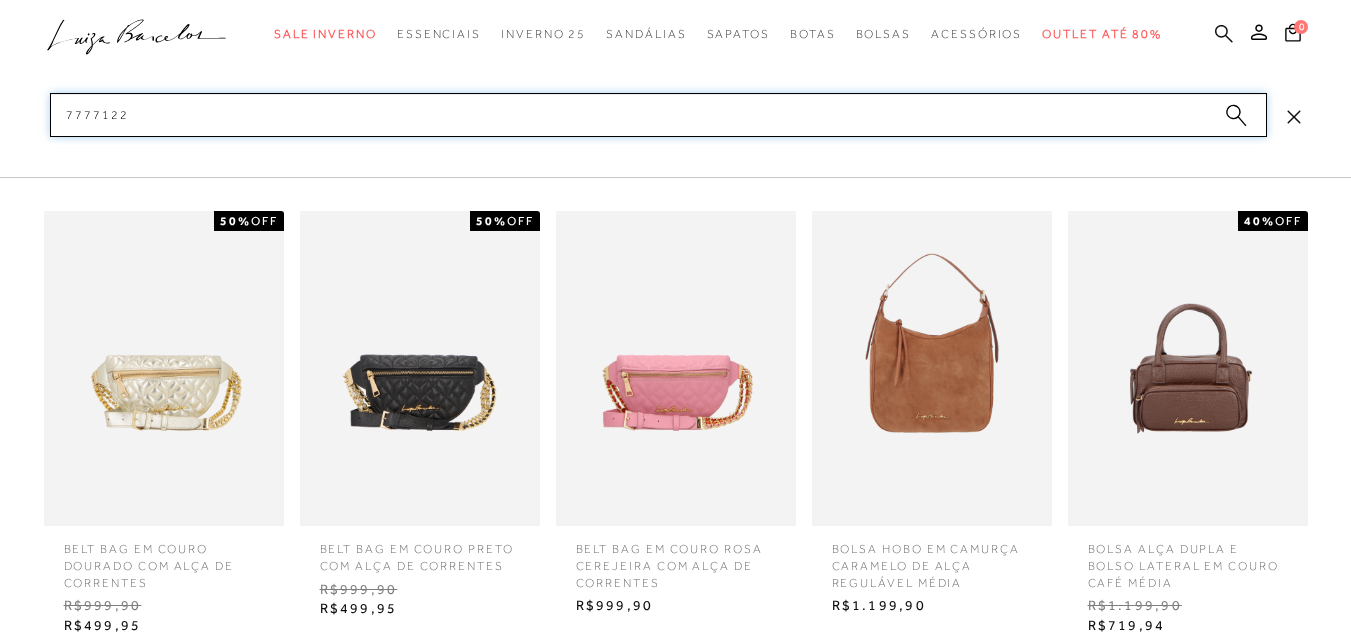 type on "77771225" 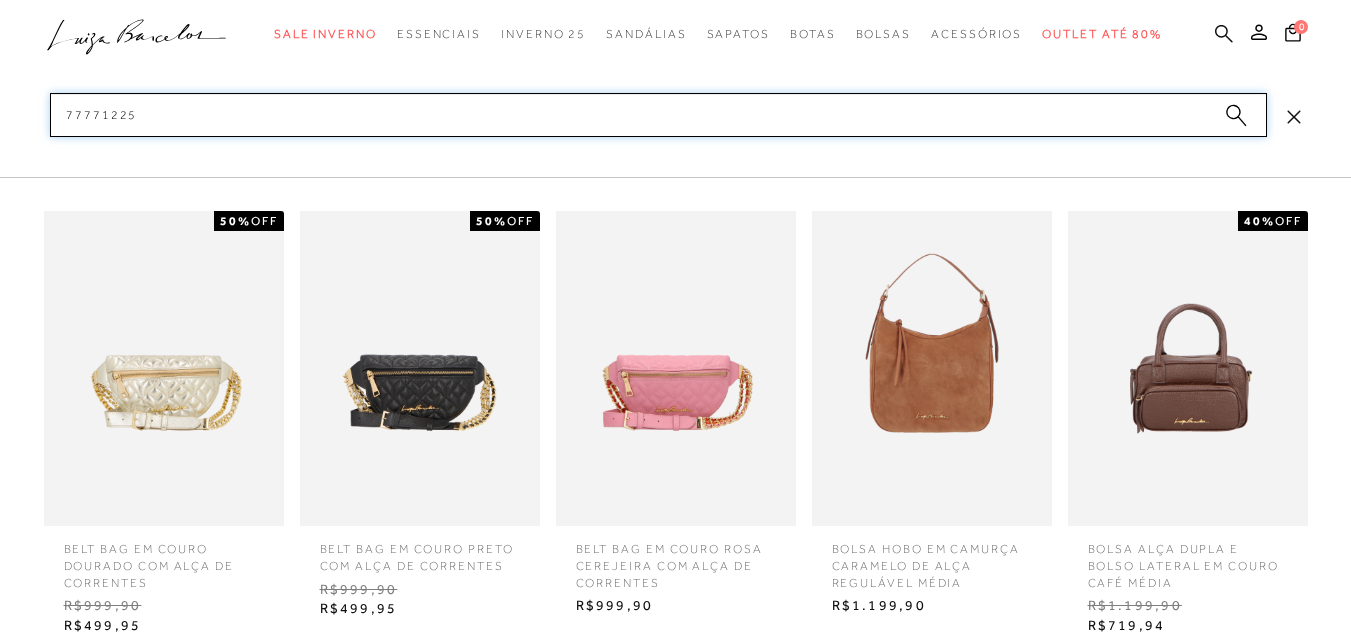 type 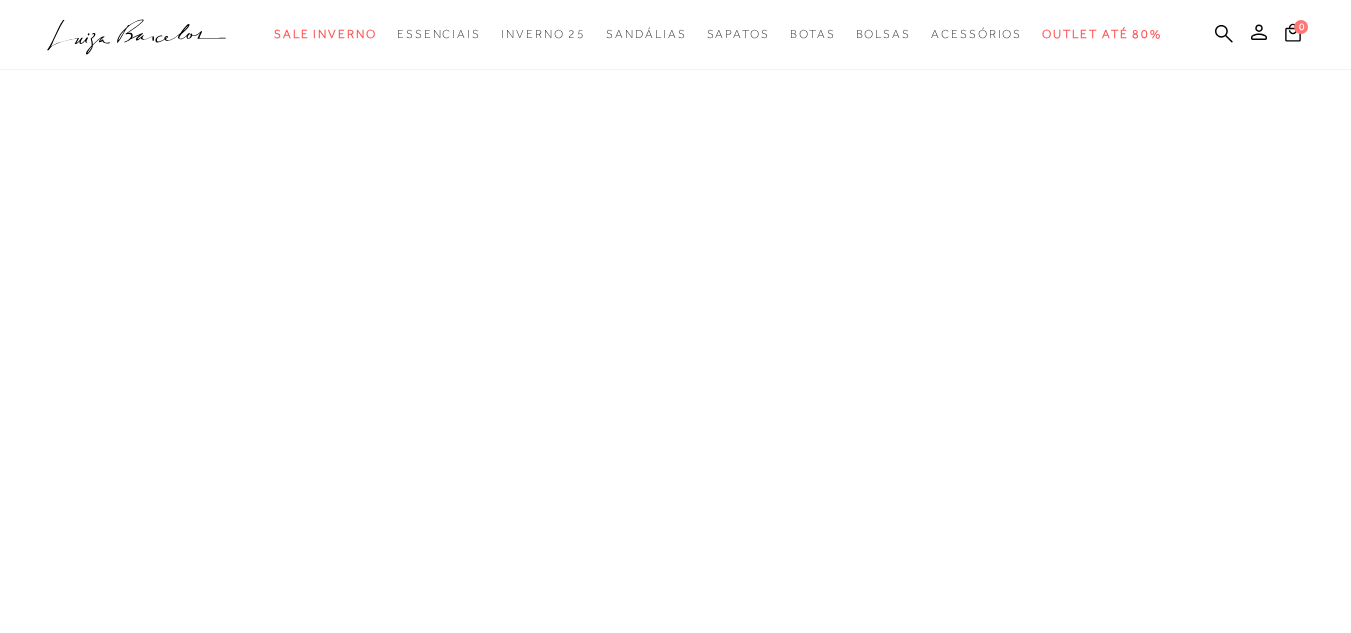 scroll, scrollTop: 0, scrollLeft: 0, axis: both 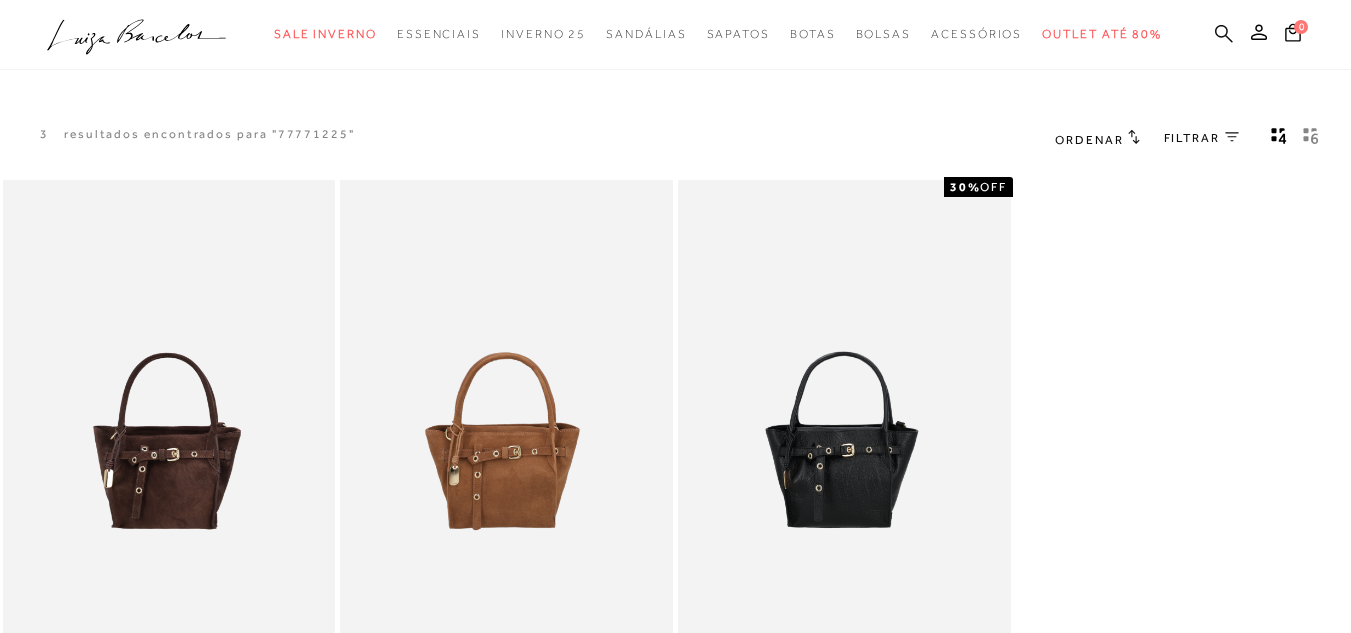click 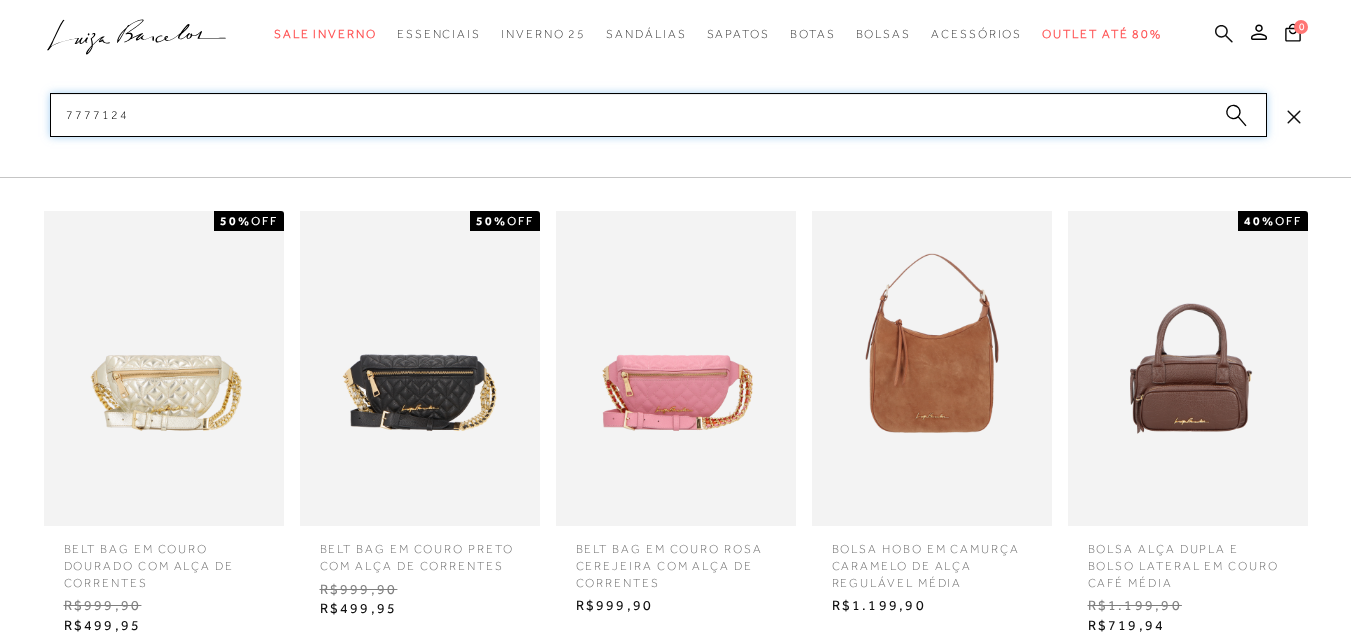 type on "77771246" 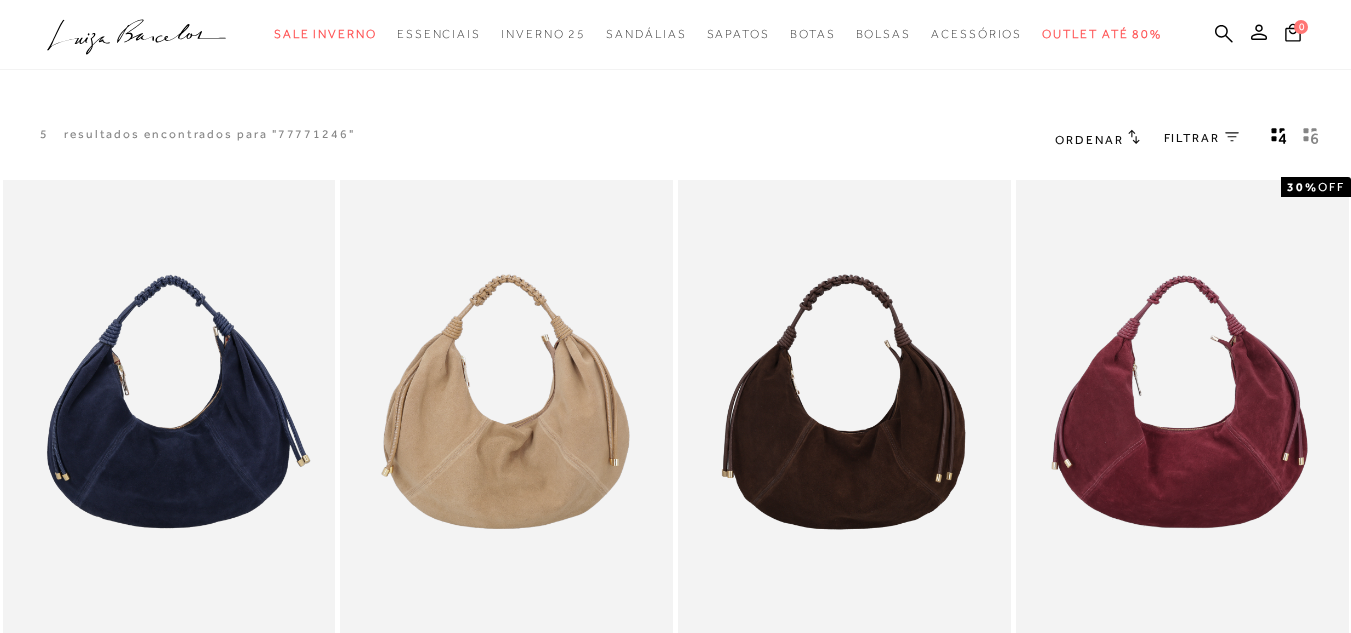 scroll, scrollTop: 0, scrollLeft: 0, axis: both 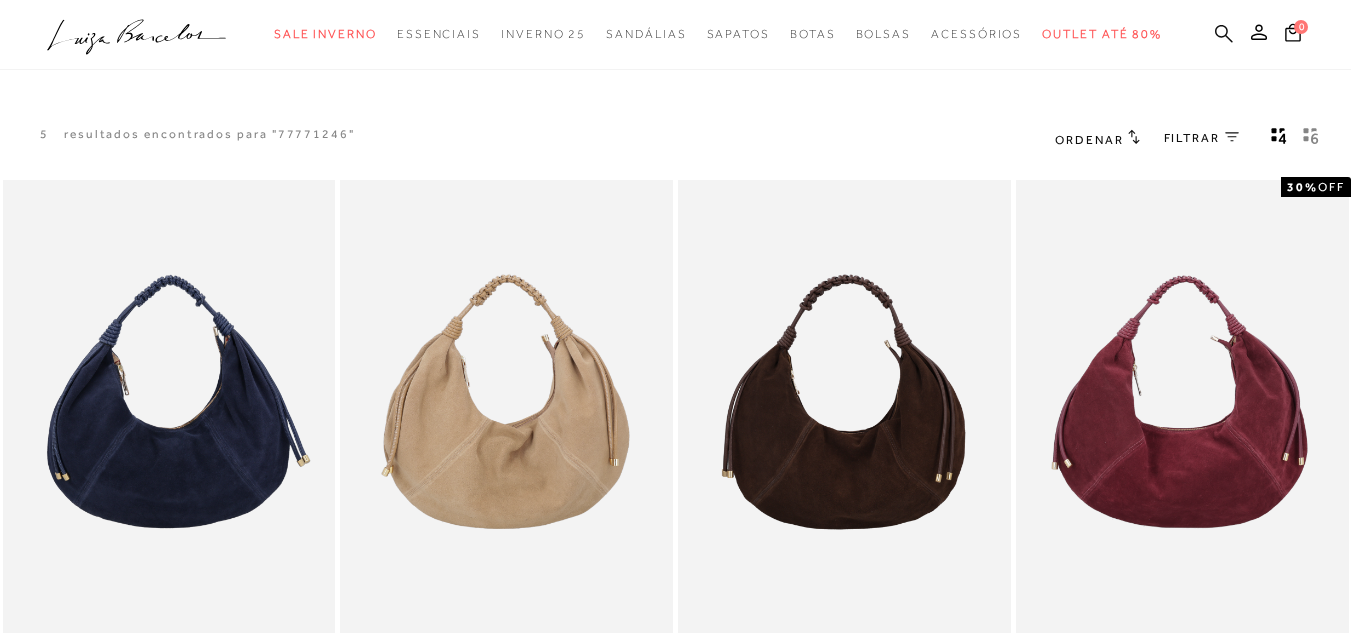 click 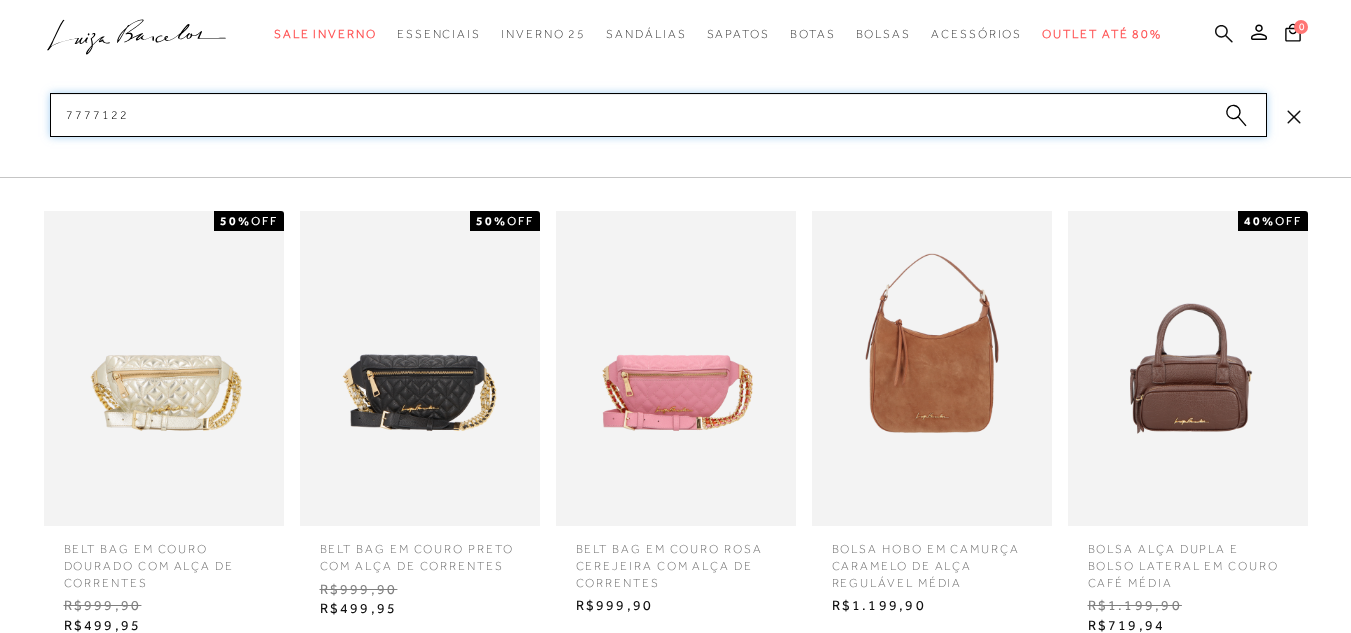 type on "77771221" 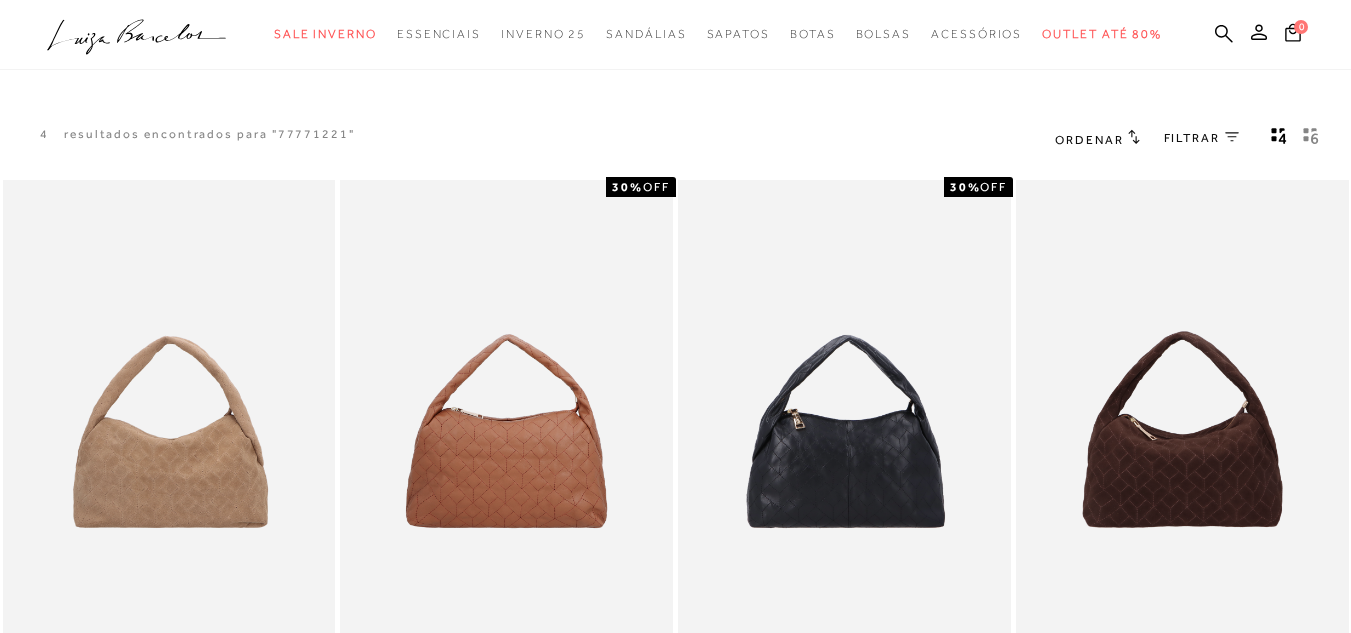 scroll, scrollTop: 0, scrollLeft: 0, axis: both 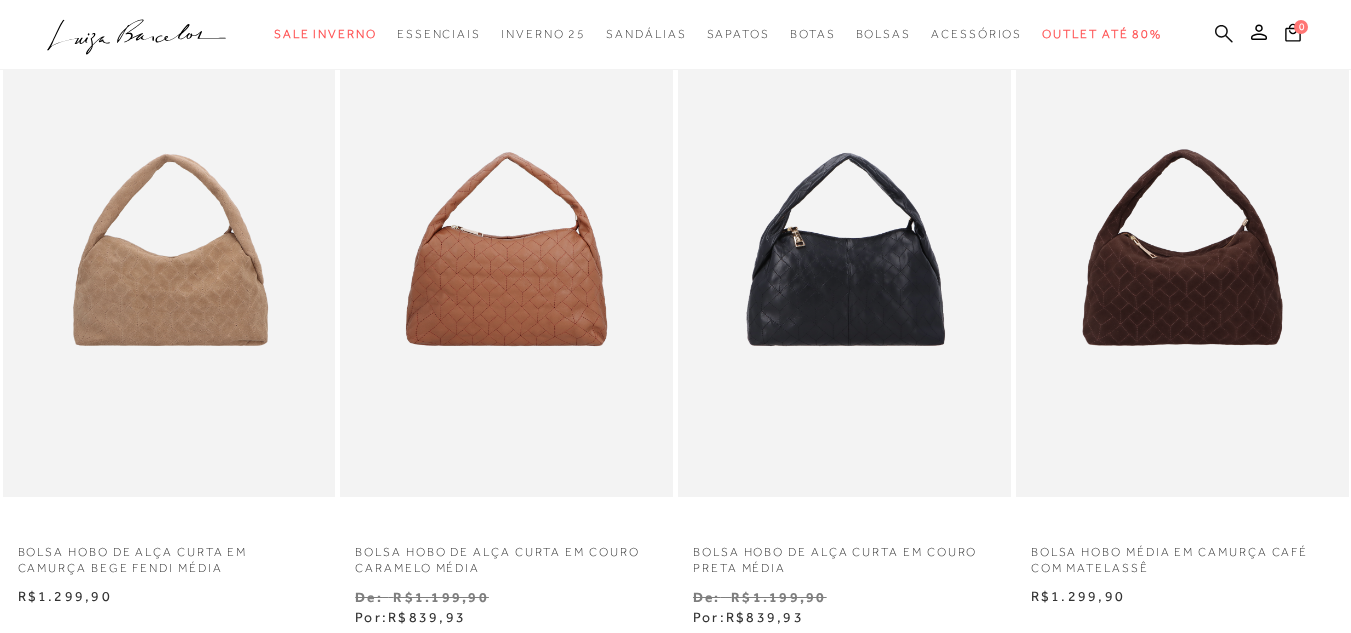 click 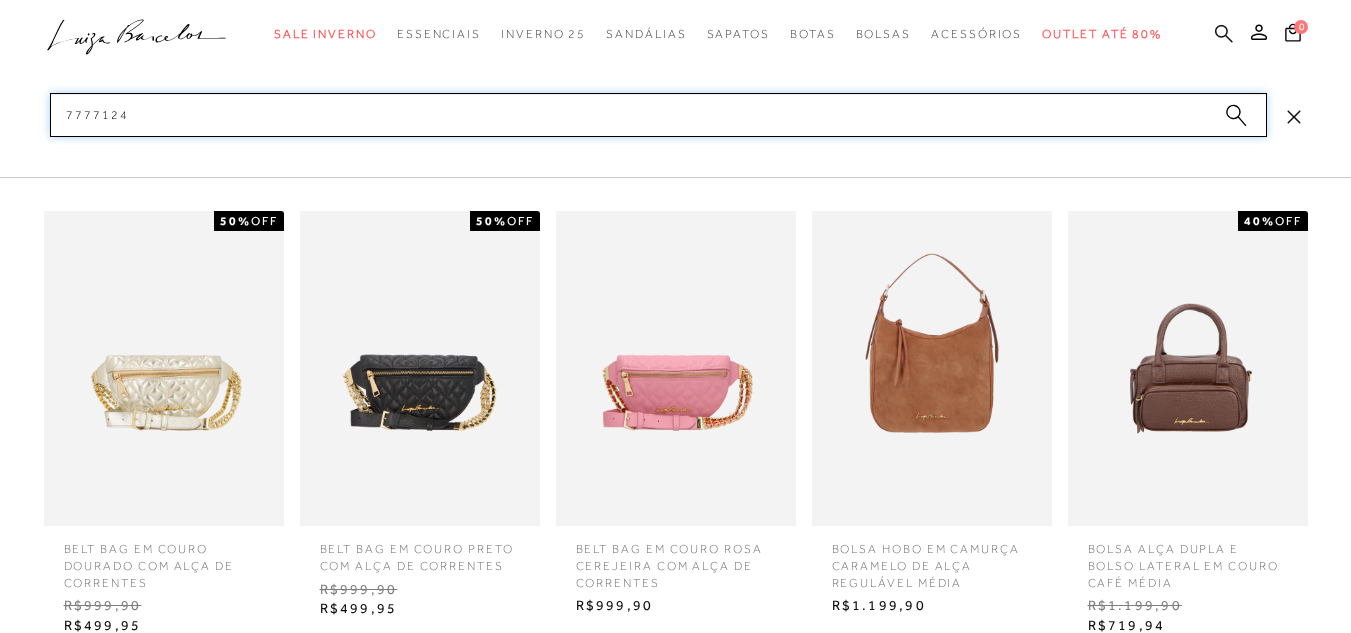 type on "77771245" 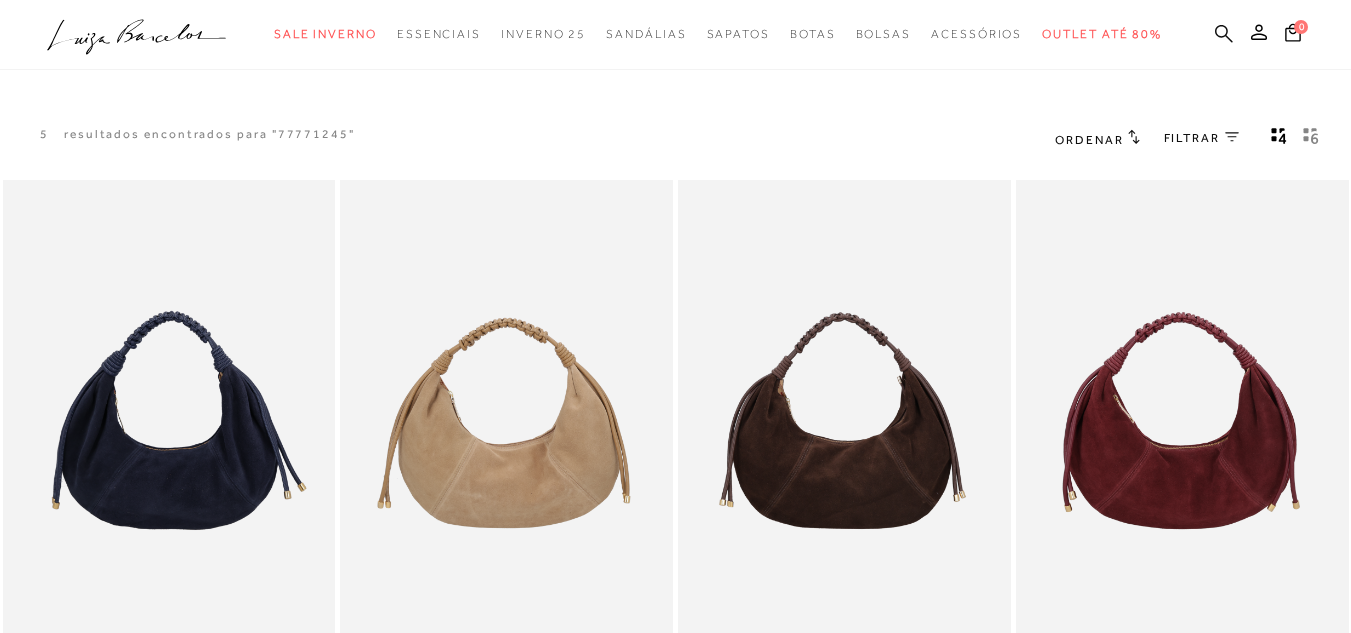 scroll, scrollTop: 0, scrollLeft: 0, axis: both 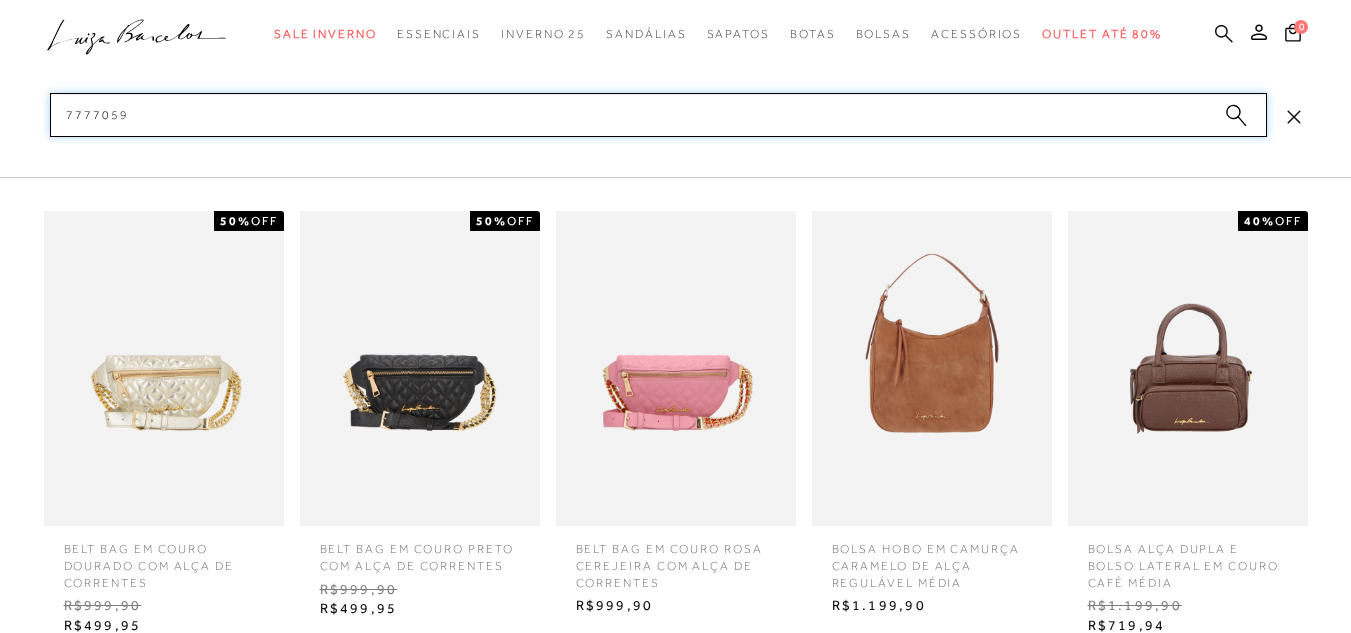 type on "77770595" 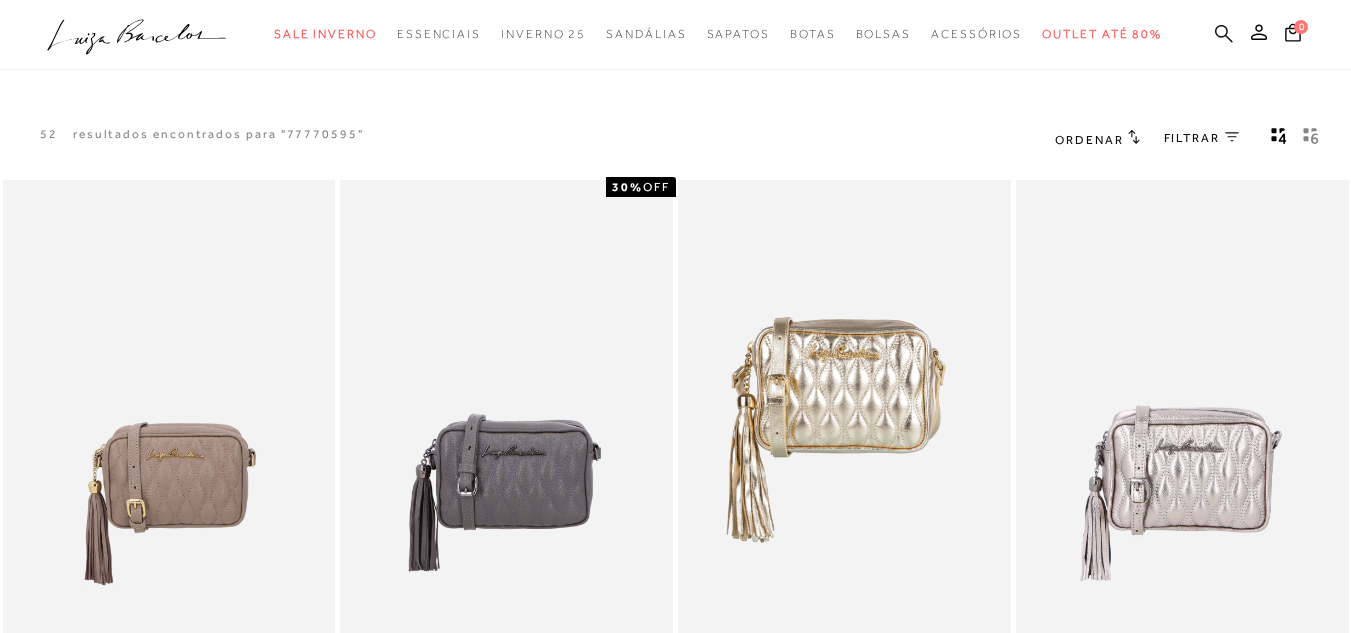 scroll, scrollTop: 0, scrollLeft: 0, axis: both 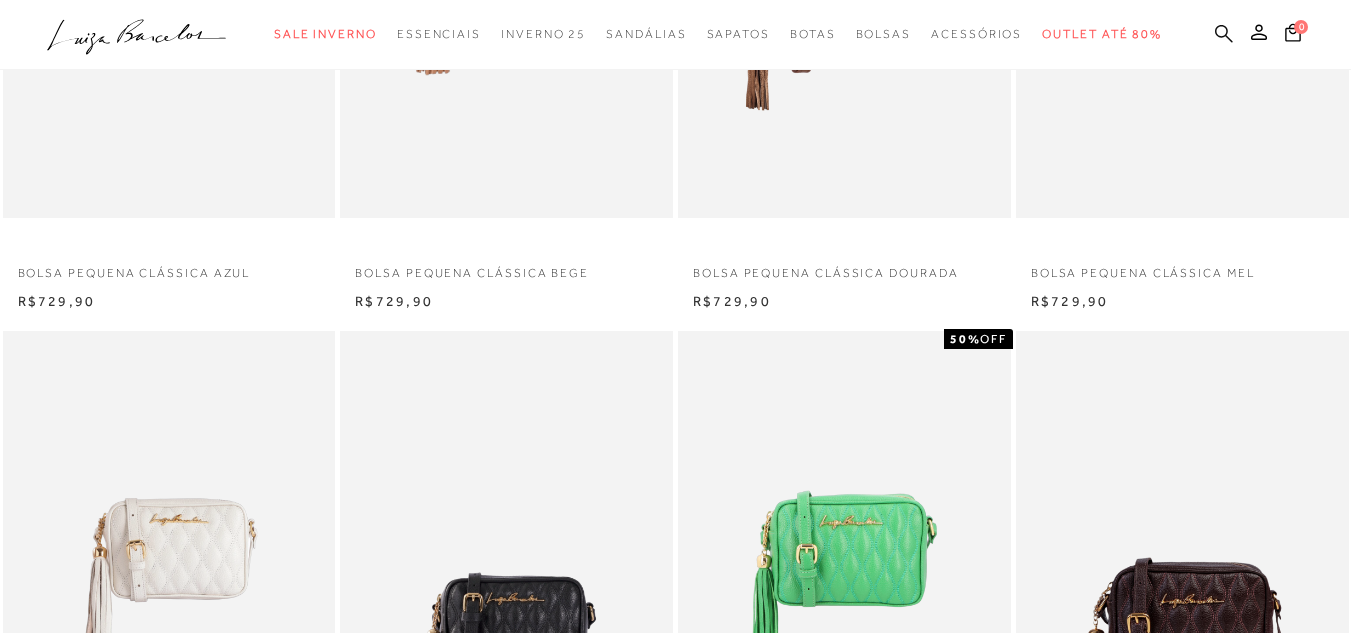 click 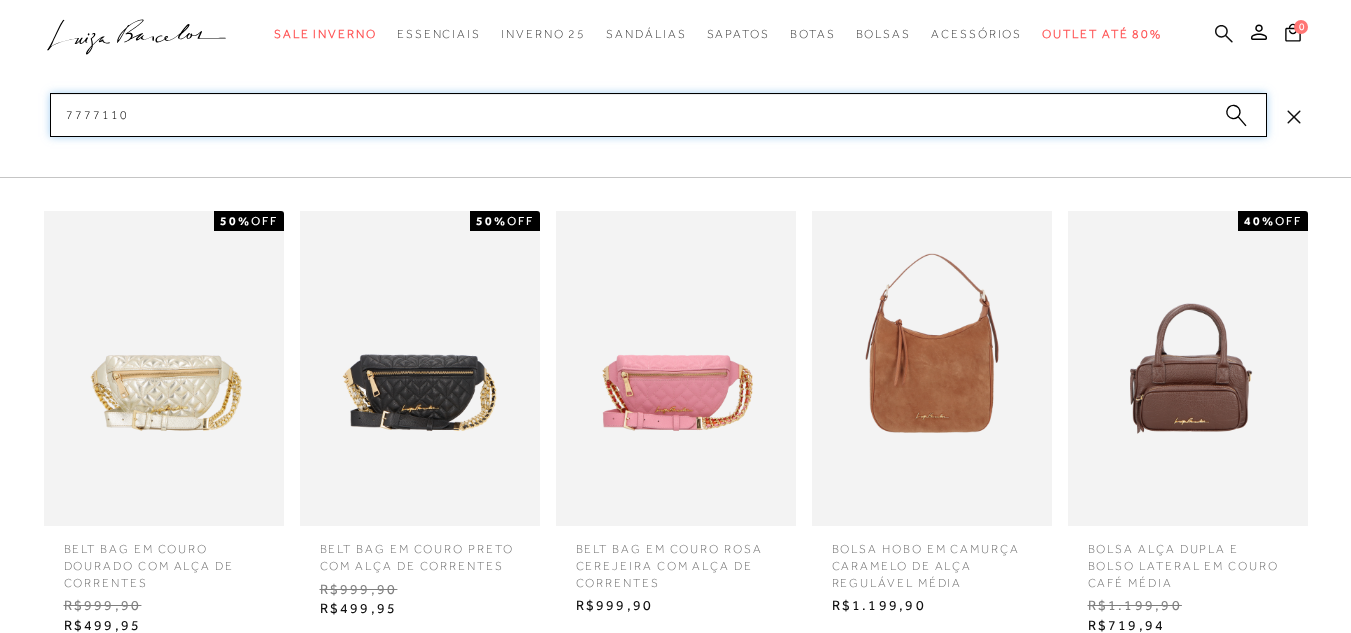 type on "77771100" 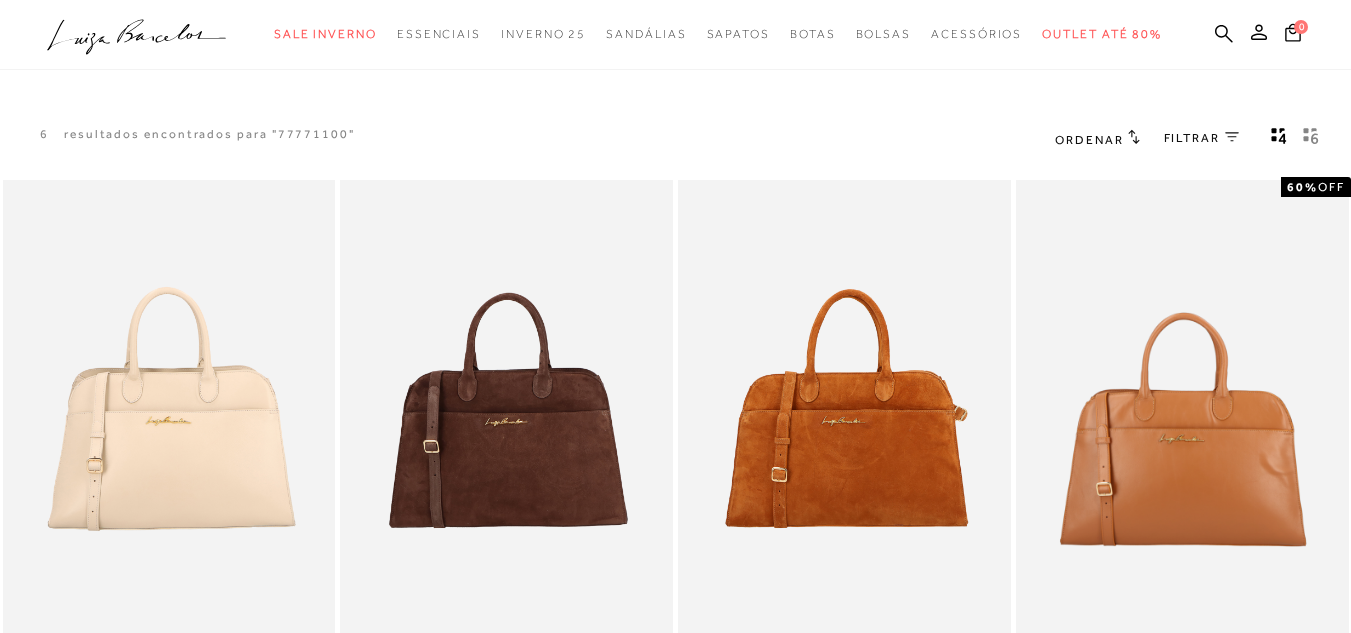scroll, scrollTop: 0, scrollLeft: 0, axis: both 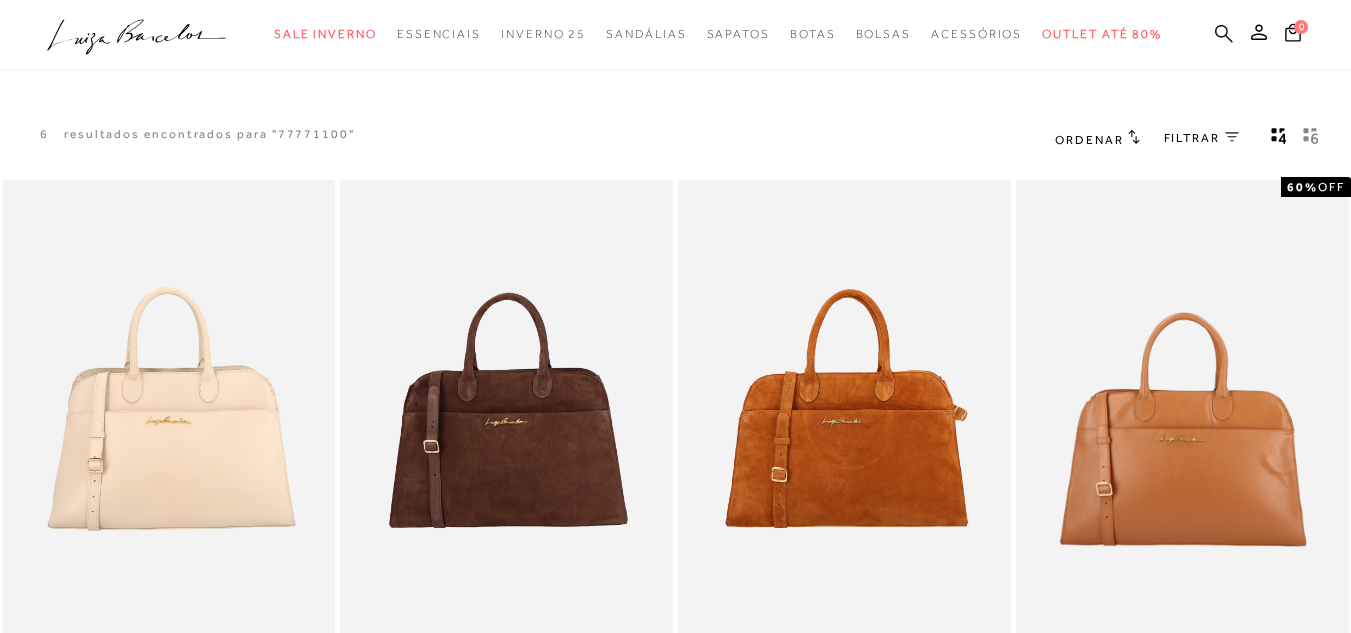 click 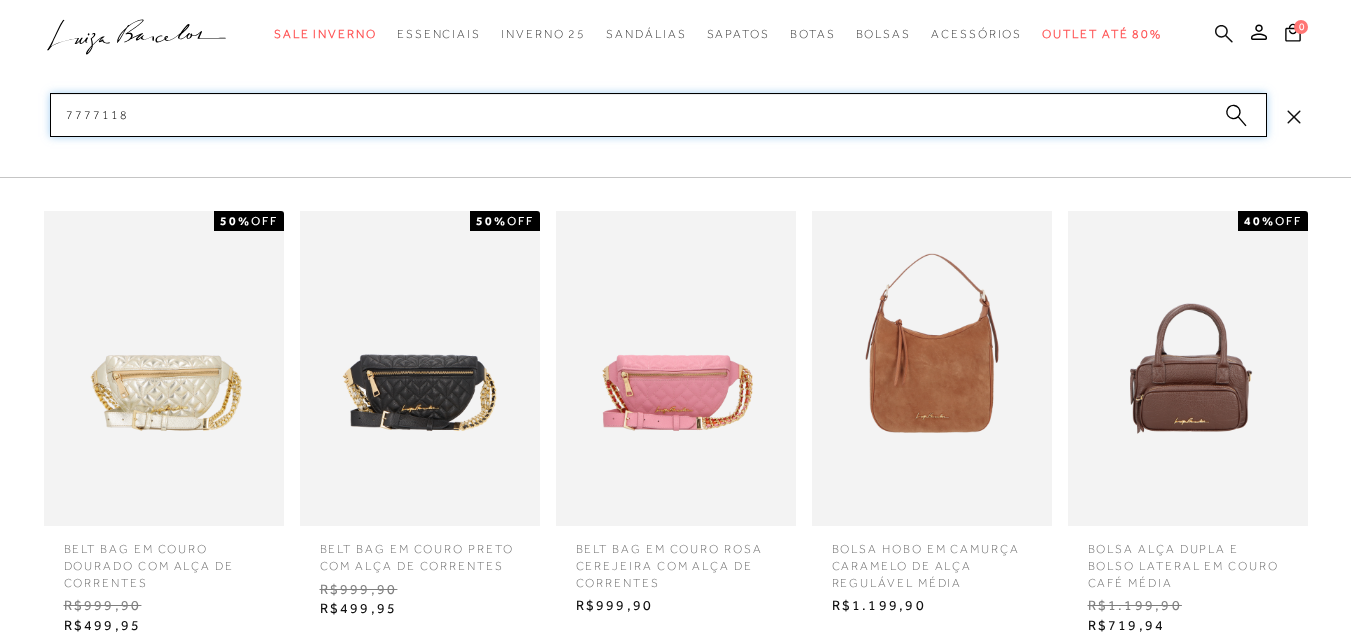 type on "77771181" 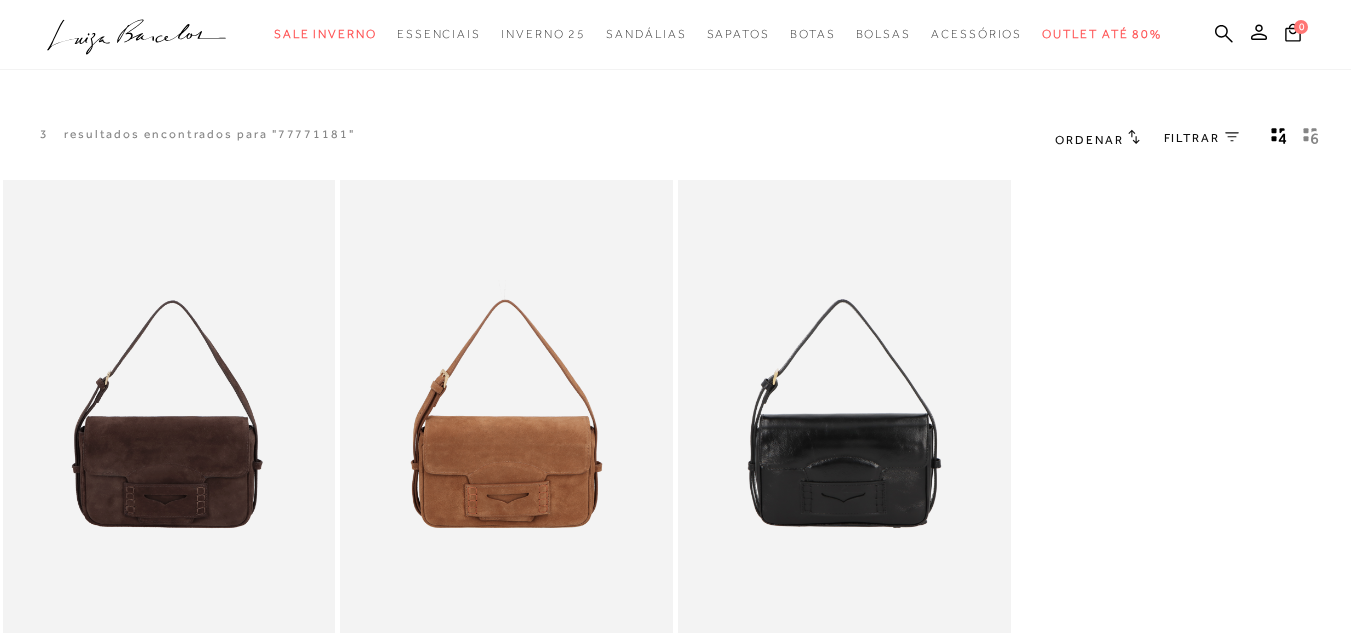 scroll, scrollTop: 0, scrollLeft: 0, axis: both 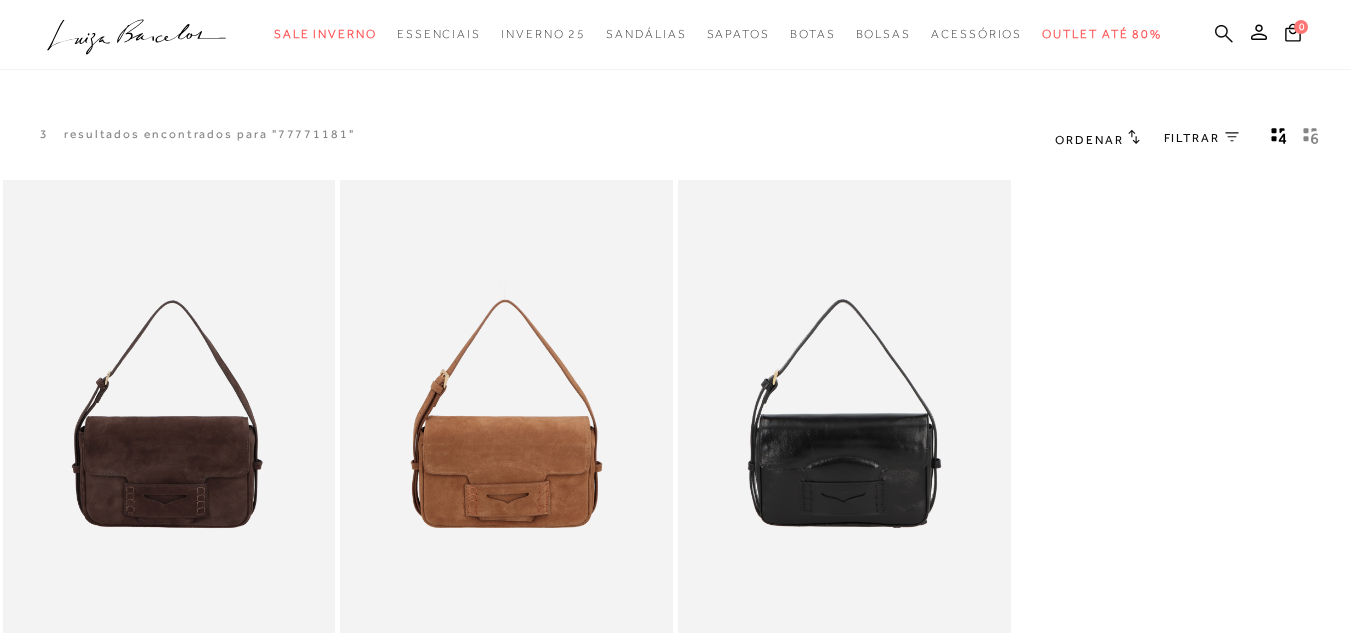 click 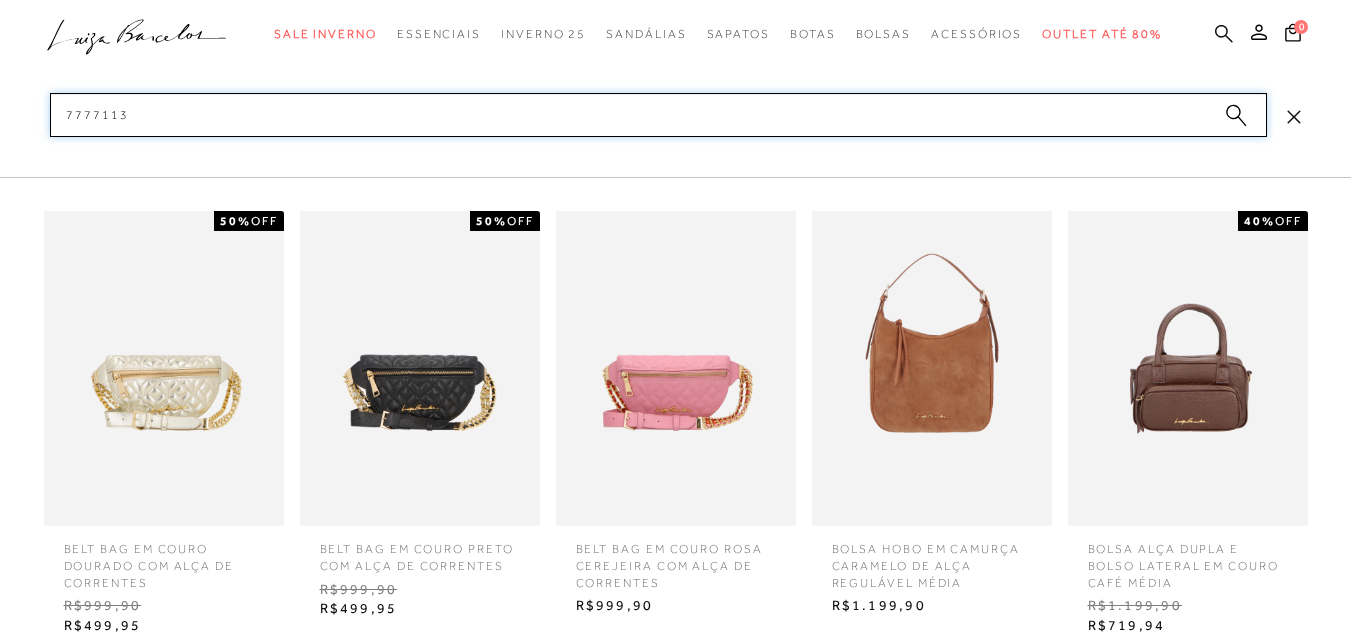 type on "77771131" 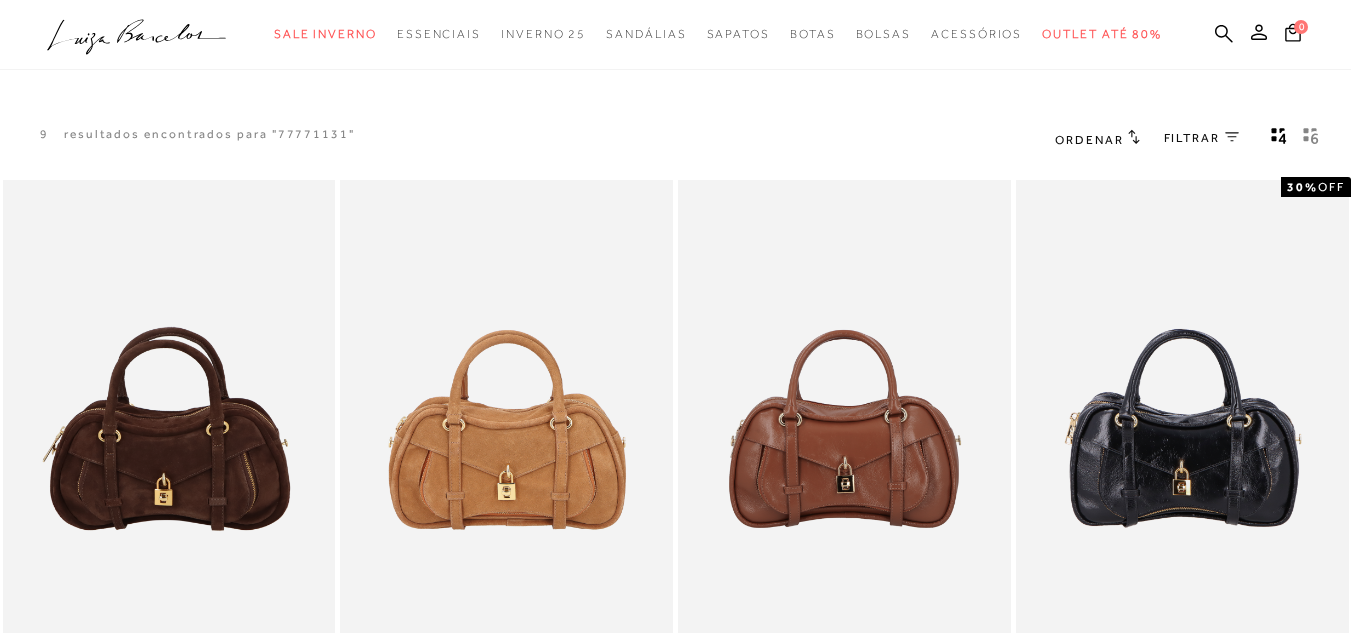 scroll, scrollTop: 0, scrollLeft: 0, axis: both 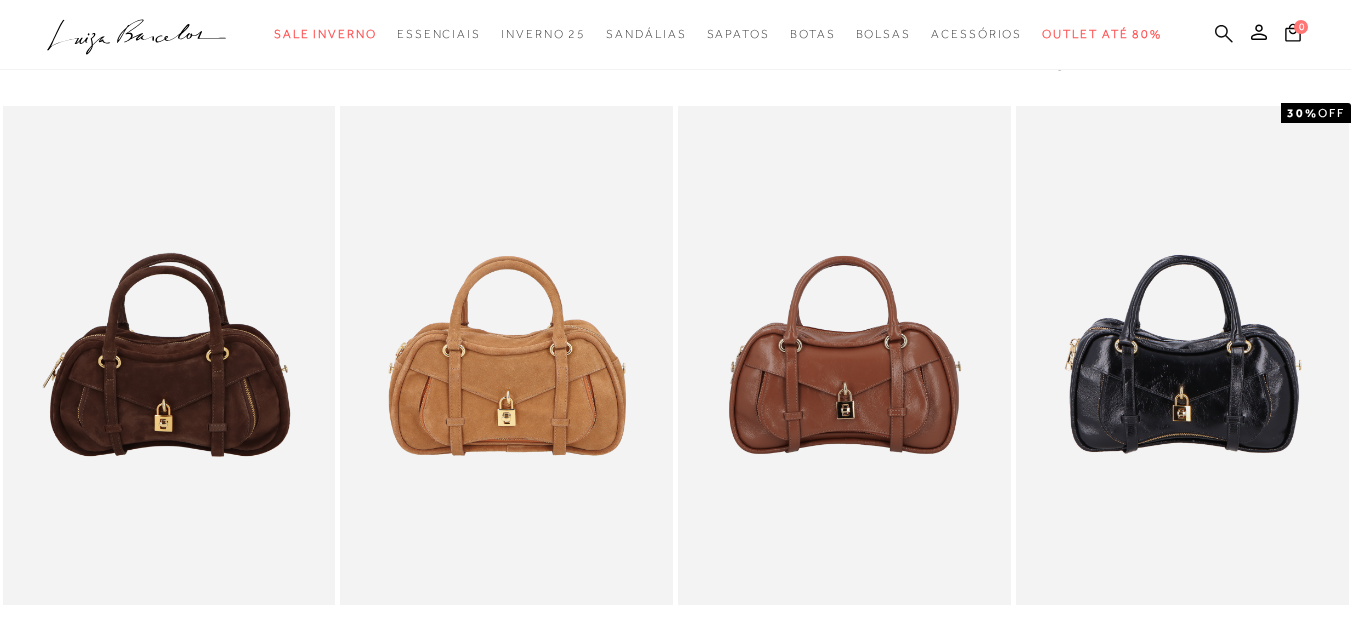 click 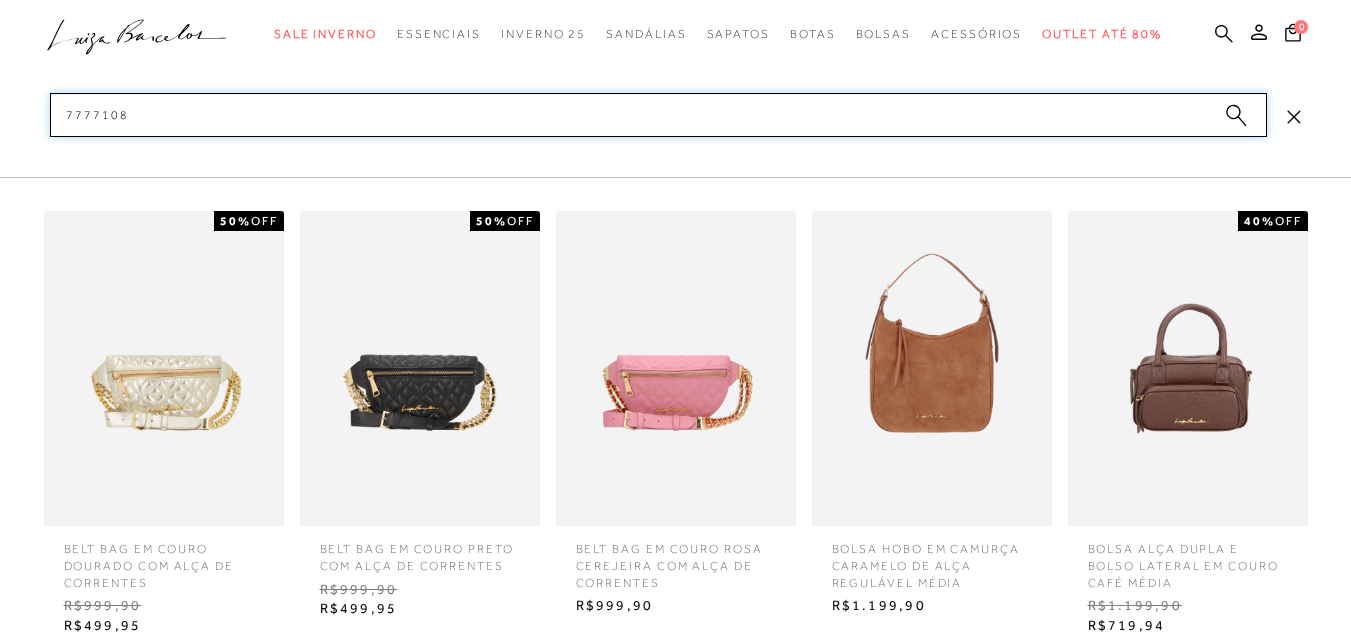 type on "77771088" 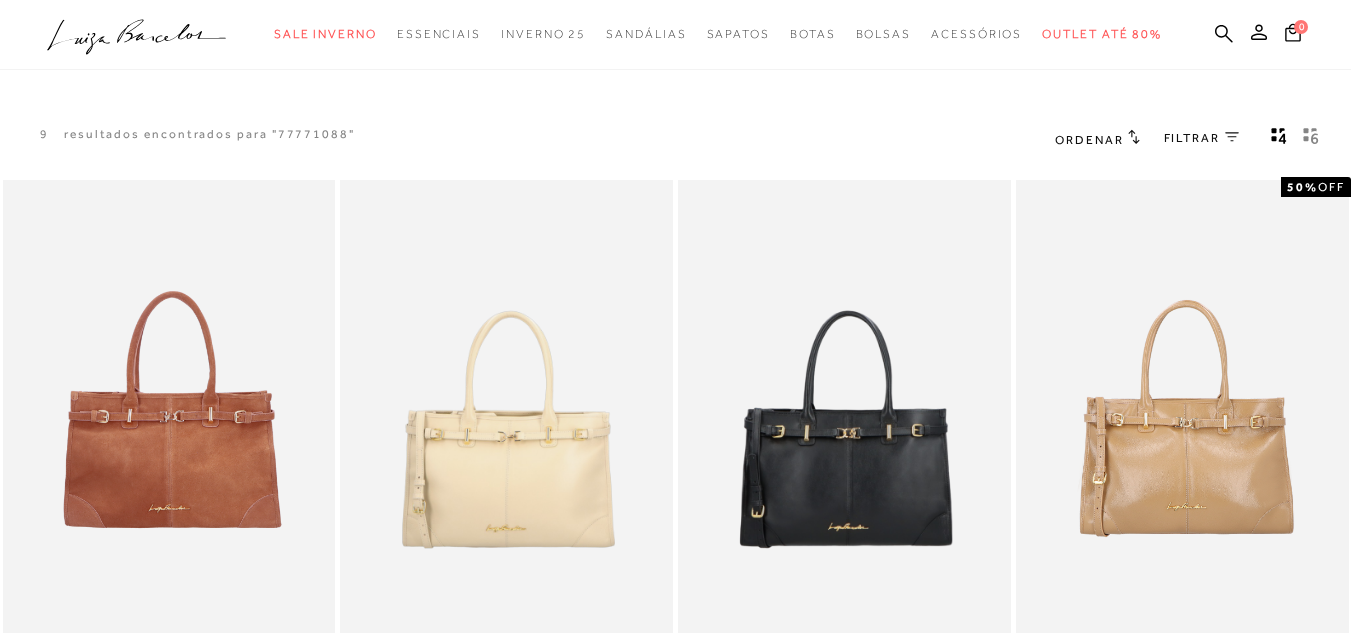 scroll, scrollTop: 0, scrollLeft: 0, axis: both 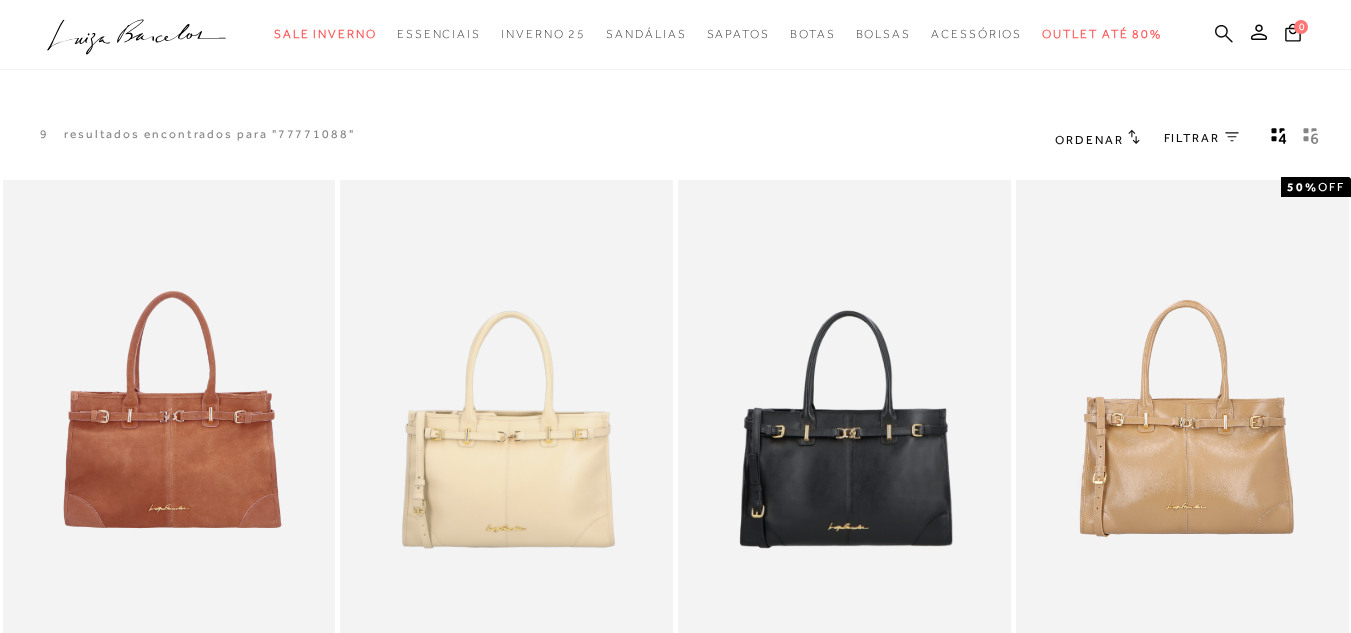 click 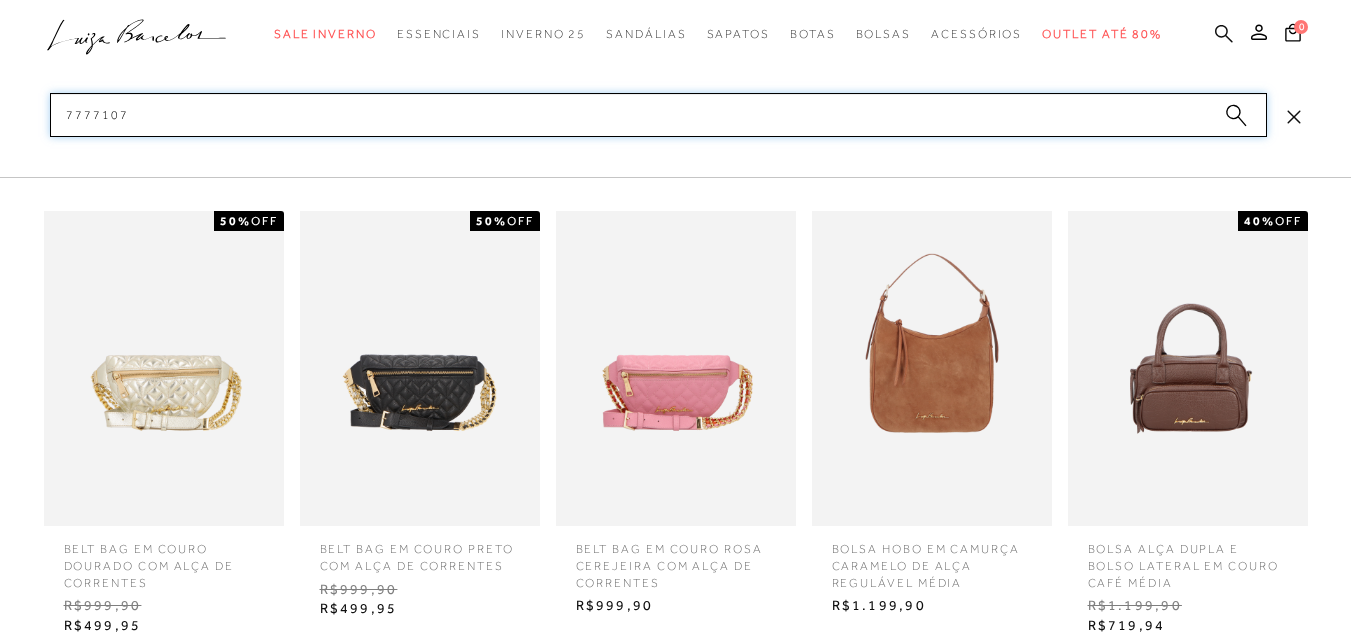 type on "77771078" 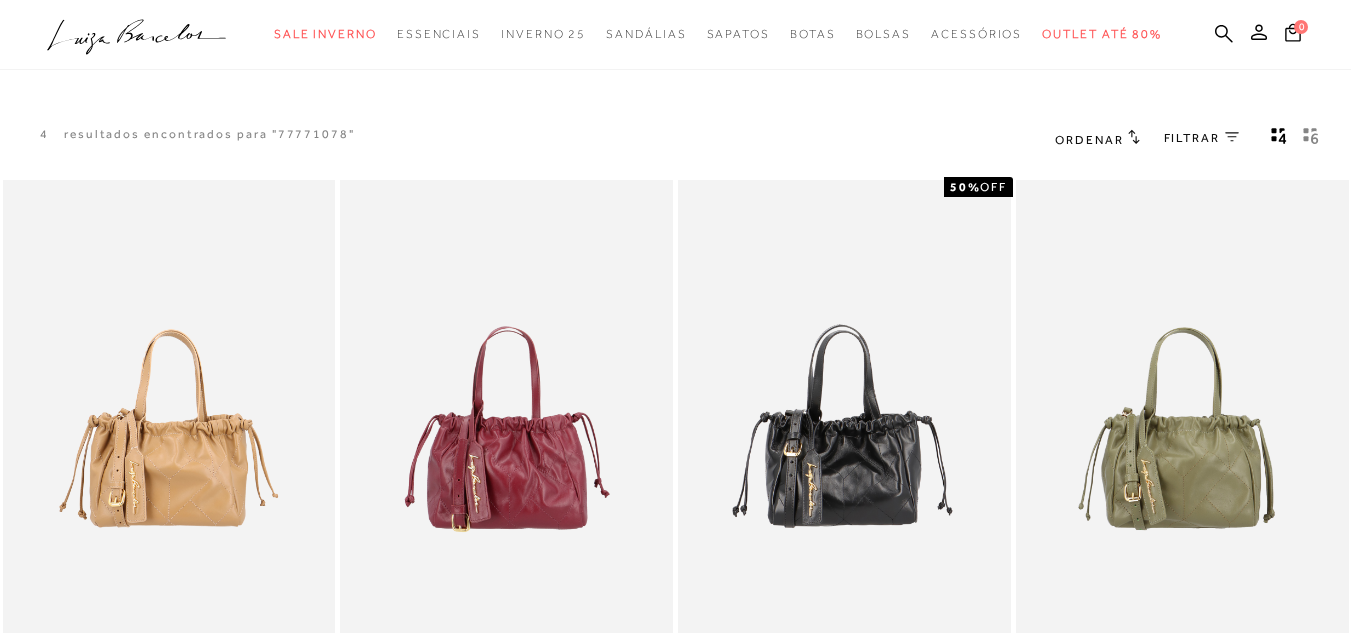 scroll, scrollTop: 0, scrollLeft: 0, axis: both 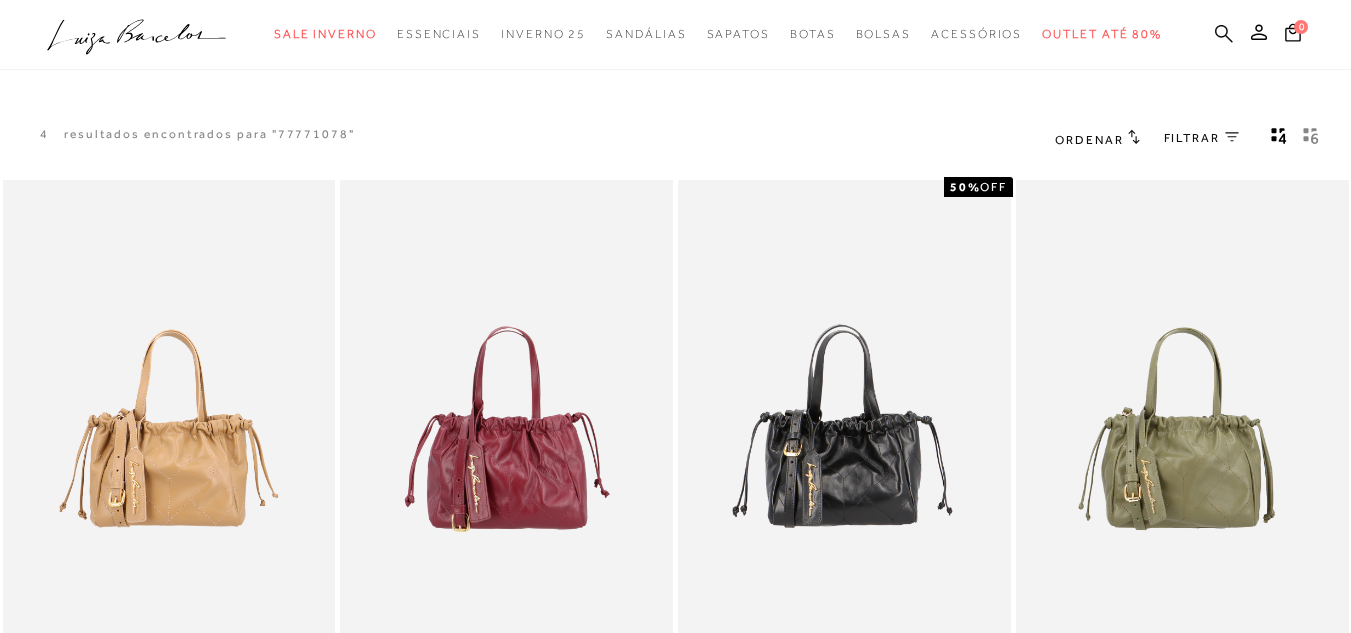 click 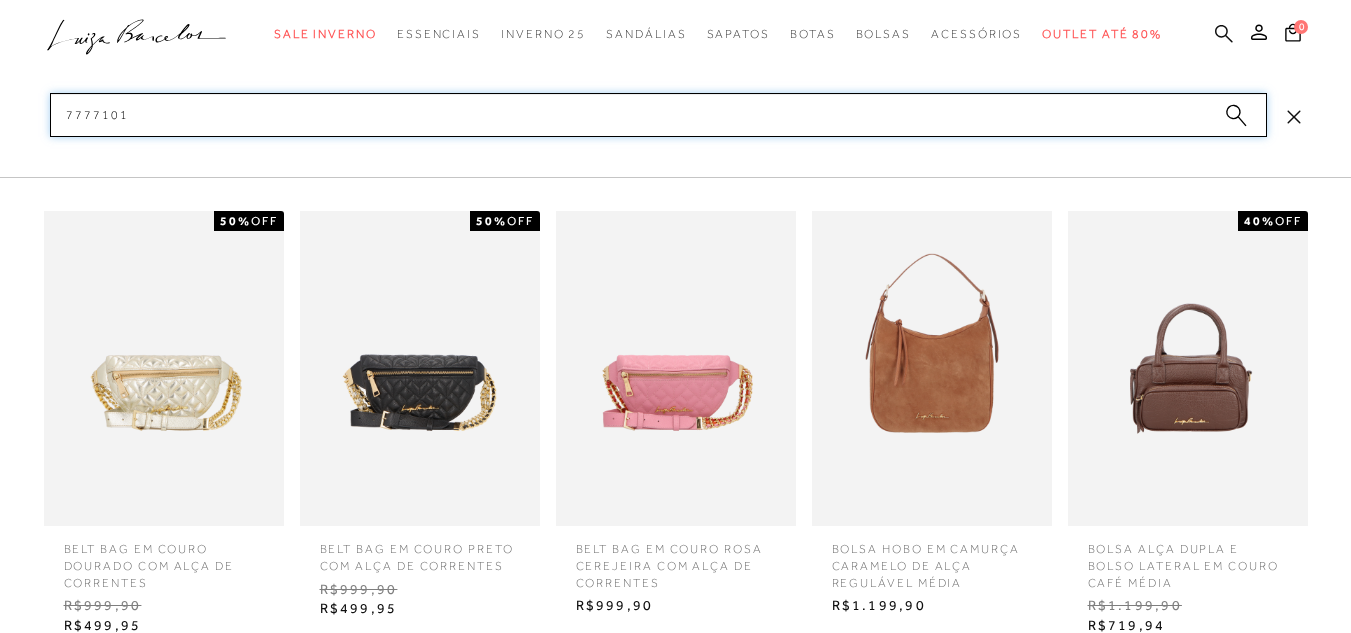 type on "77771011" 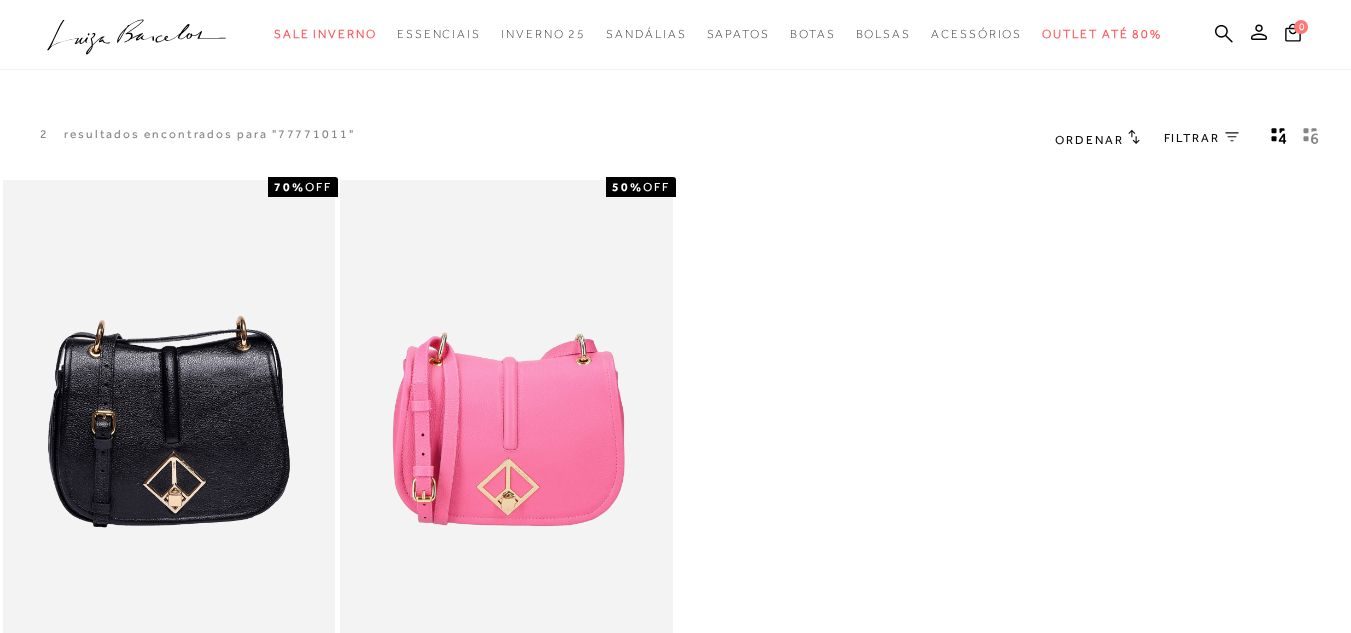 scroll, scrollTop: 0, scrollLeft: 0, axis: both 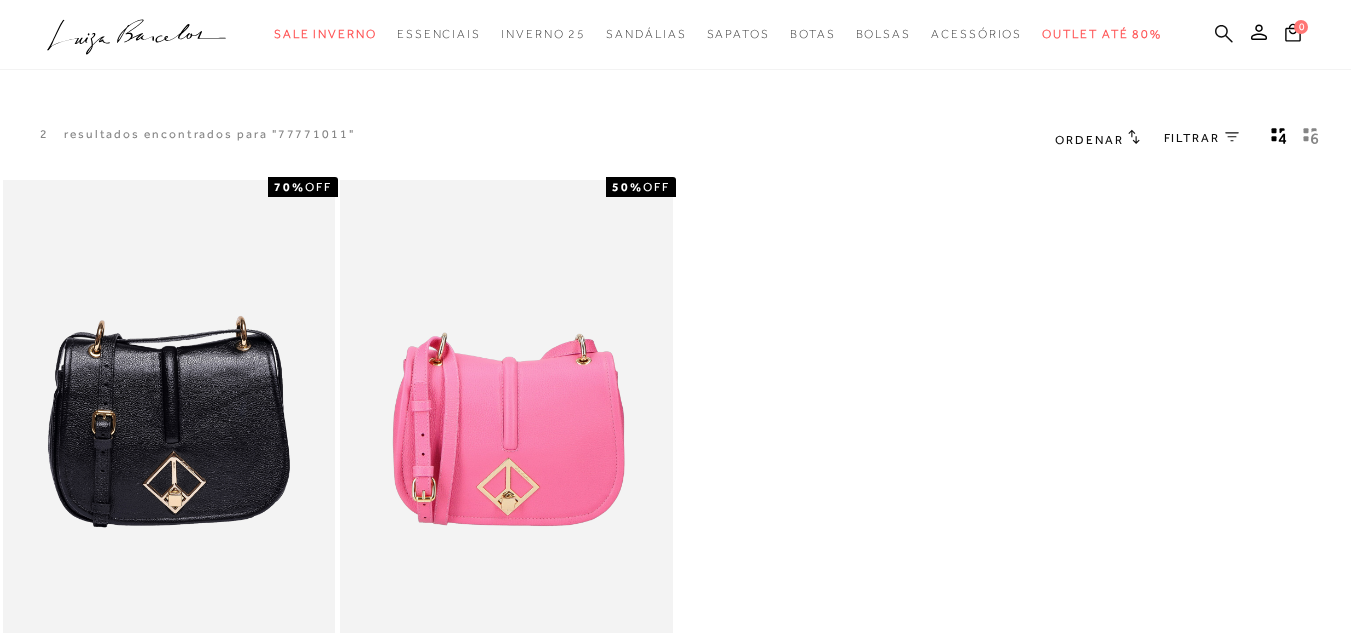click 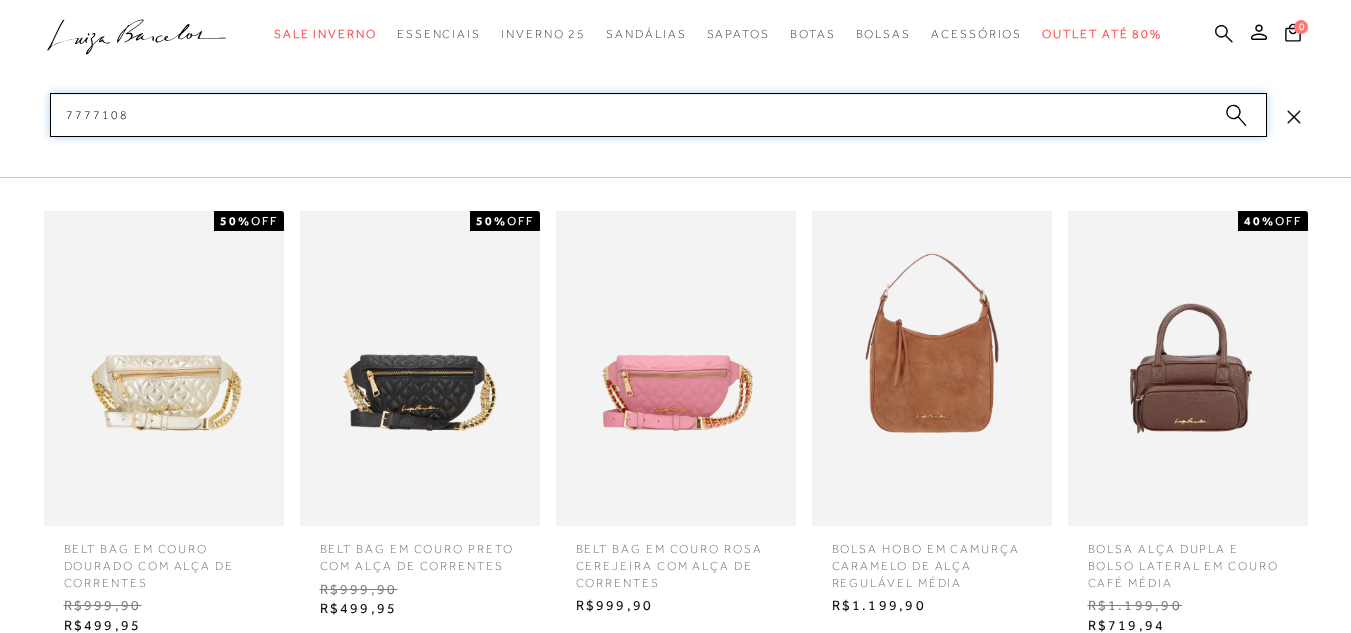 type on "77771084" 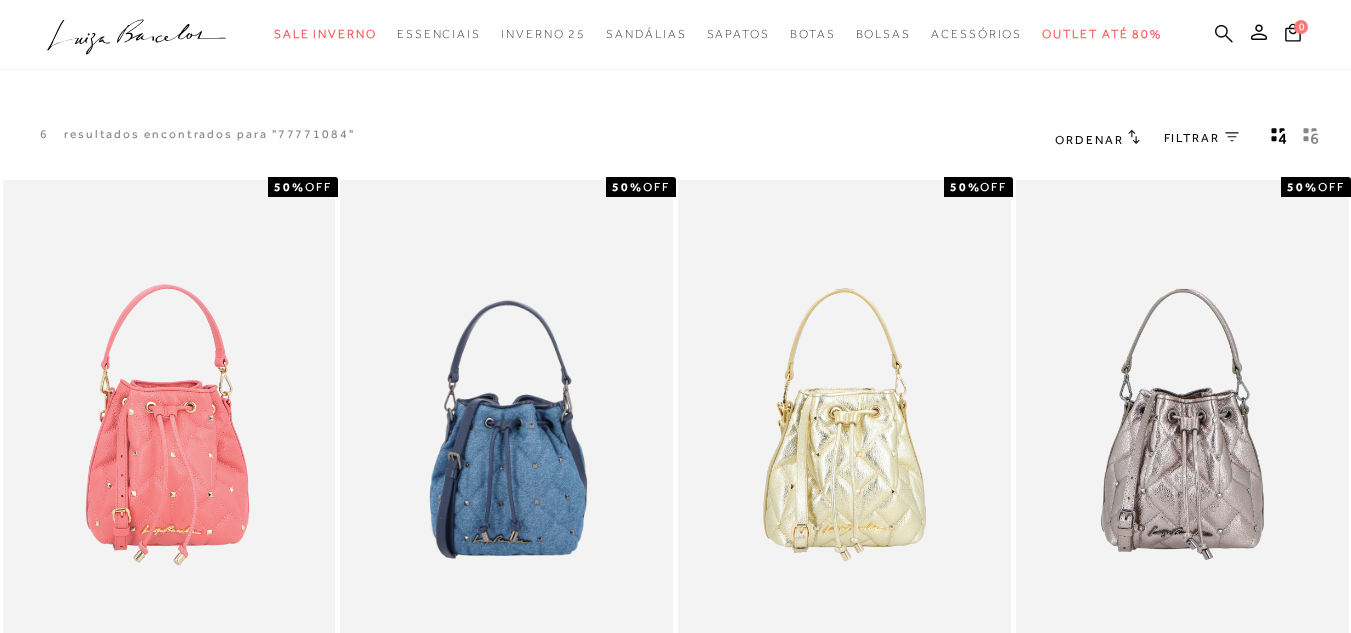 scroll, scrollTop: 0, scrollLeft: 0, axis: both 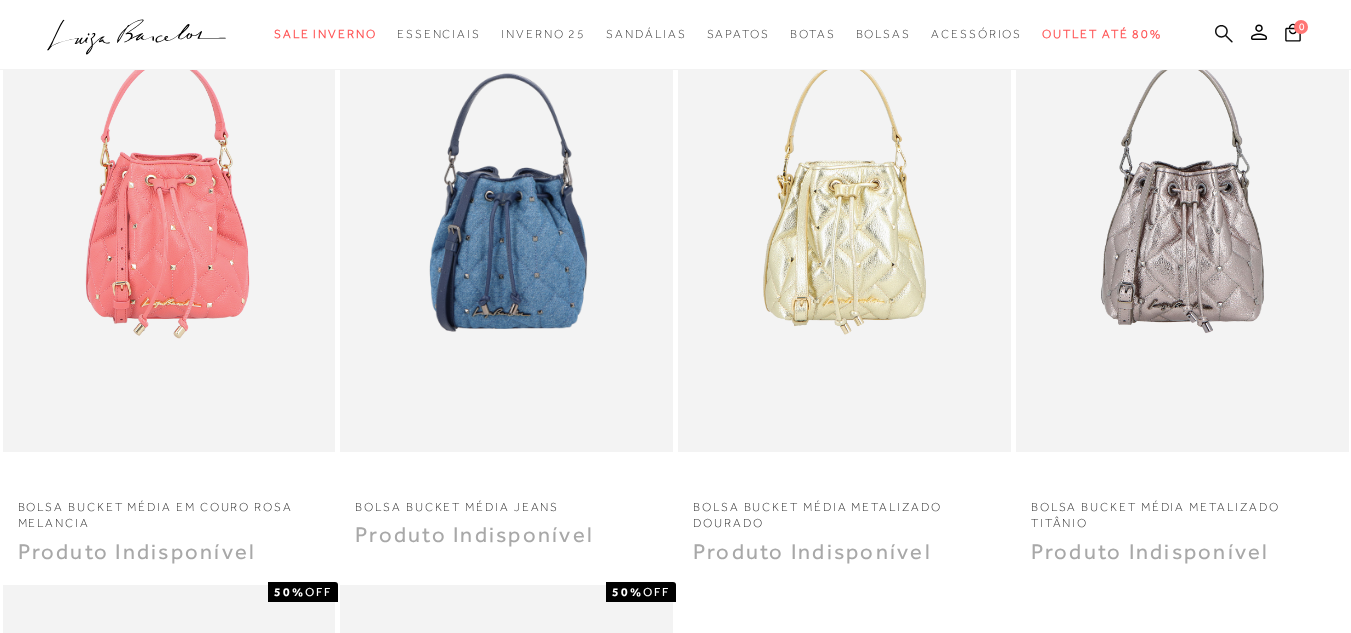 click 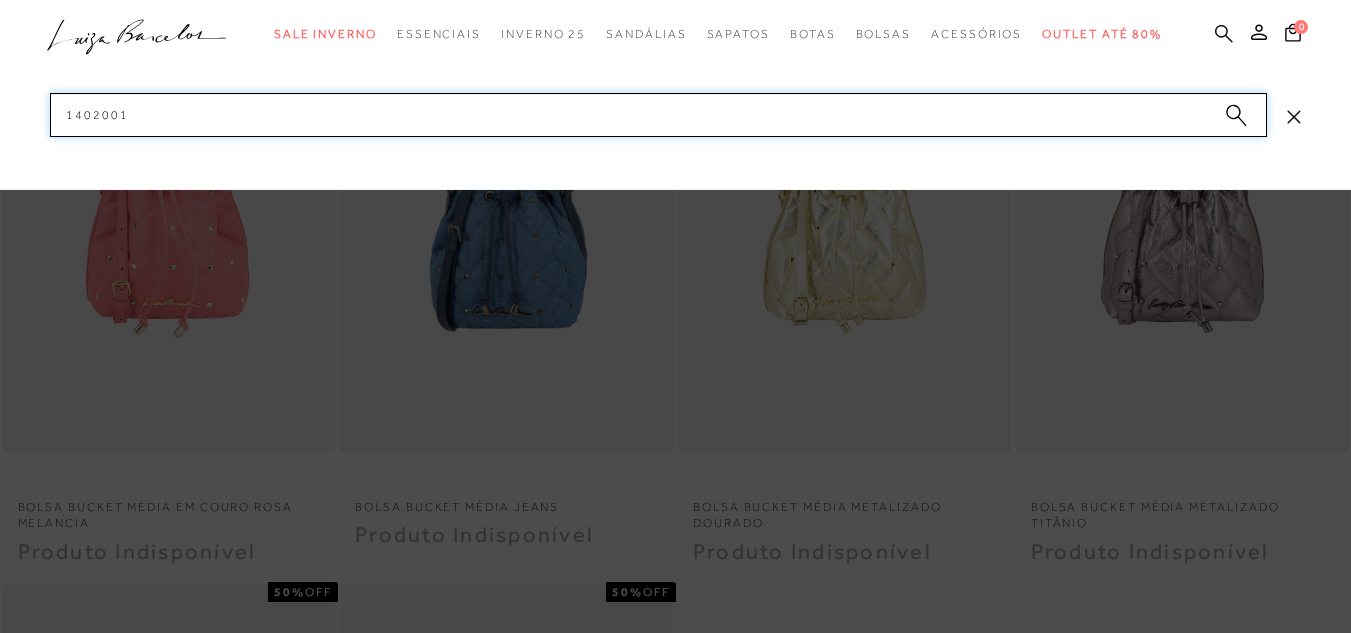 type on "14020013" 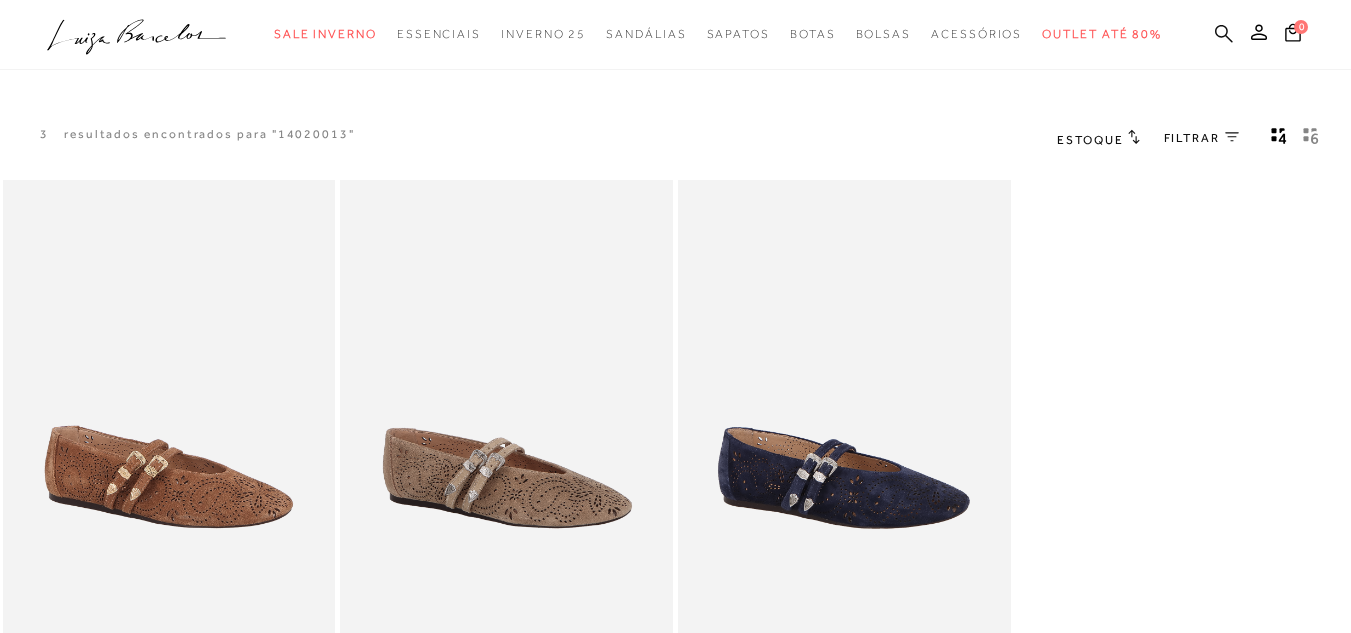 scroll, scrollTop: 0, scrollLeft: 0, axis: both 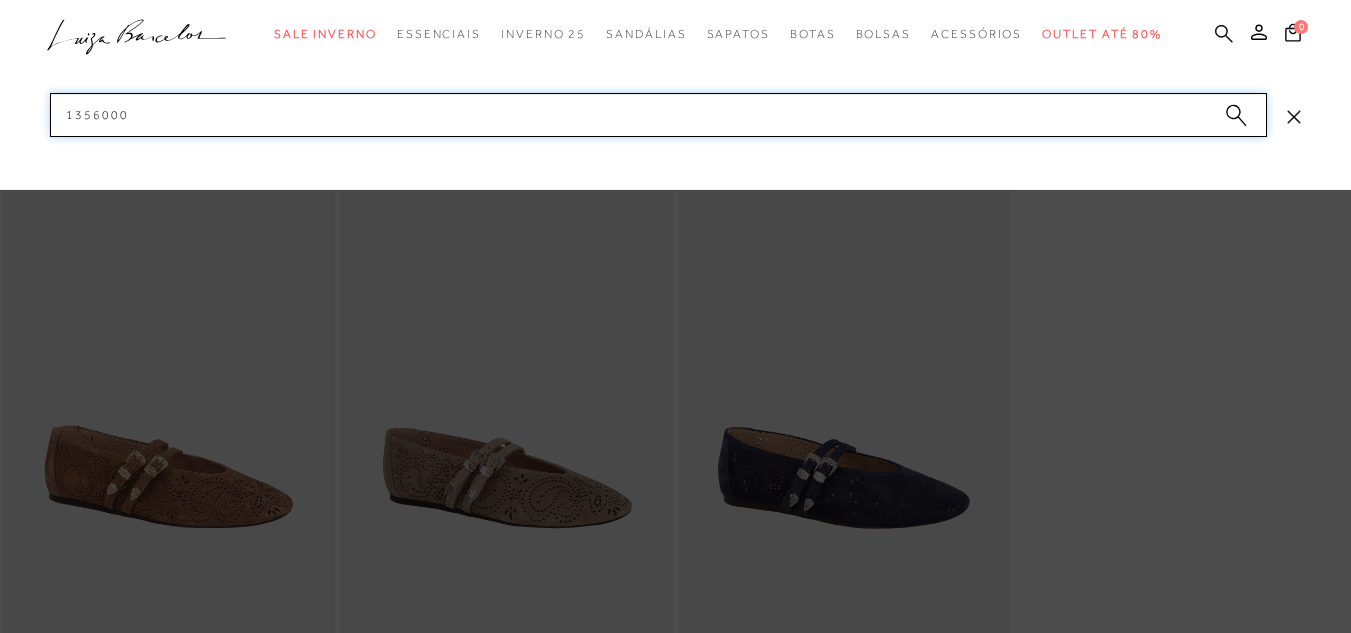 type on "13560001" 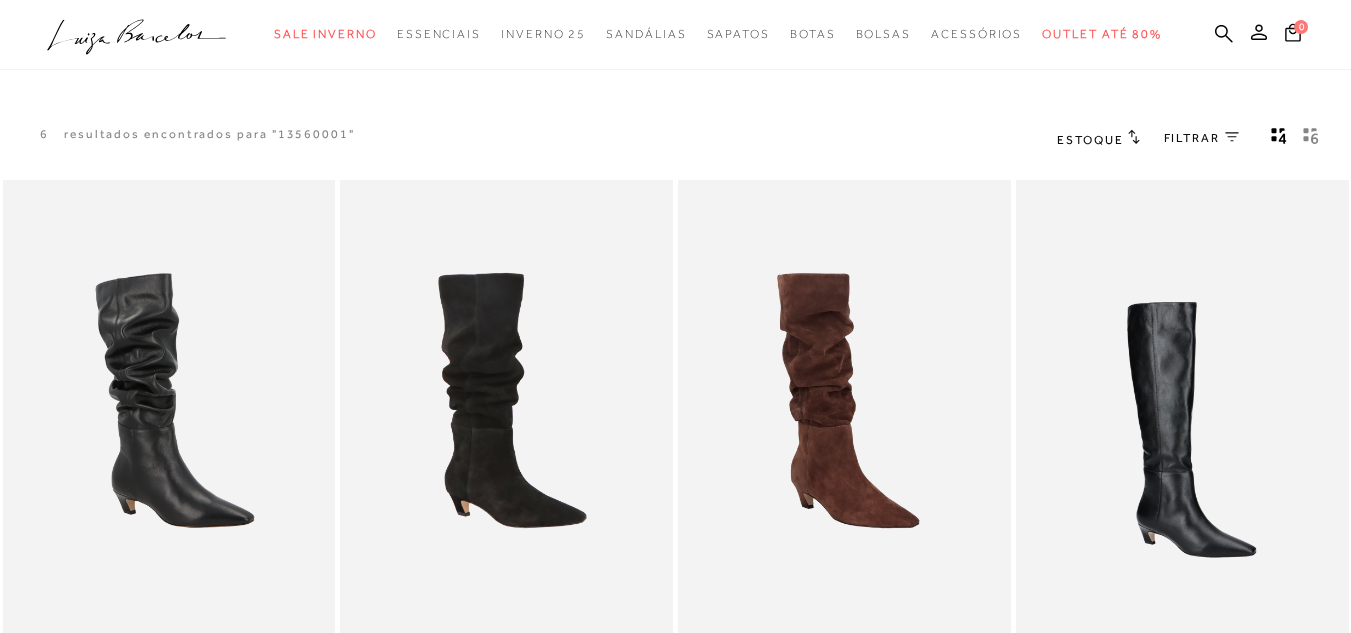 scroll, scrollTop: 0, scrollLeft: 0, axis: both 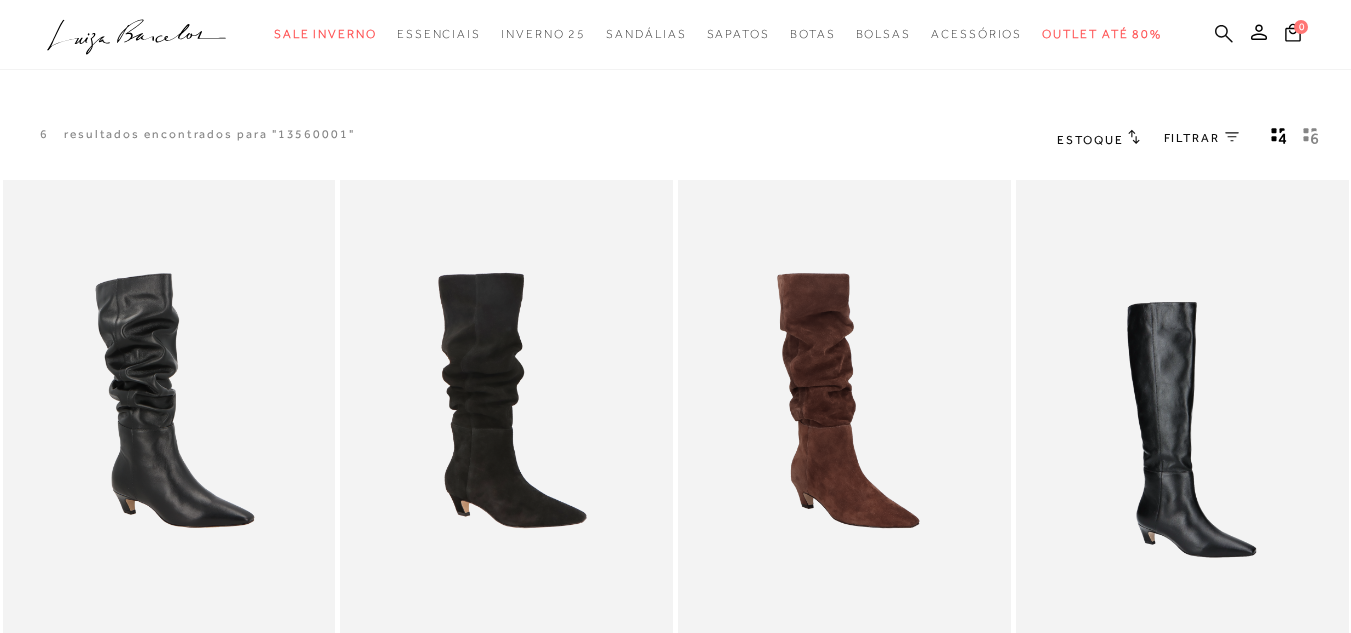 click 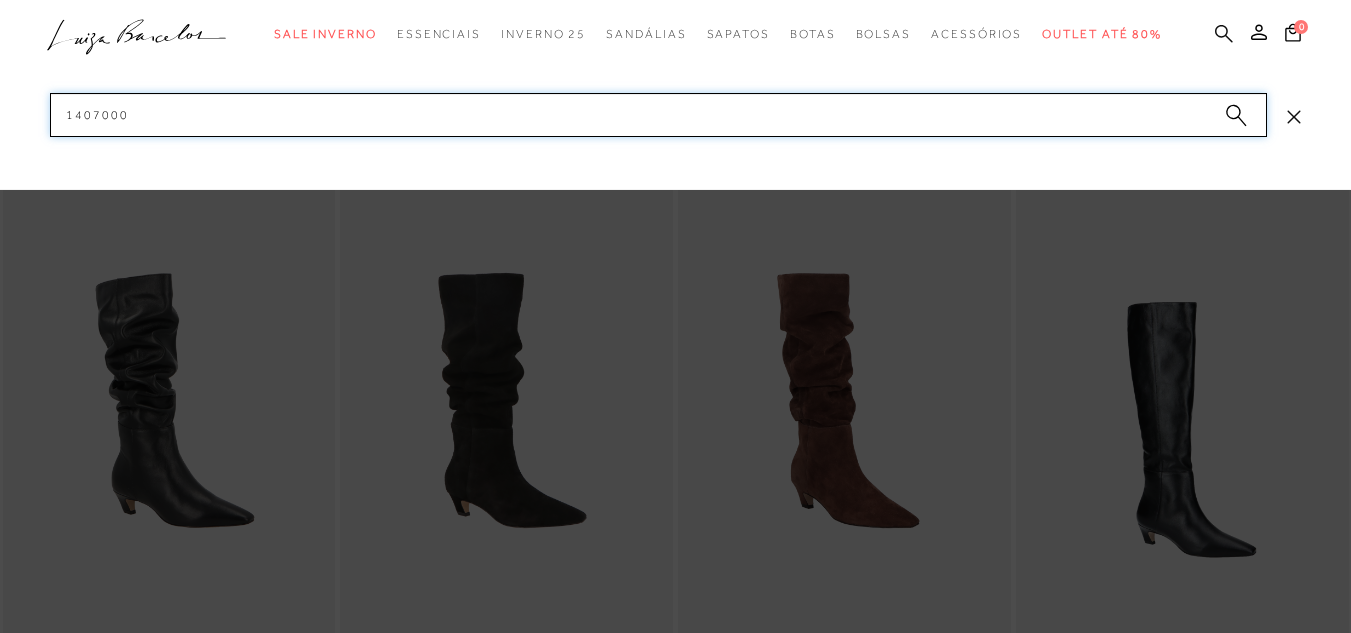 type on "14070001" 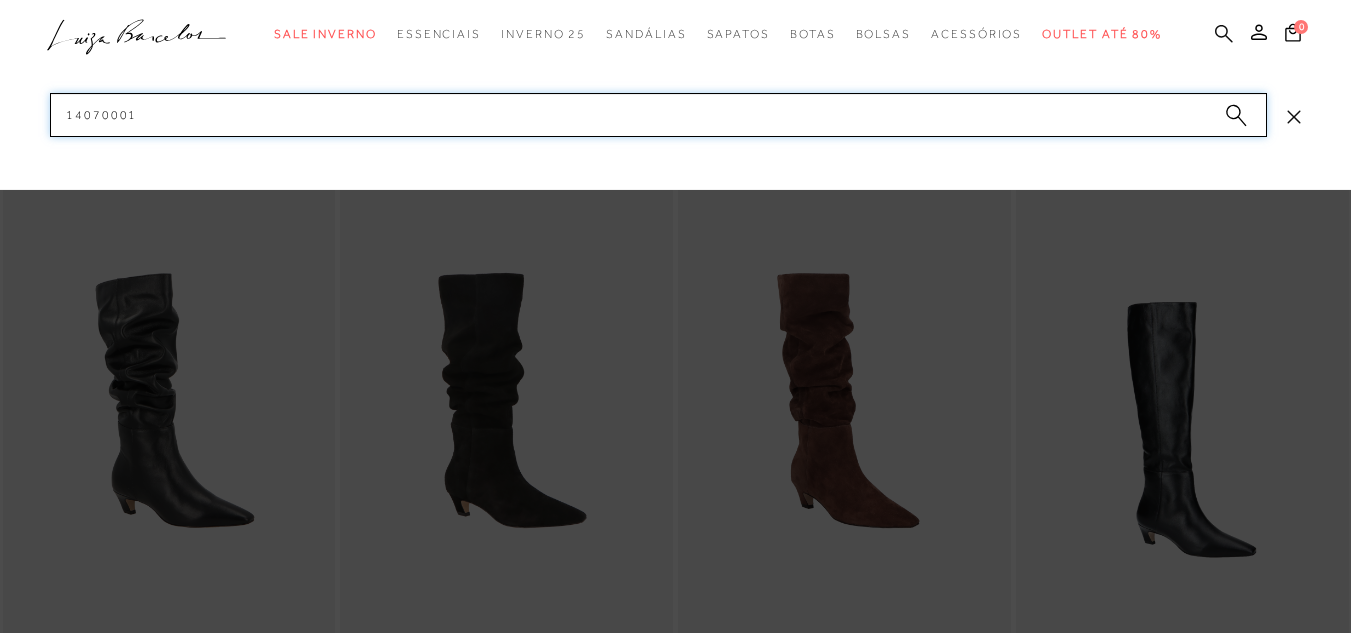 type 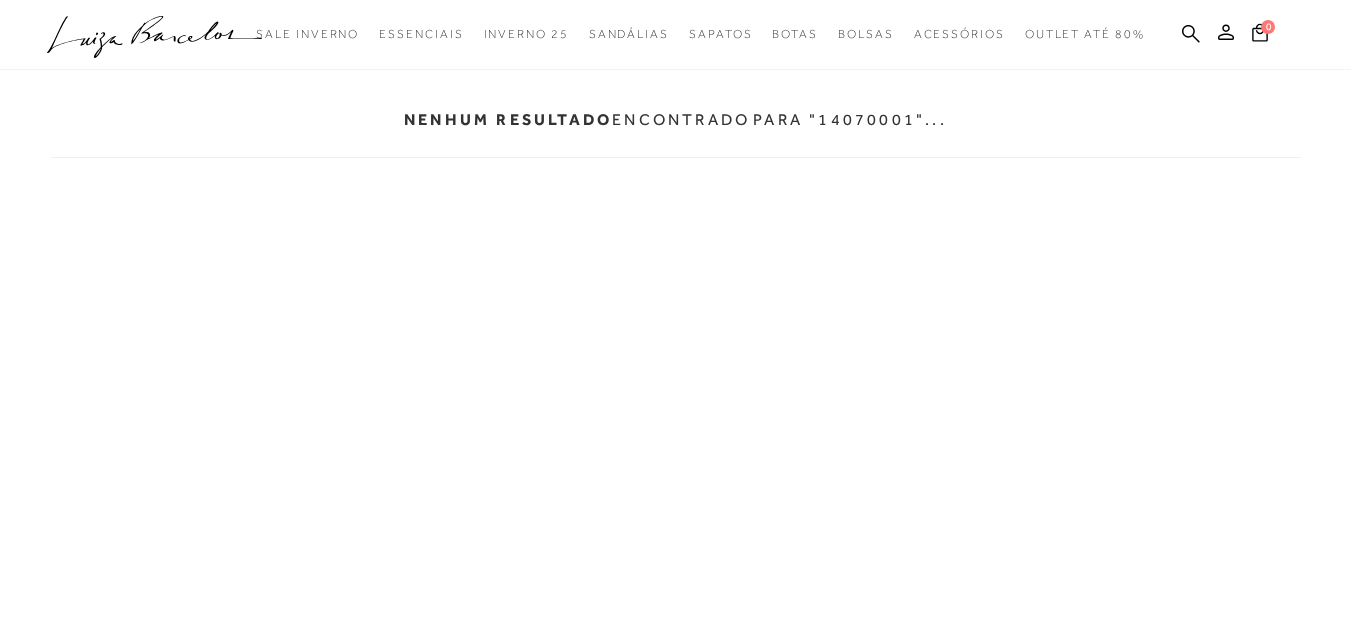 scroll, scrollTop: 0, scrollLeft: 0, axis: both 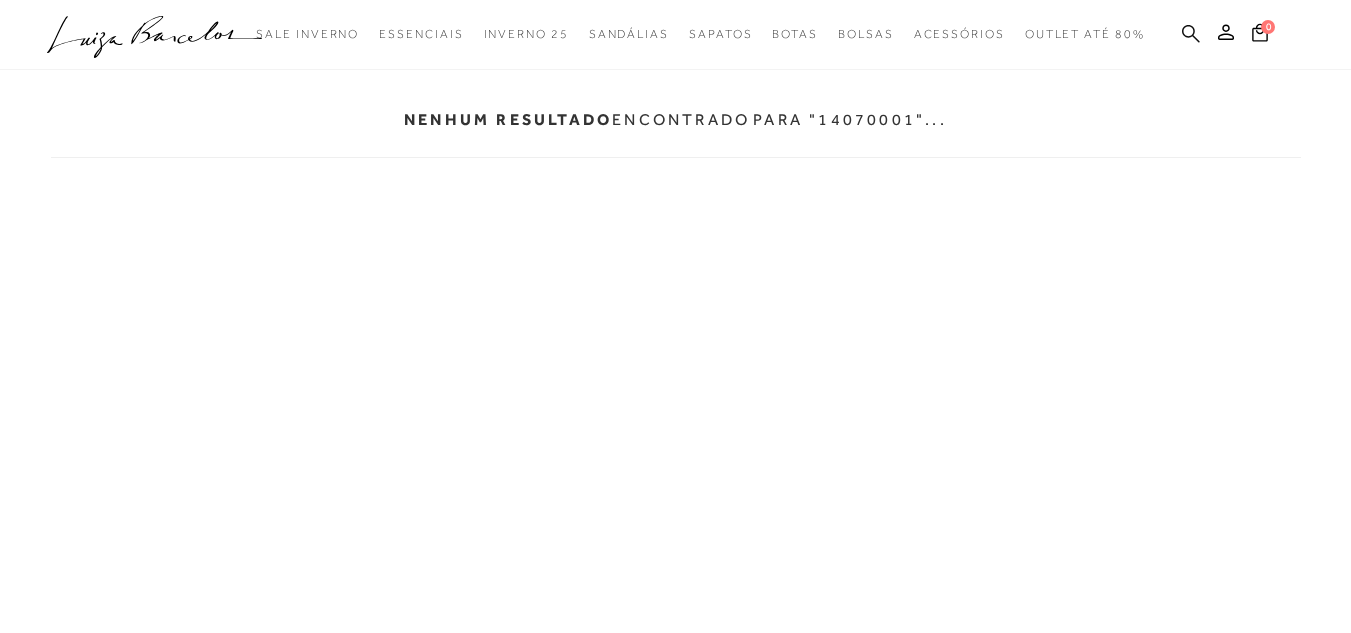 click 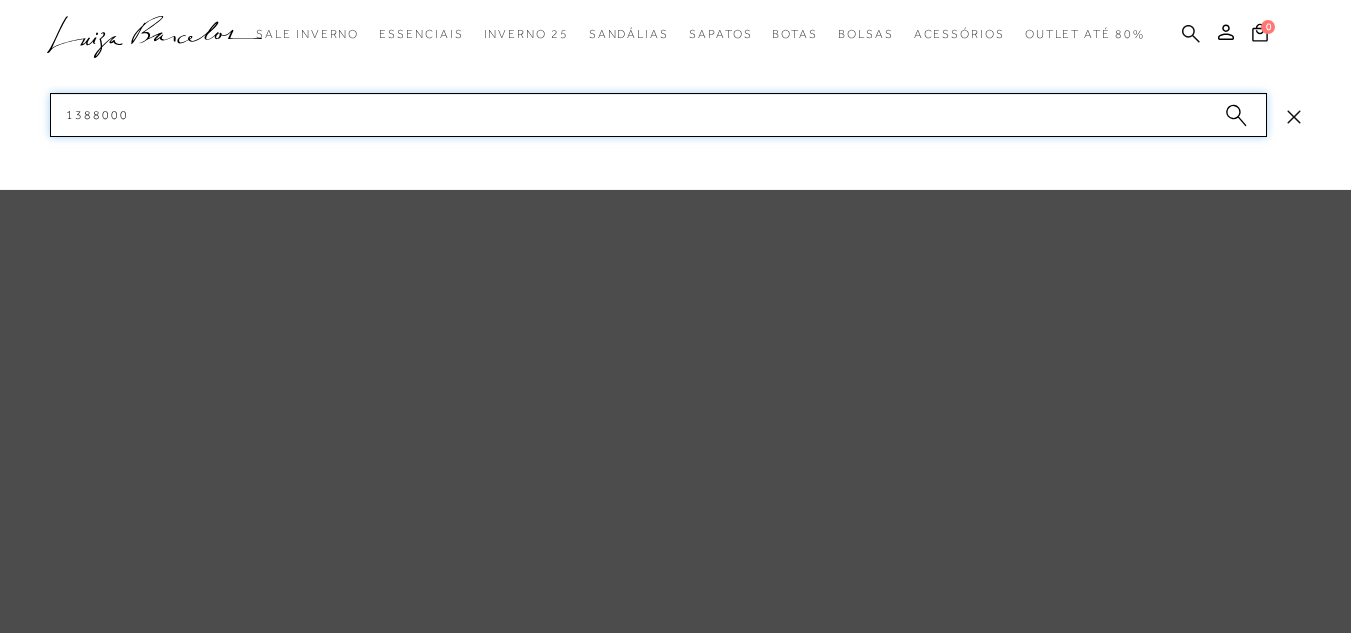 type on "13880005" 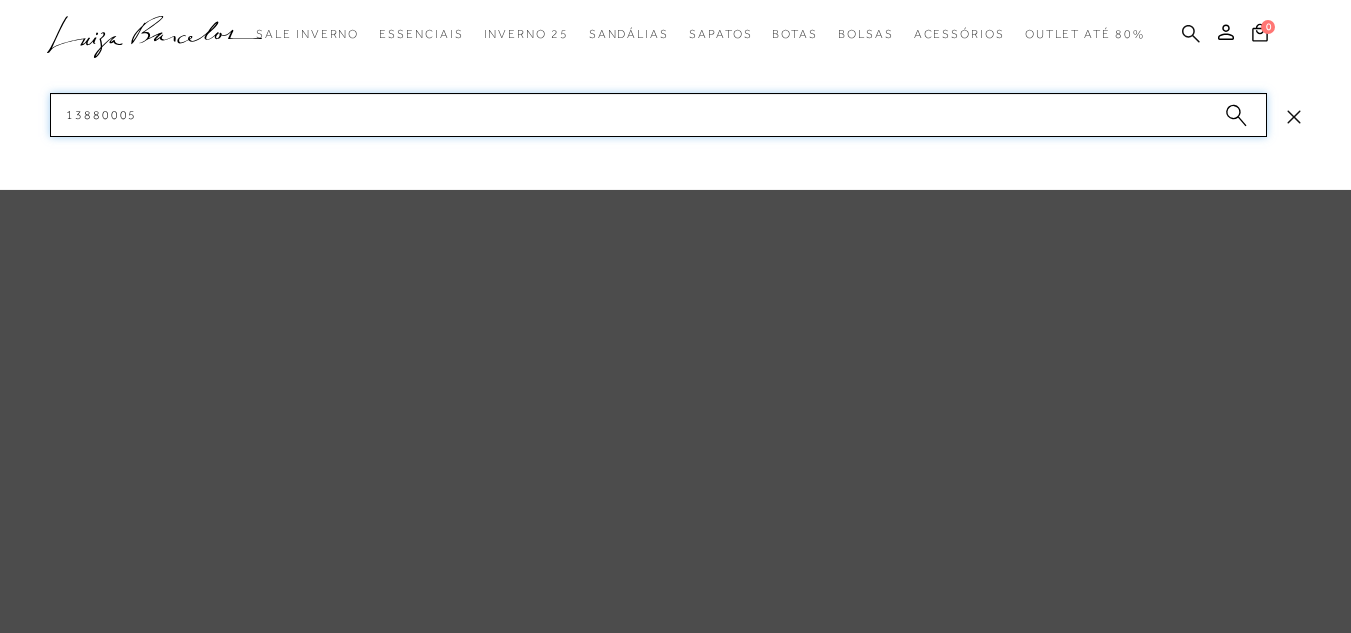 type 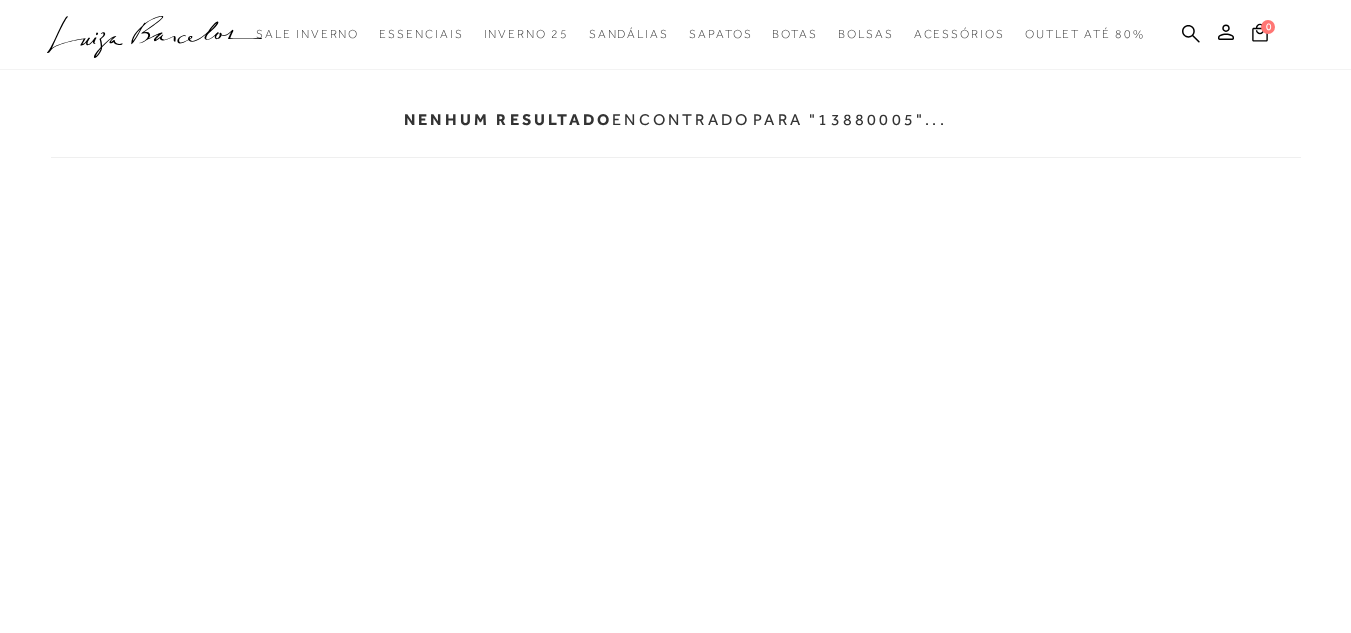 scroll, scrollTop: 0, scrollLeft: 0, axis: both 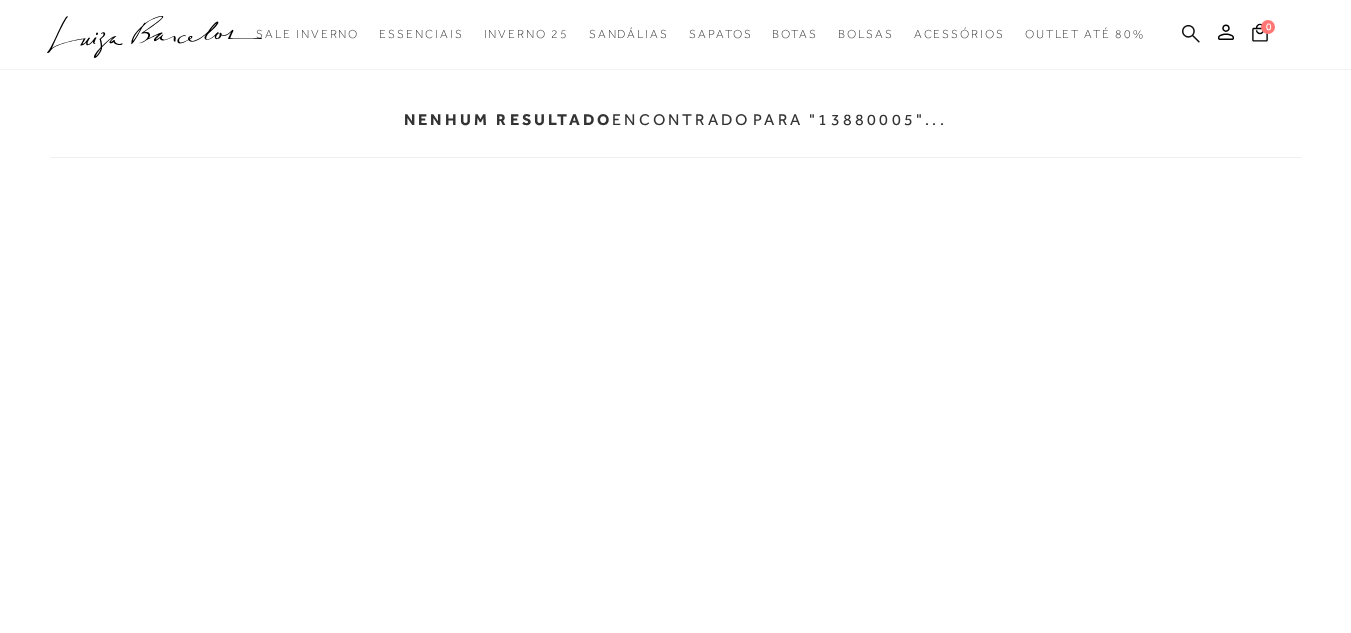 click 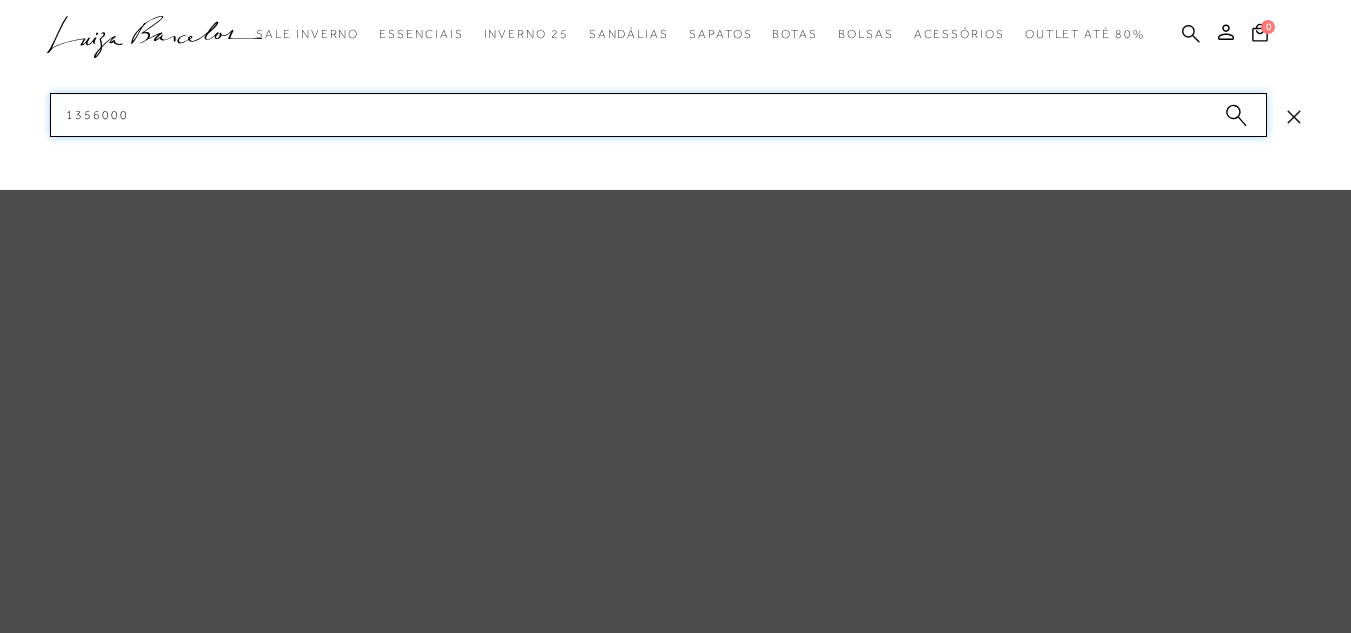 type on "13560004" 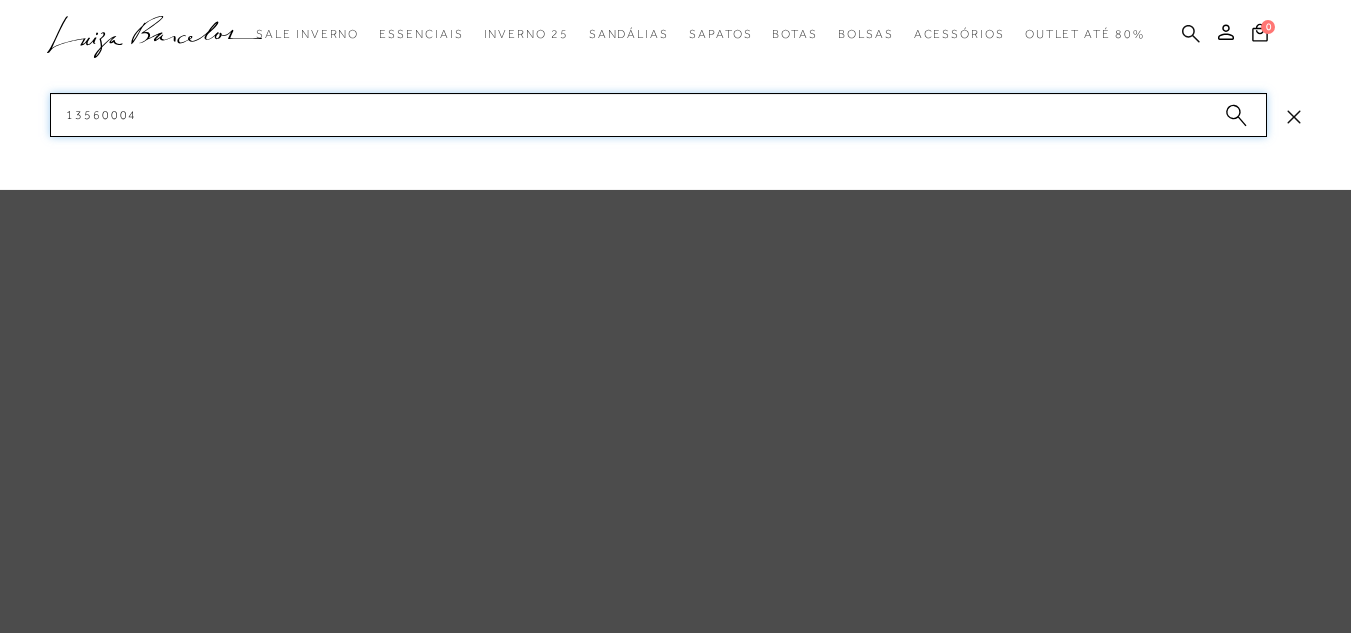 type 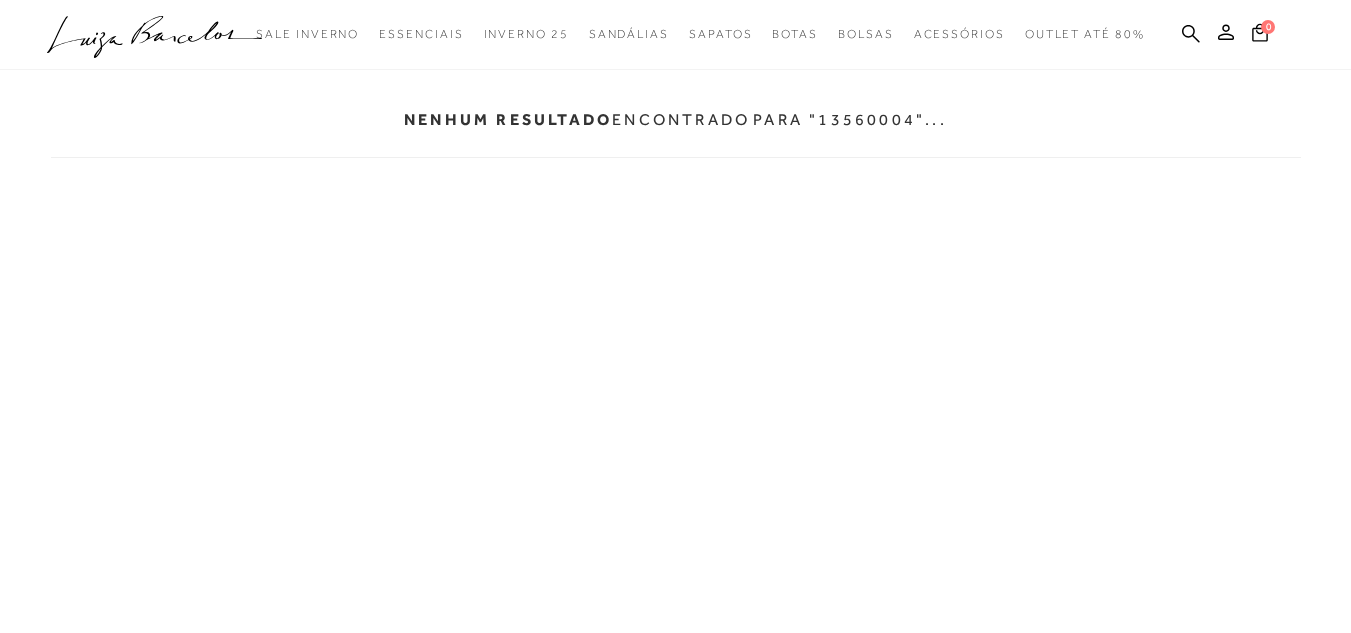 scroll, scrollTop: 0, scrollLeft: 0, axis: both 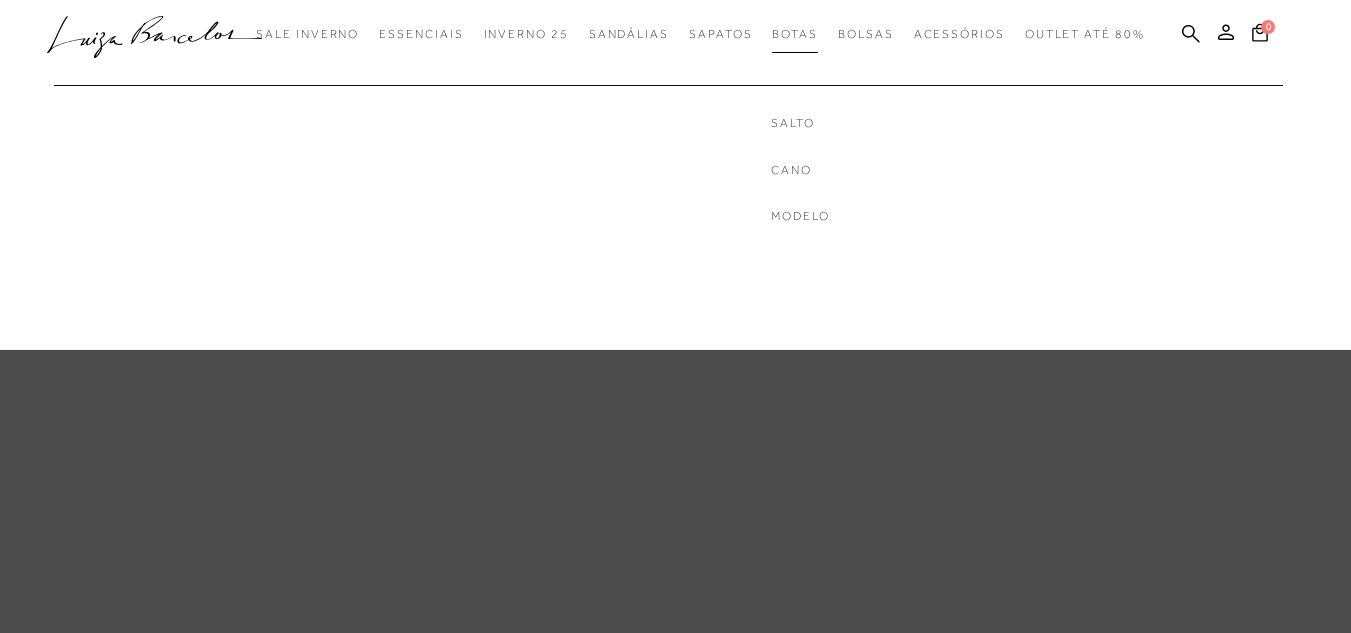 click on "Botas" at bounding box center (795, 34) 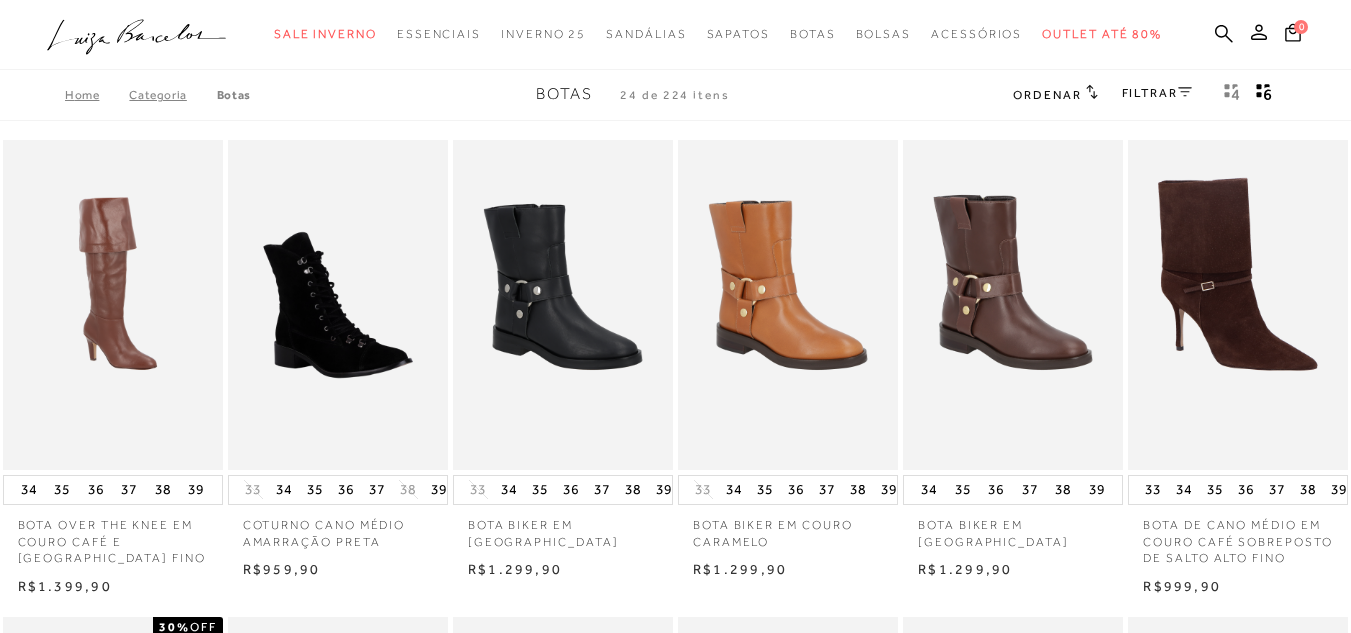 scroll, scrollTop: 350, scrollLeft: 0, axis: vertical 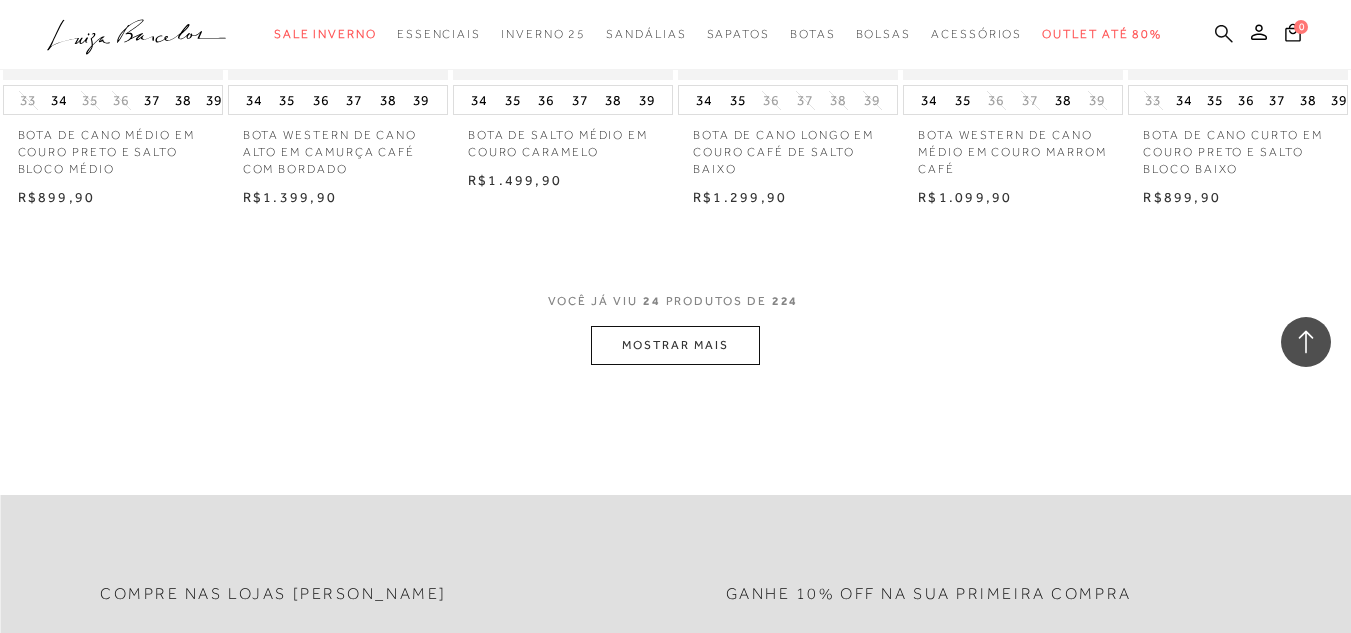 click 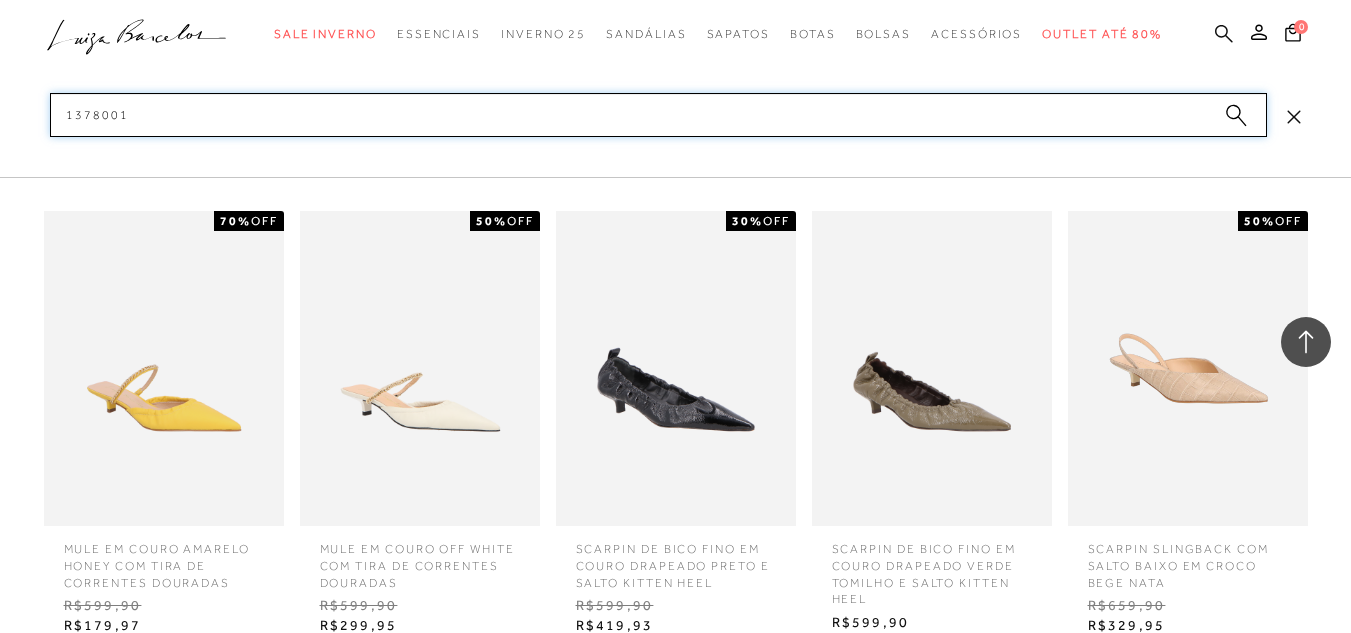 type on "13780018" 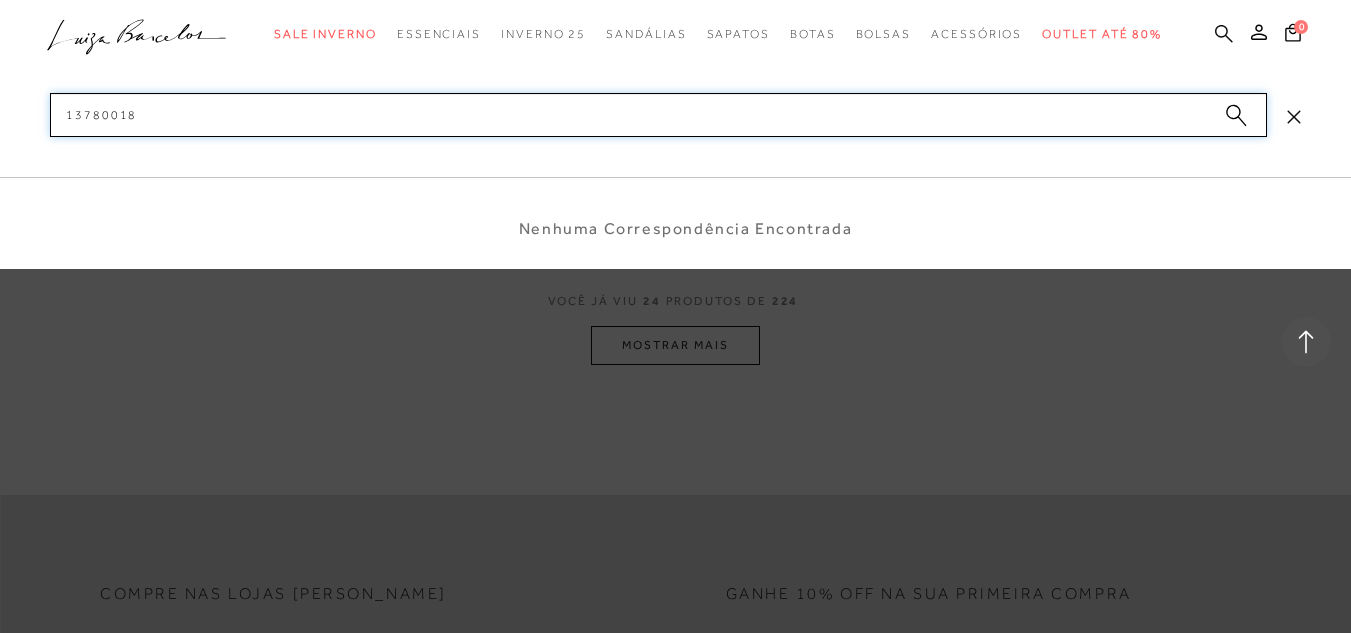 type 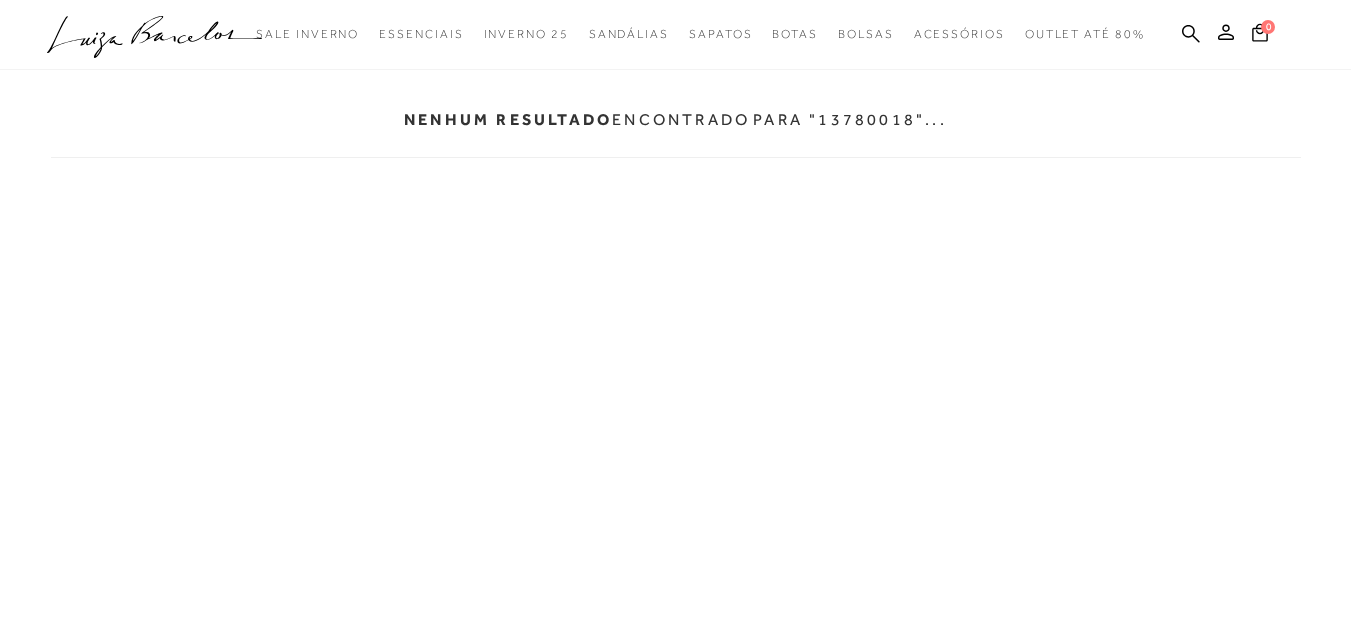 scroll, scrollTop: 0, scrollLeft: 0, axis: both 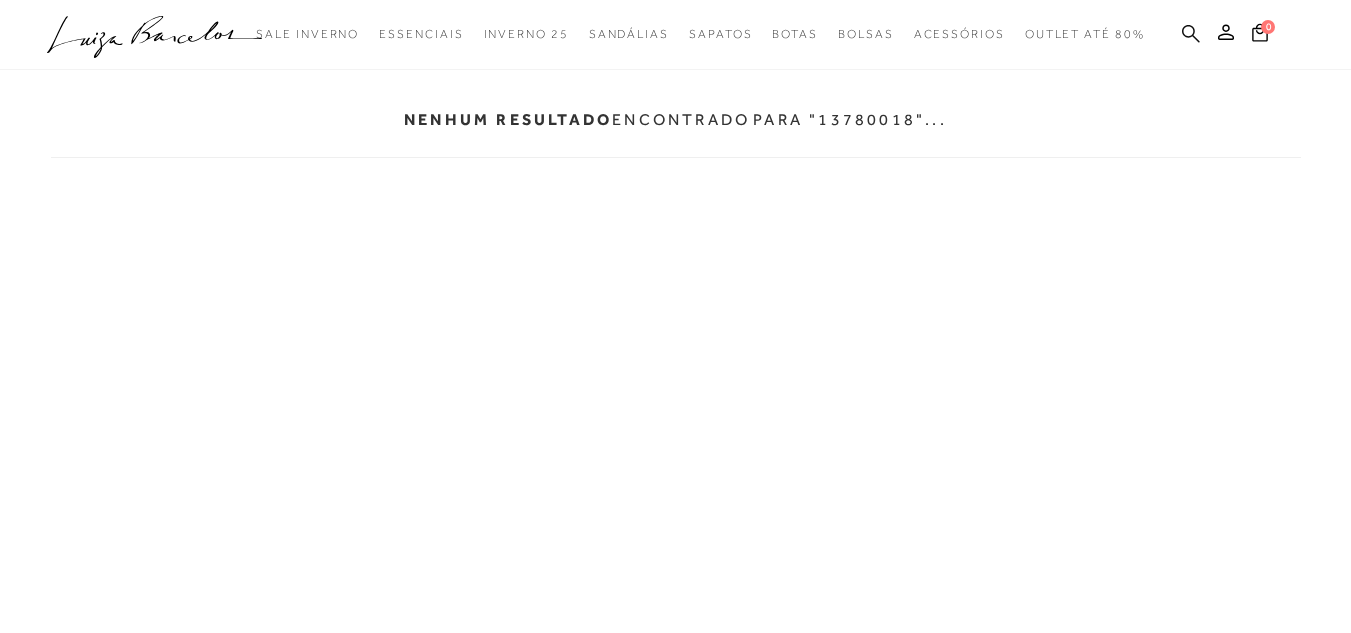 click 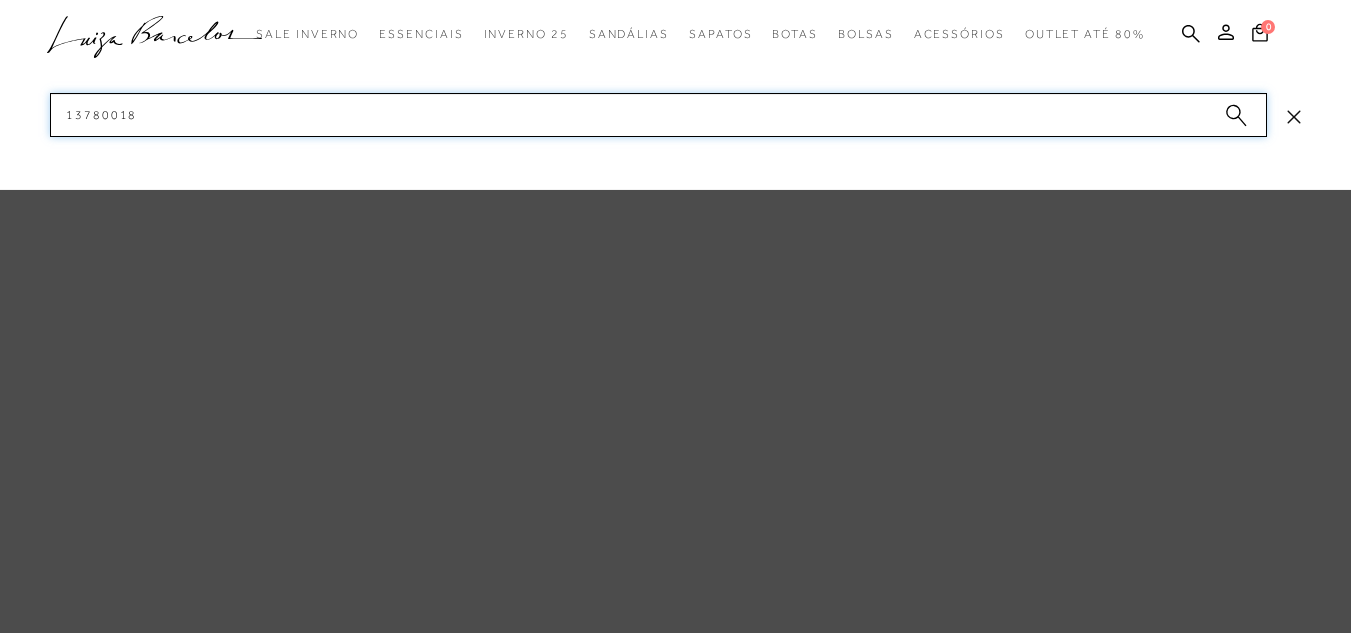 click on "13780018" at bounding box center [658, 115] 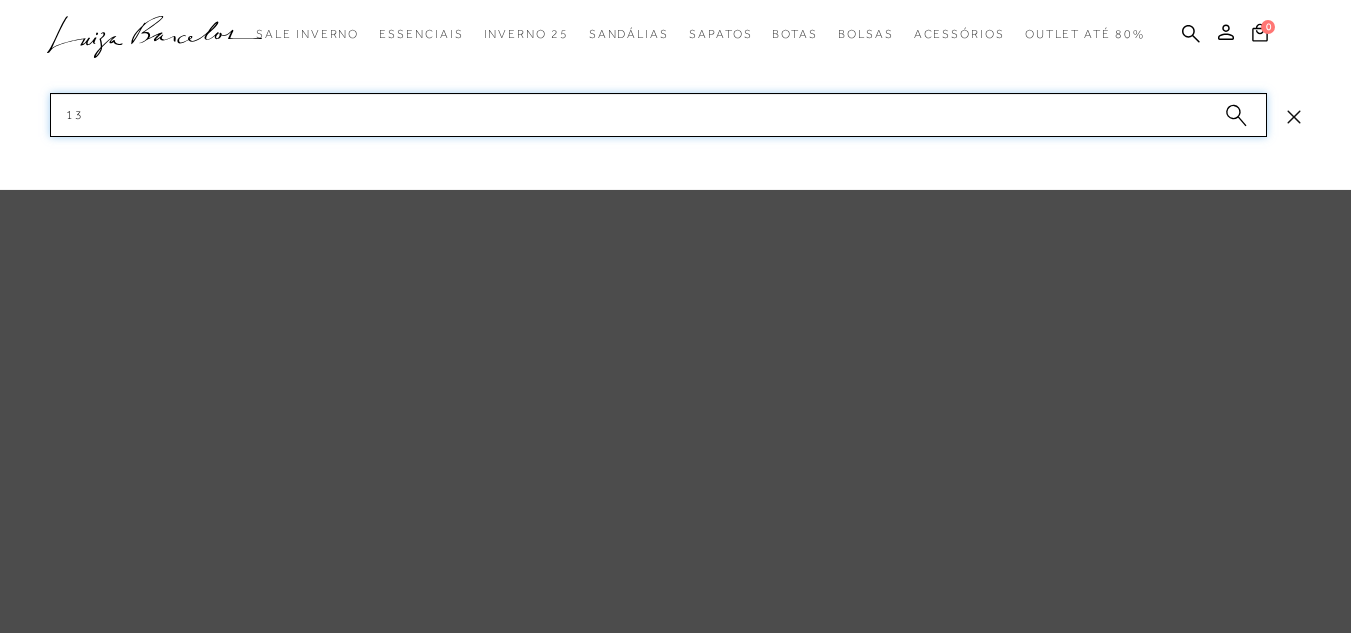 type on "1" 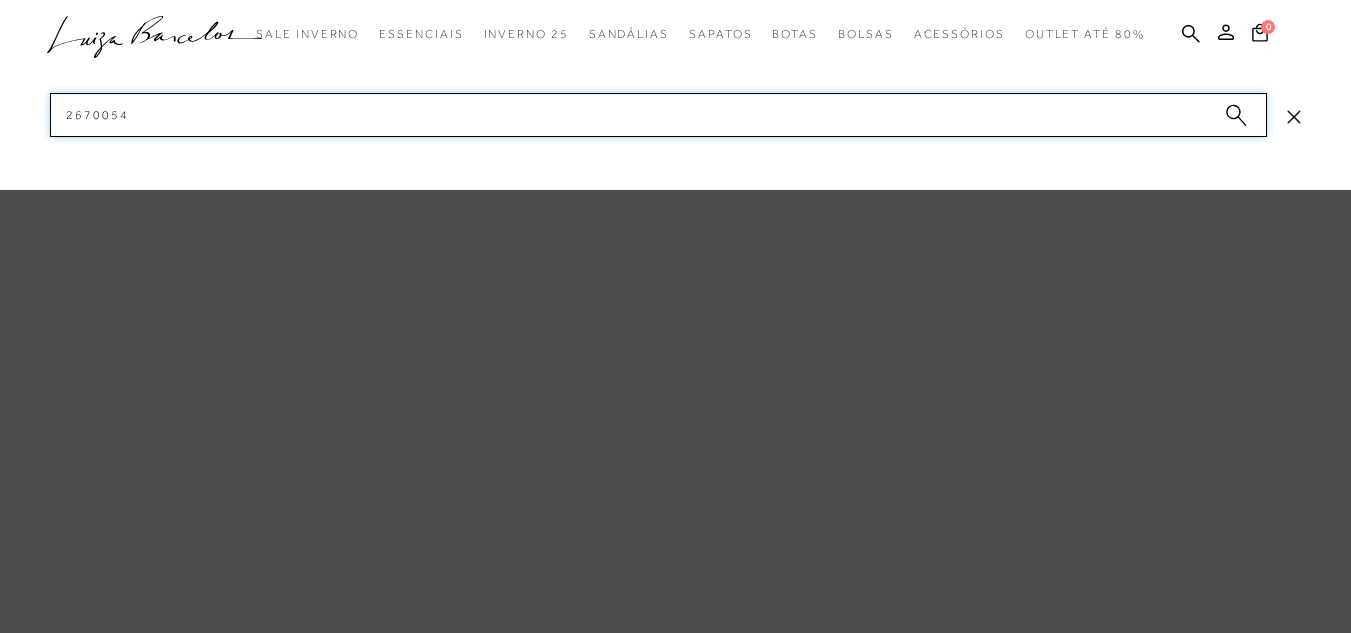 type on "26700545" 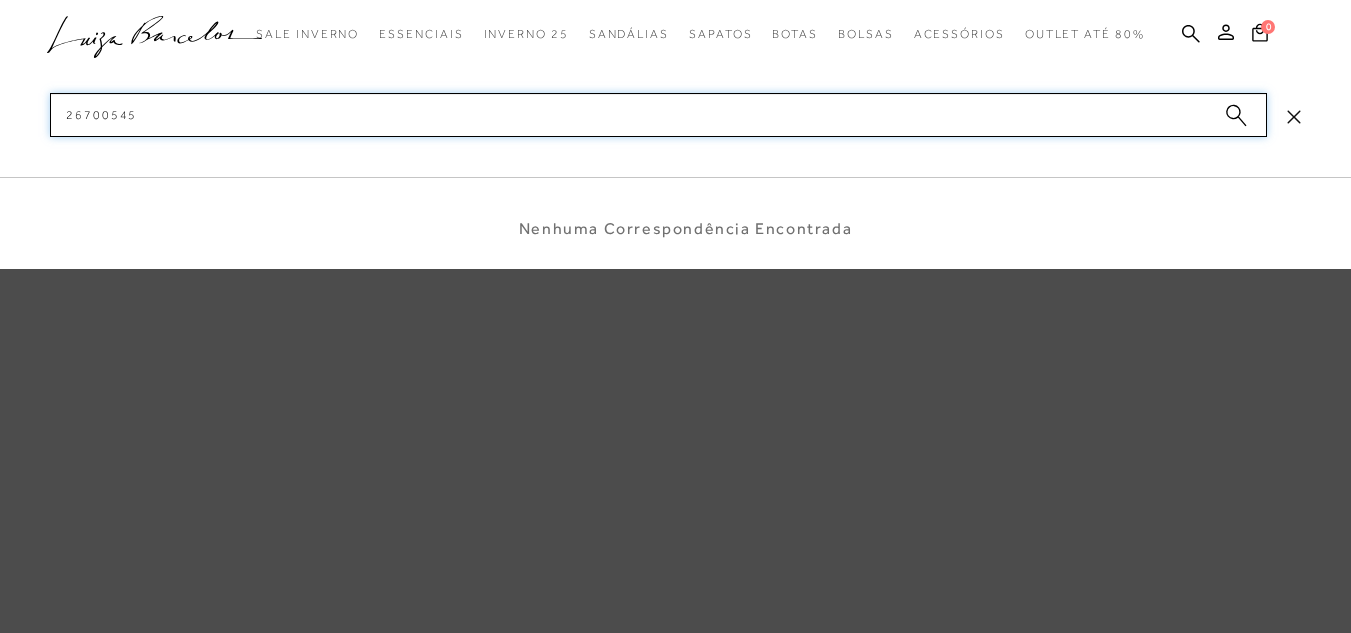 type 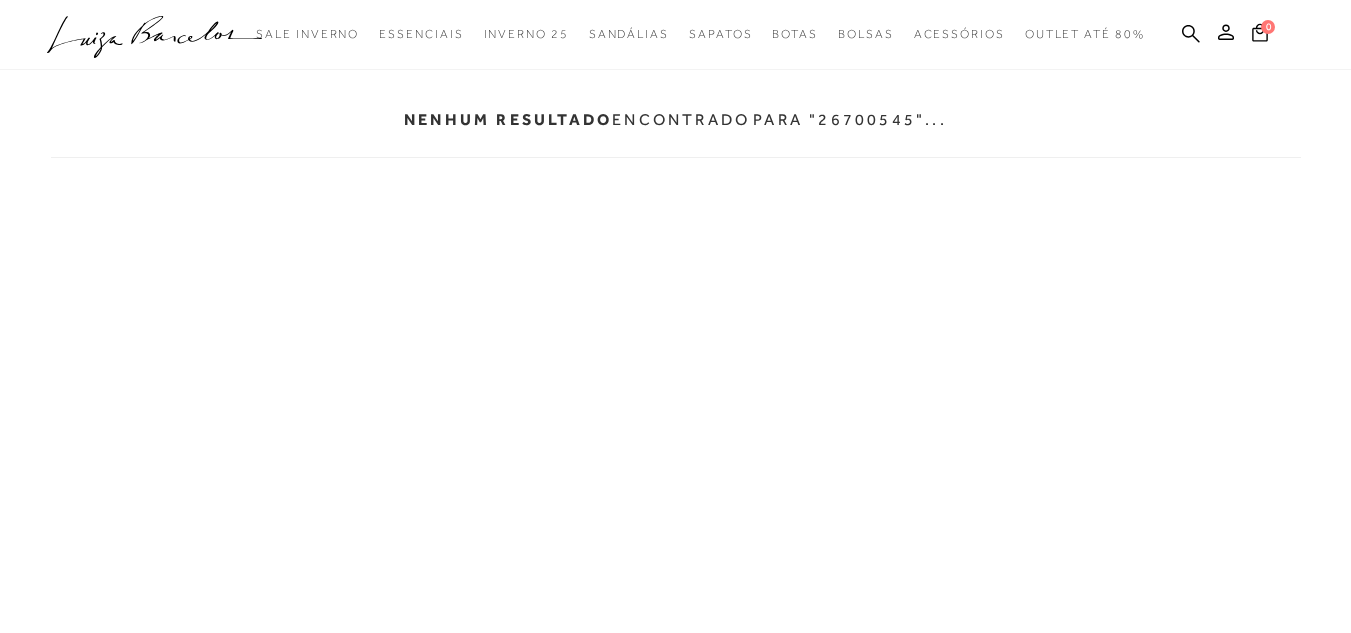 scroll, scrollTop: 0, scrollLeft: 0, axis: both 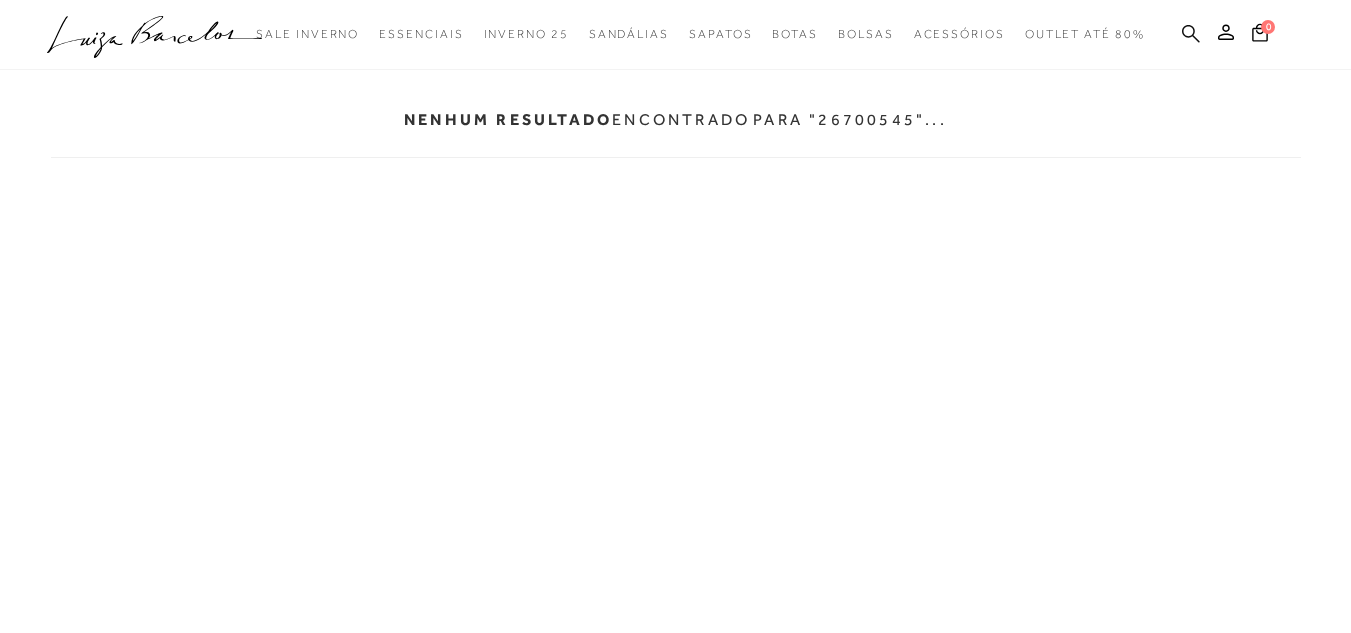 click 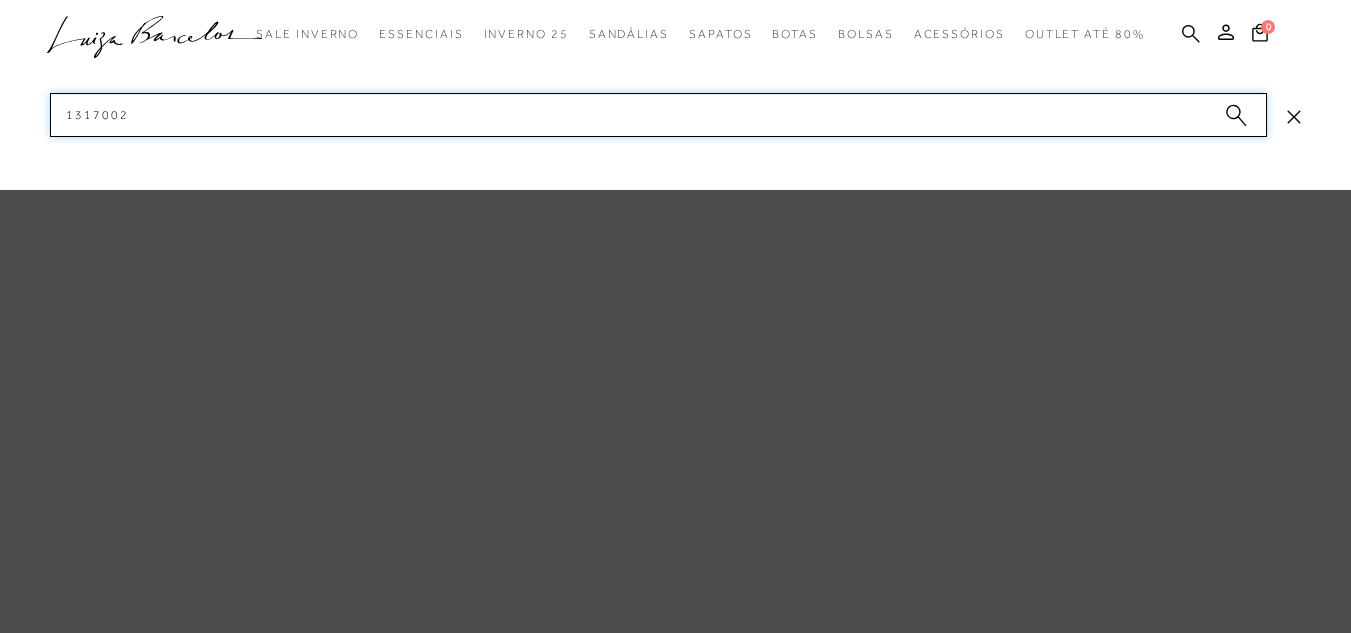 type on "13170027" 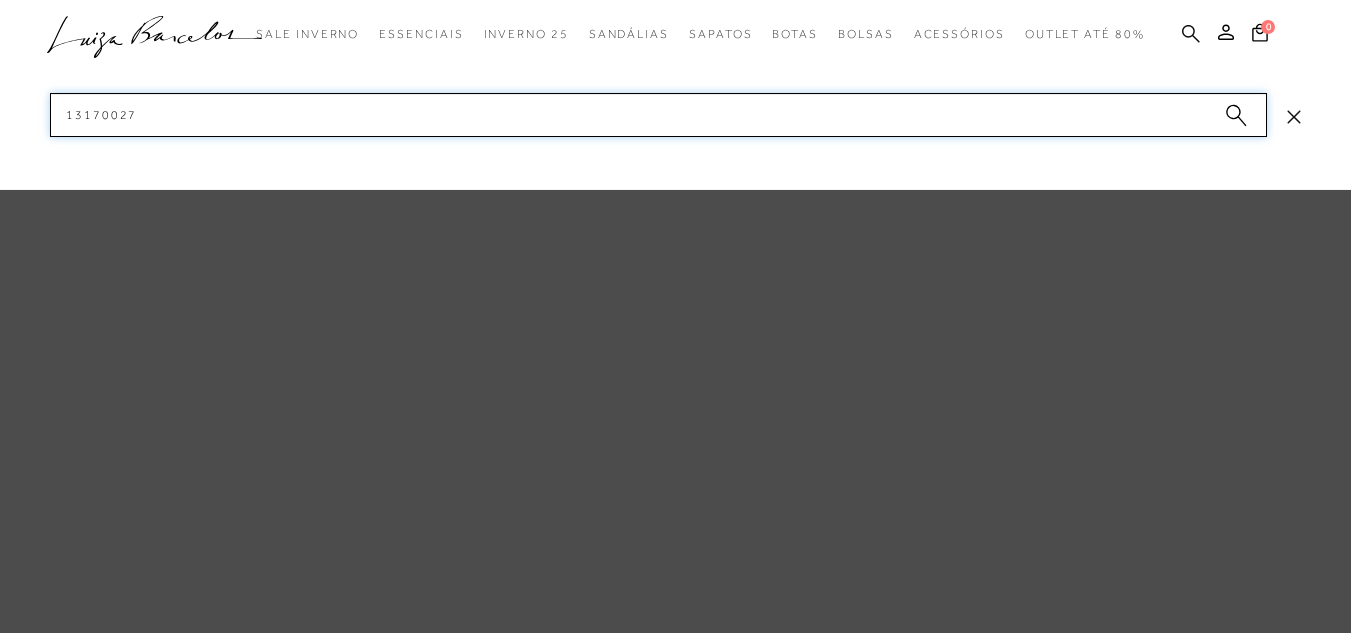 type 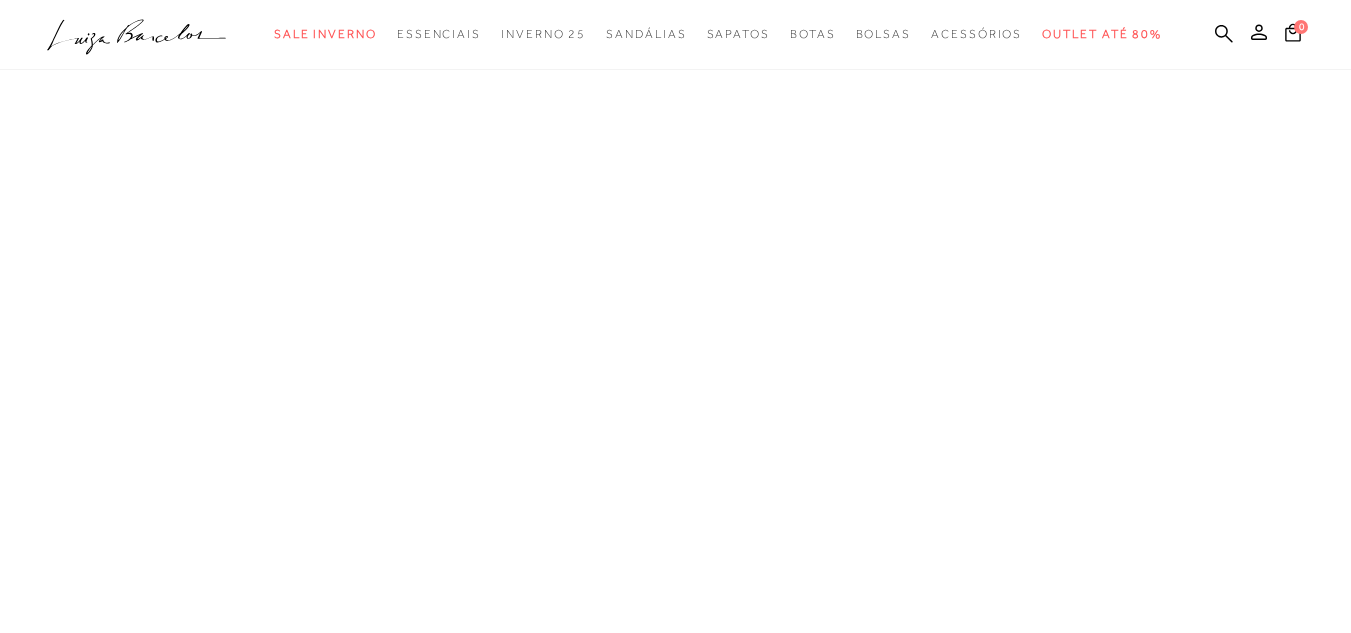 scroll, scrollTop: 0, scrollLeft: 0, axis: both 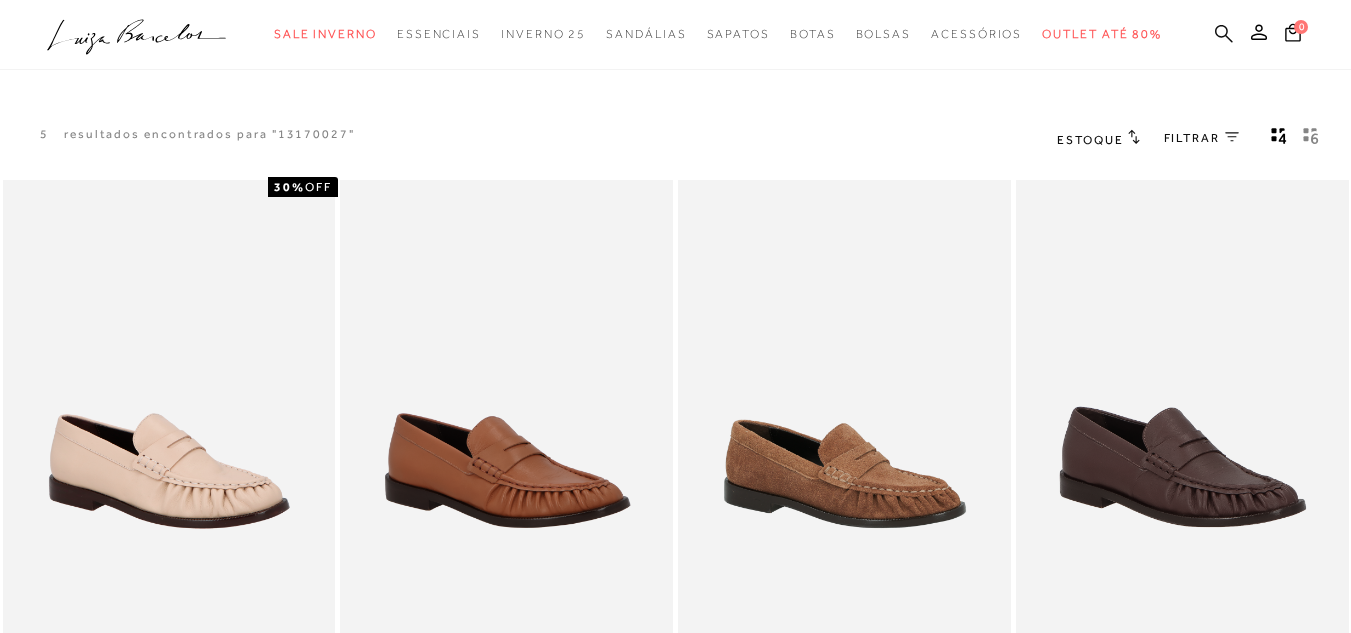 click 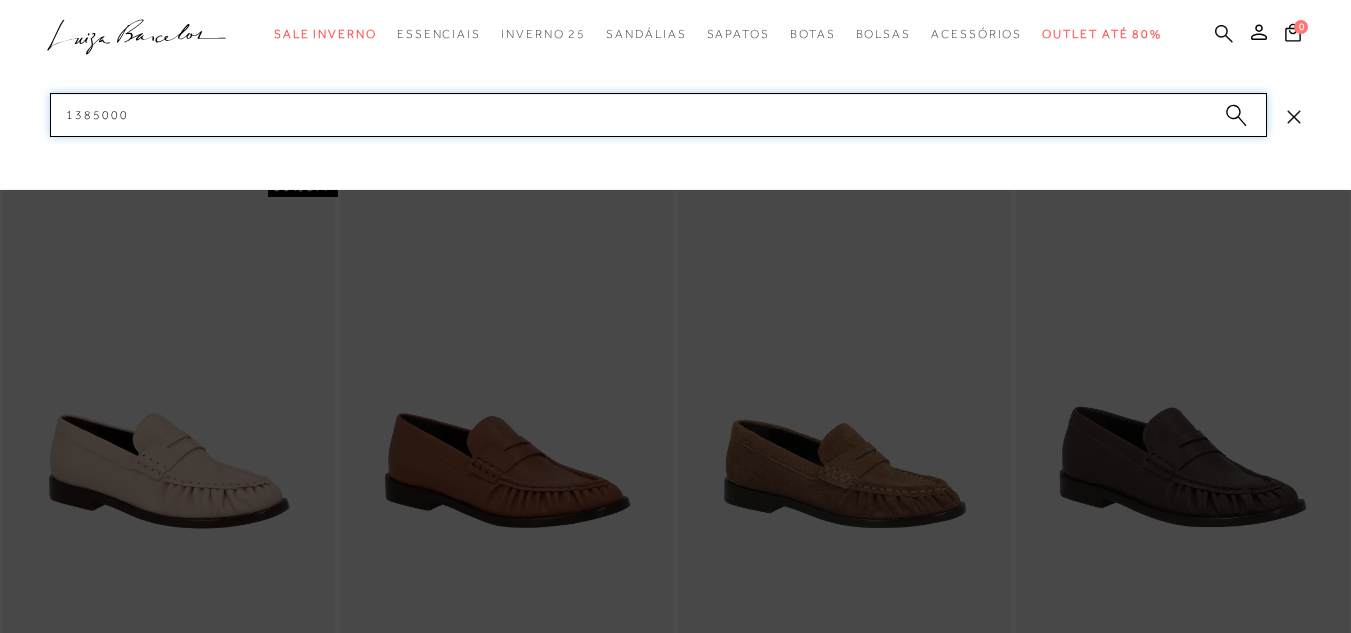 type on "13850009" 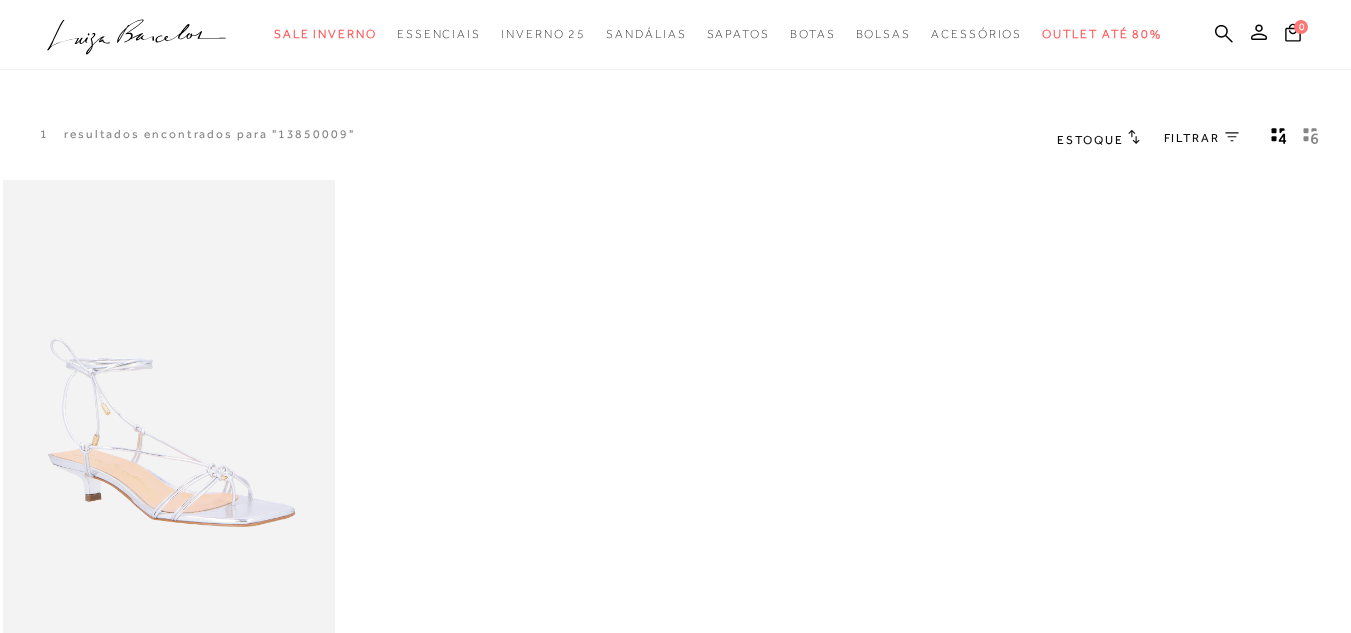 scroll, scrollTop: 0, scrollLeft: 0, axis: both 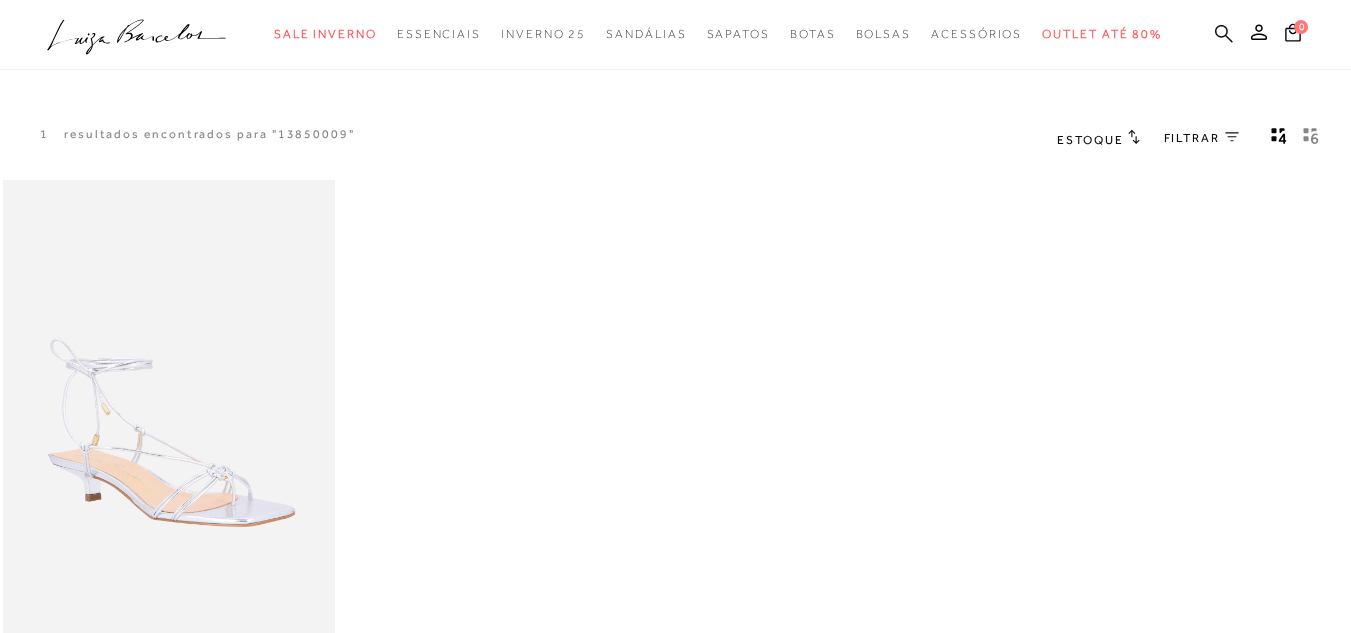click 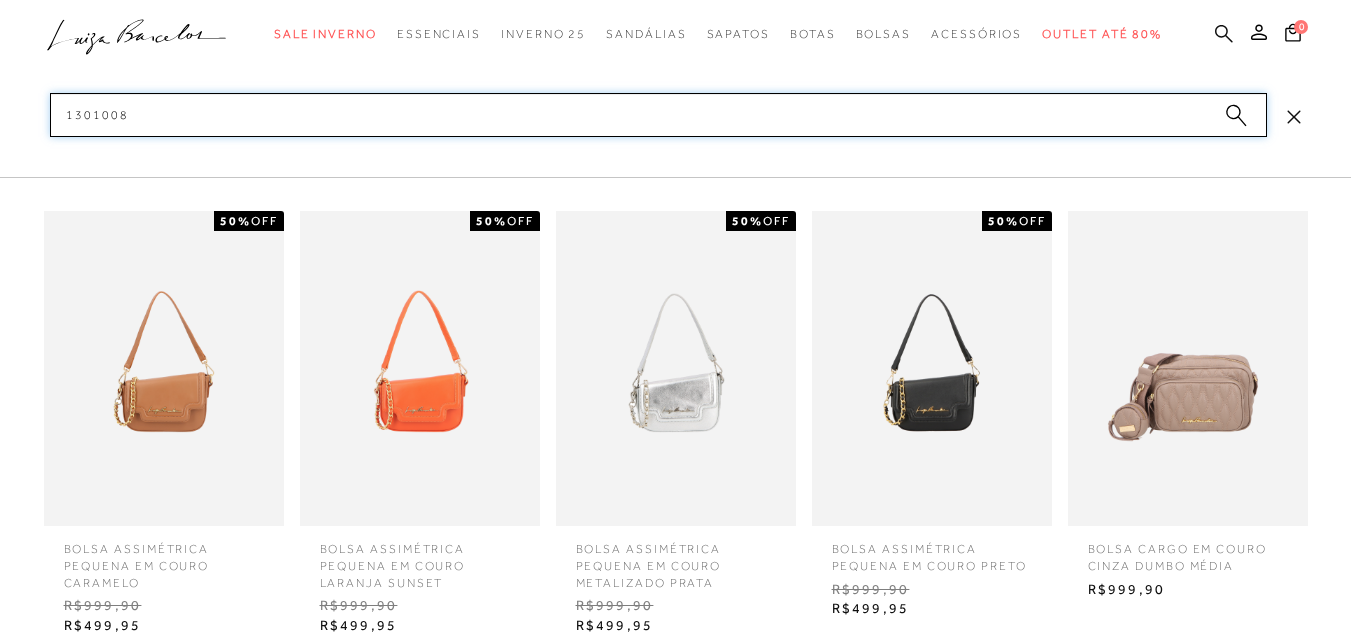 type on "13010084" 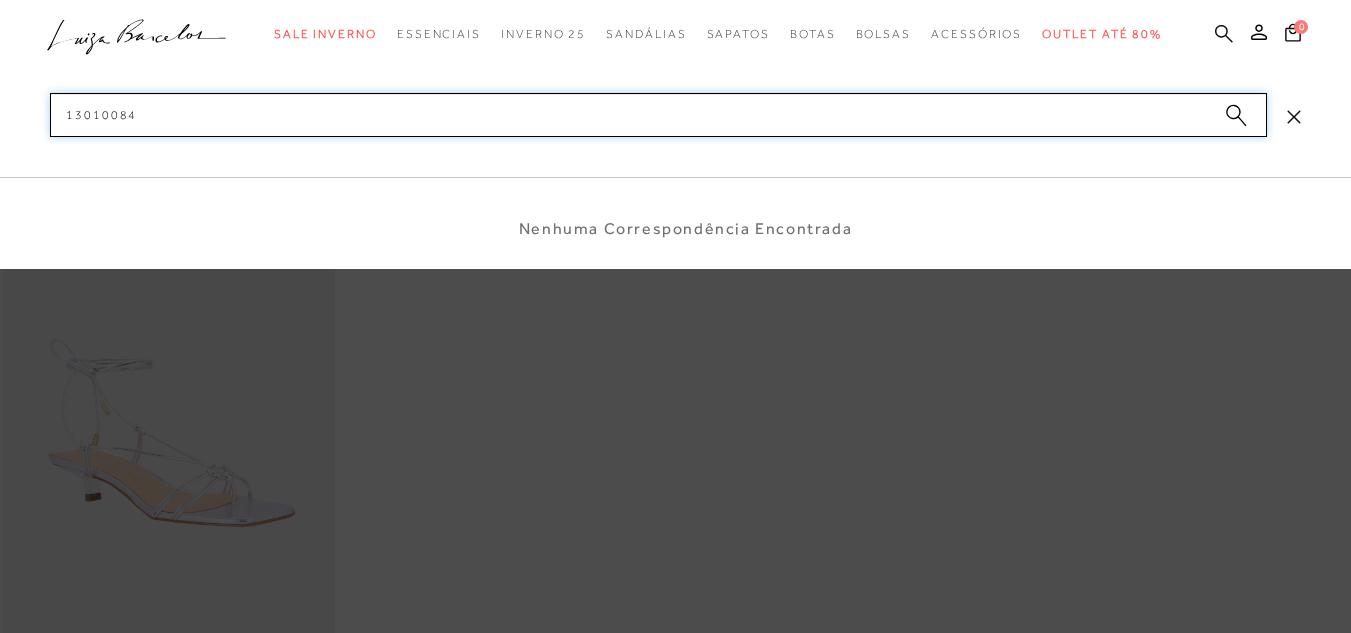 type 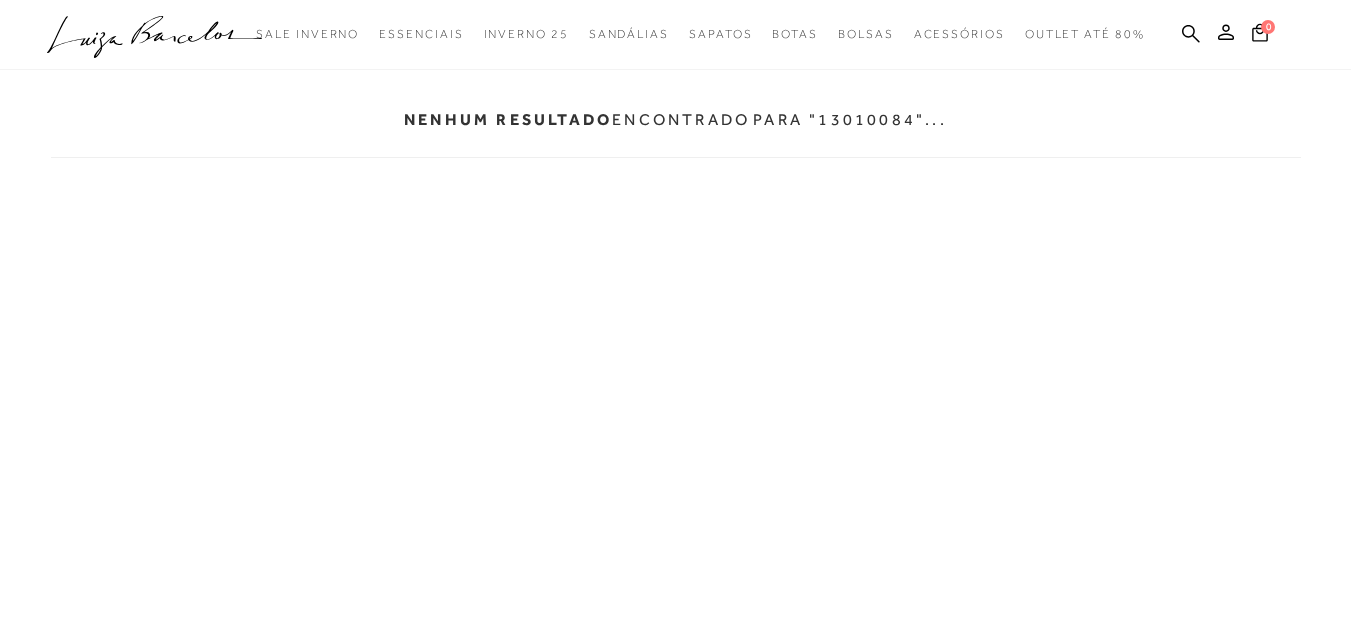 scroll, scrollTop: 0, scrollLeft: 0, axis: both 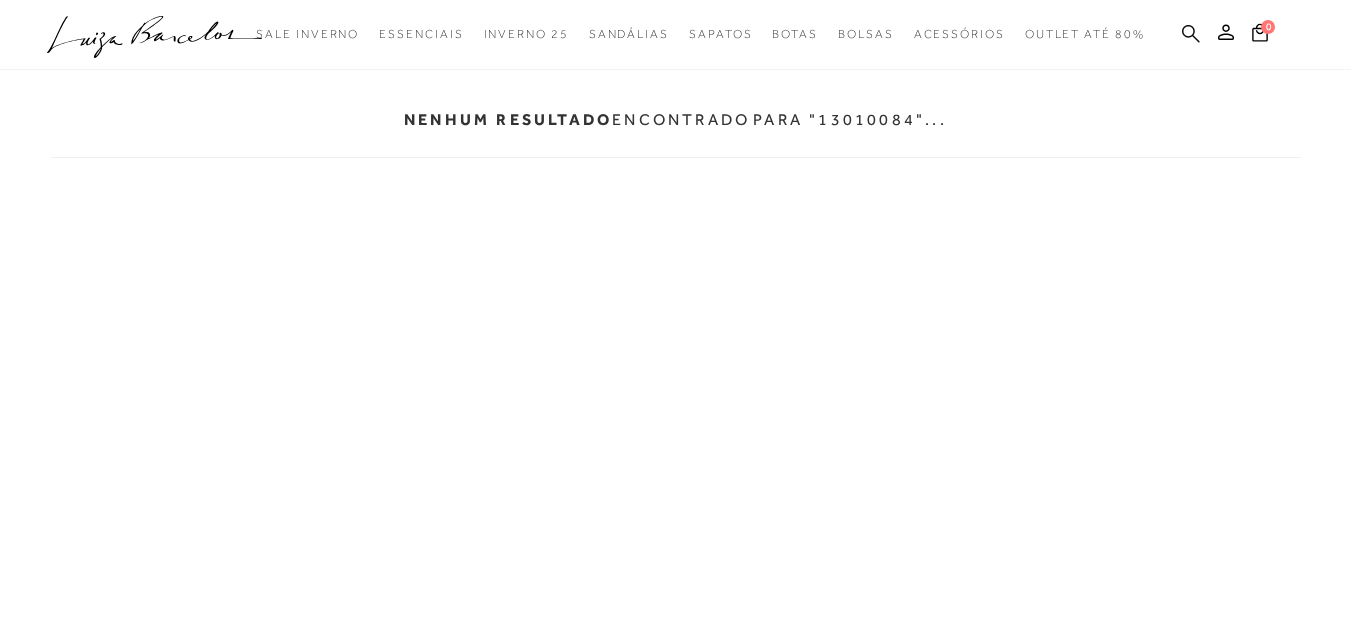 click 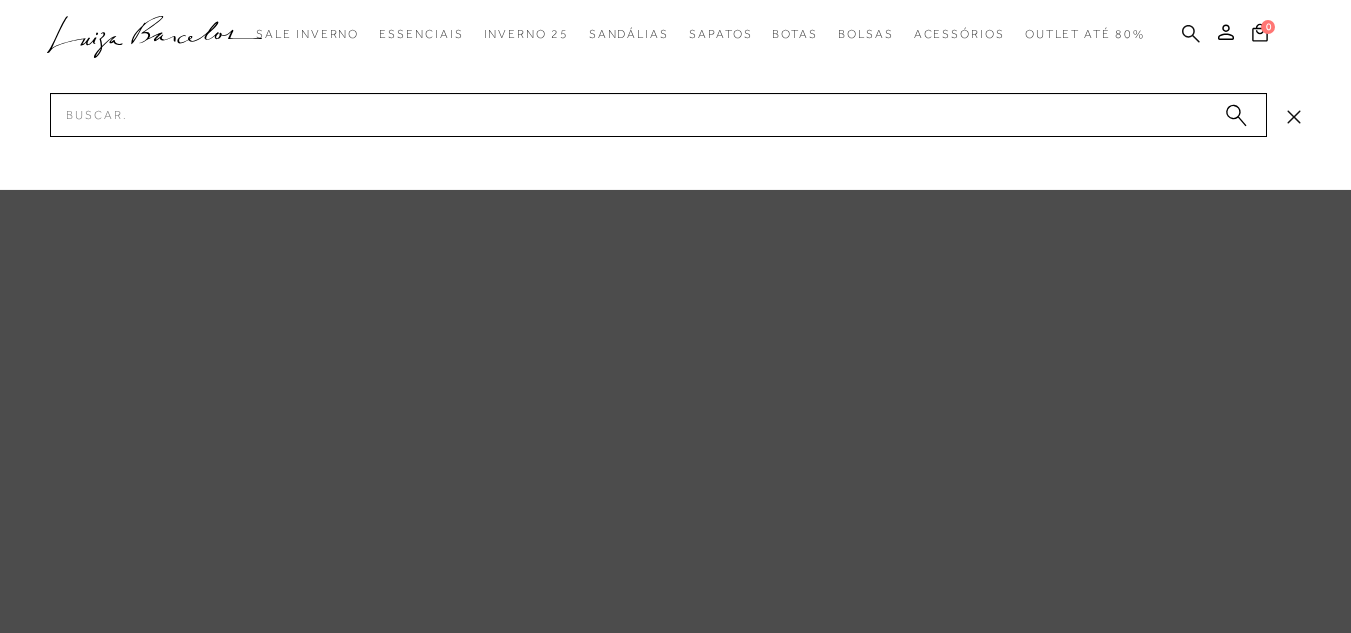 click 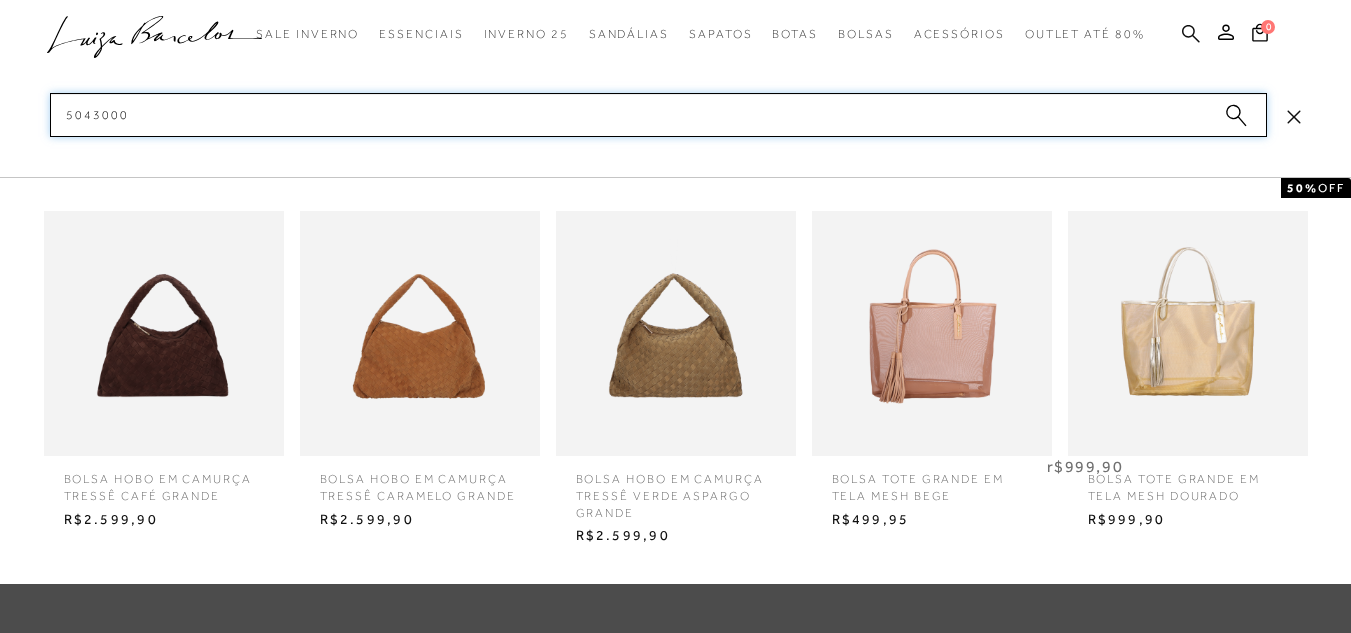type on "50430001" 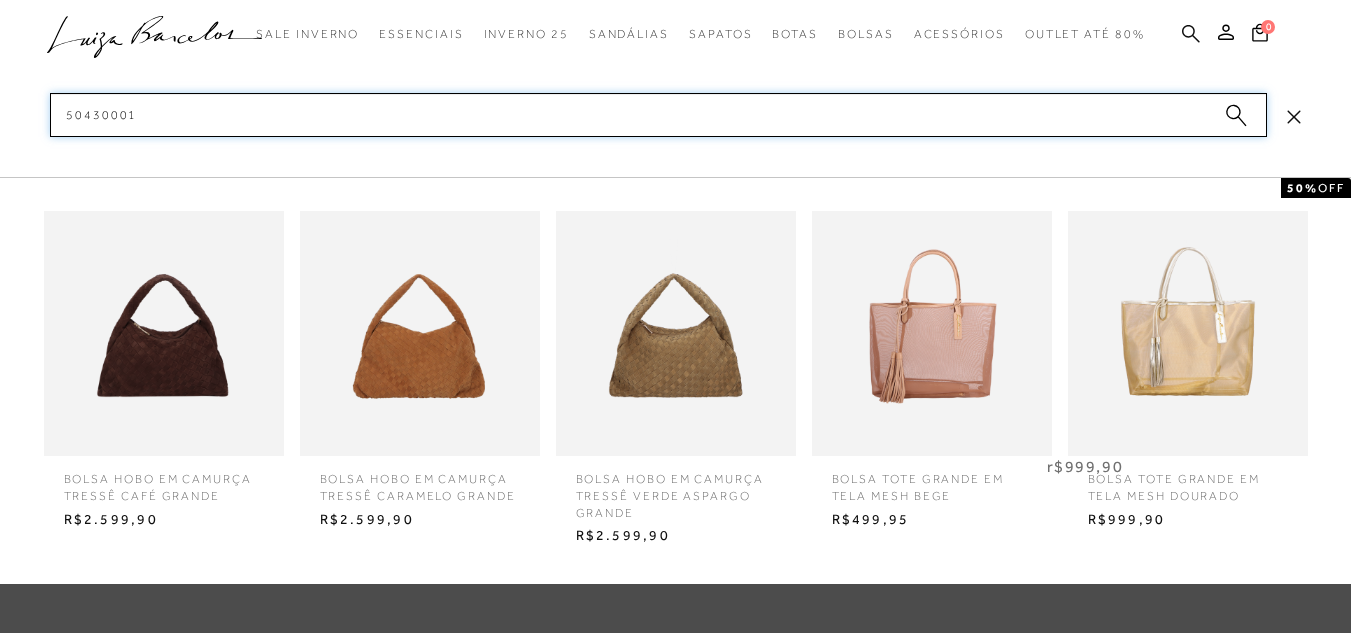 type 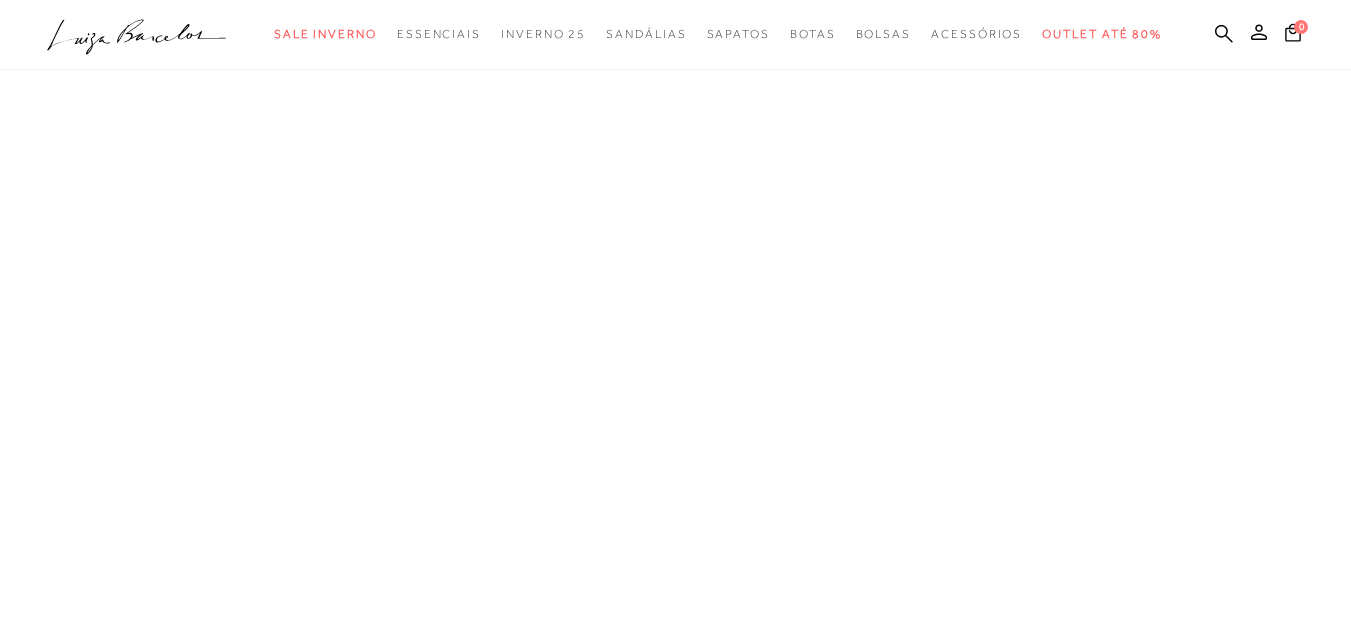 scroll, scrollTop: 0, scrollLeft: 0, axis: both 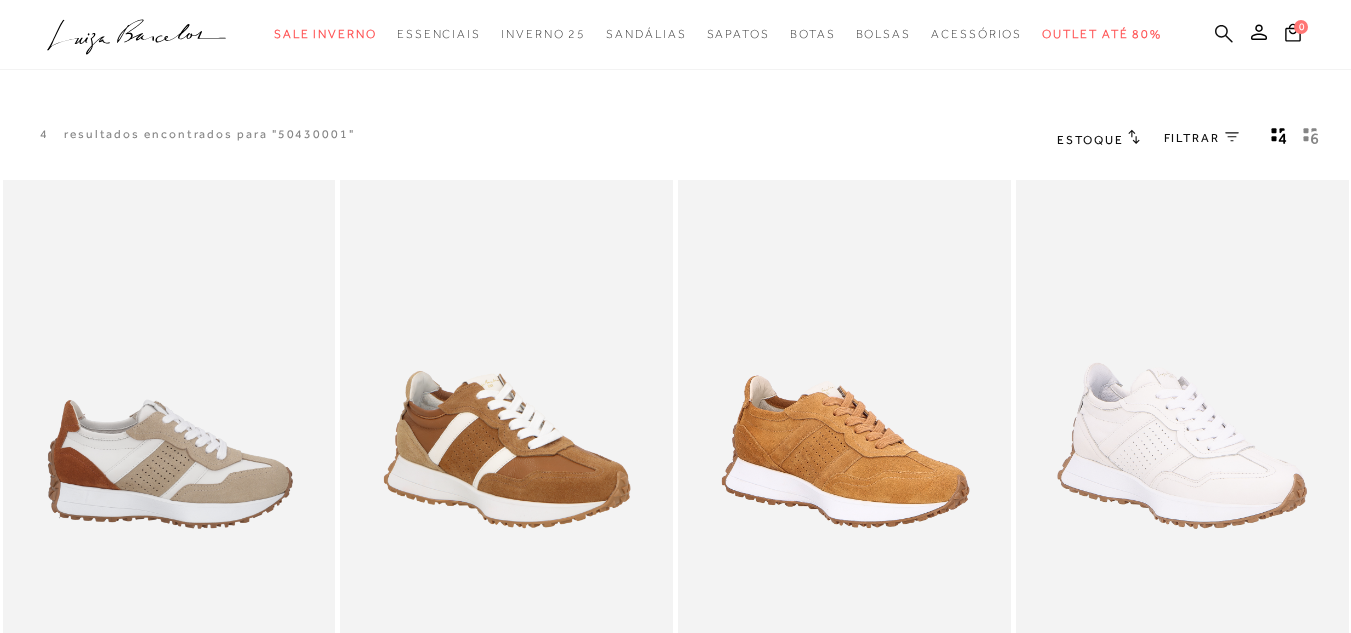 click 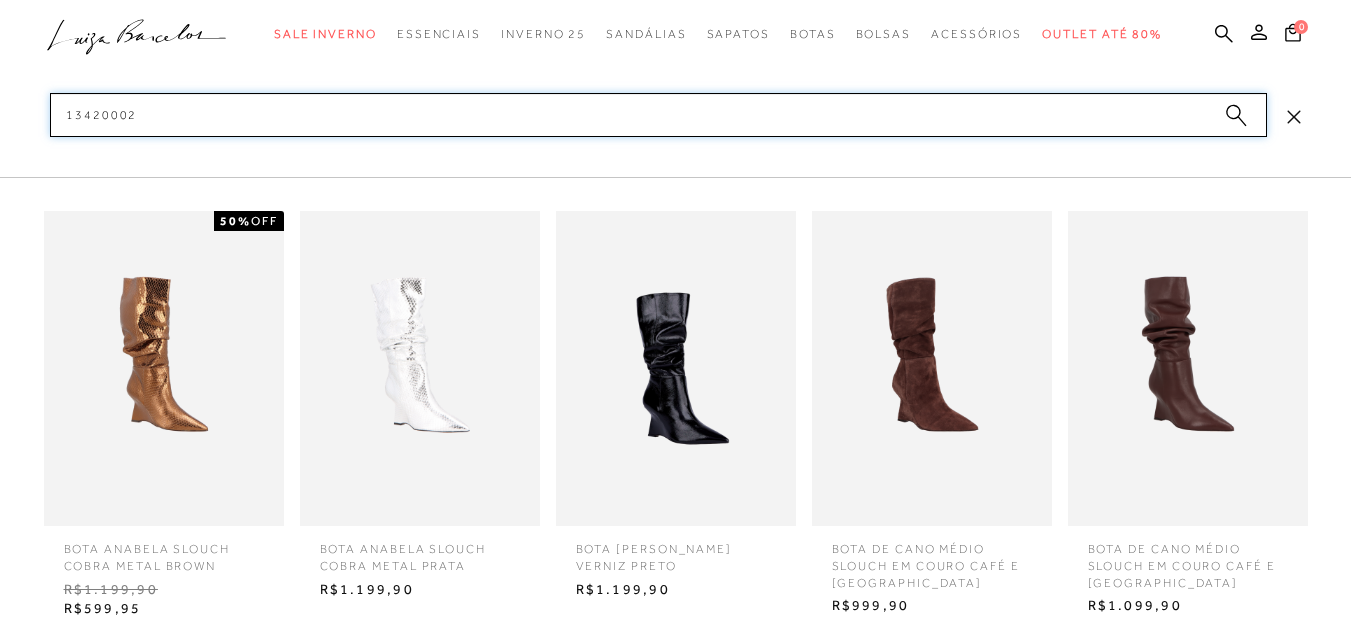 scroll, scrollTop: 370, scrollLeft: 0, axis: vertical 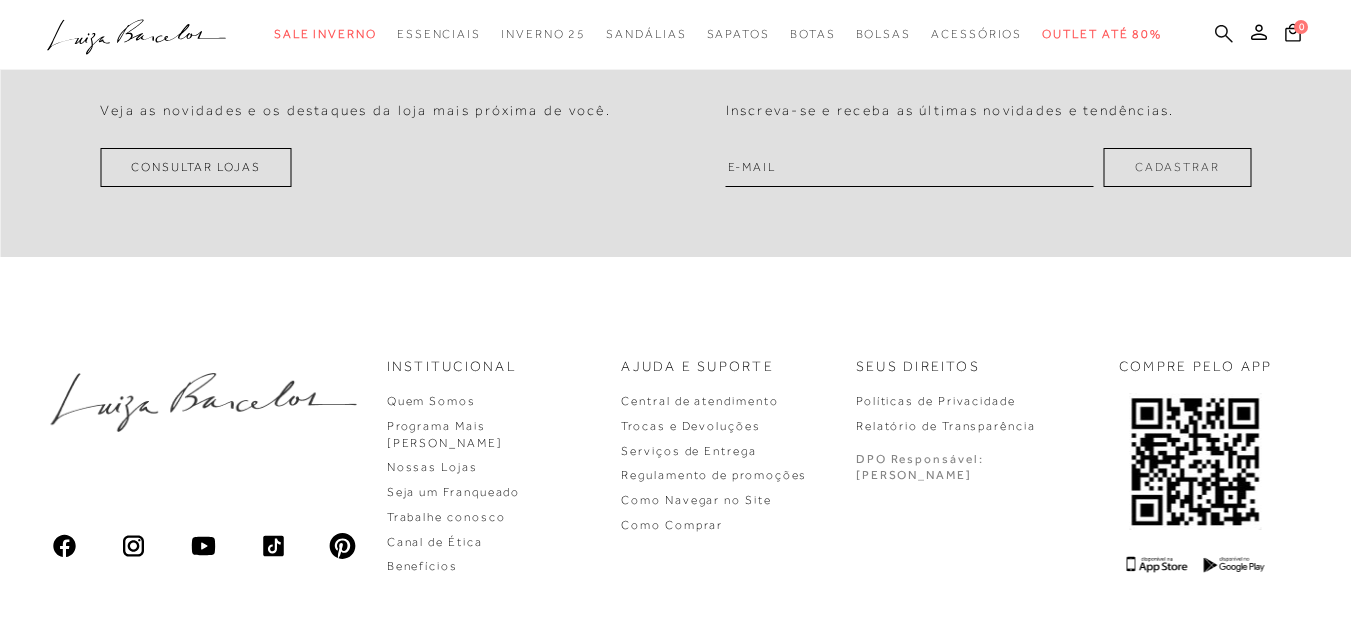 click 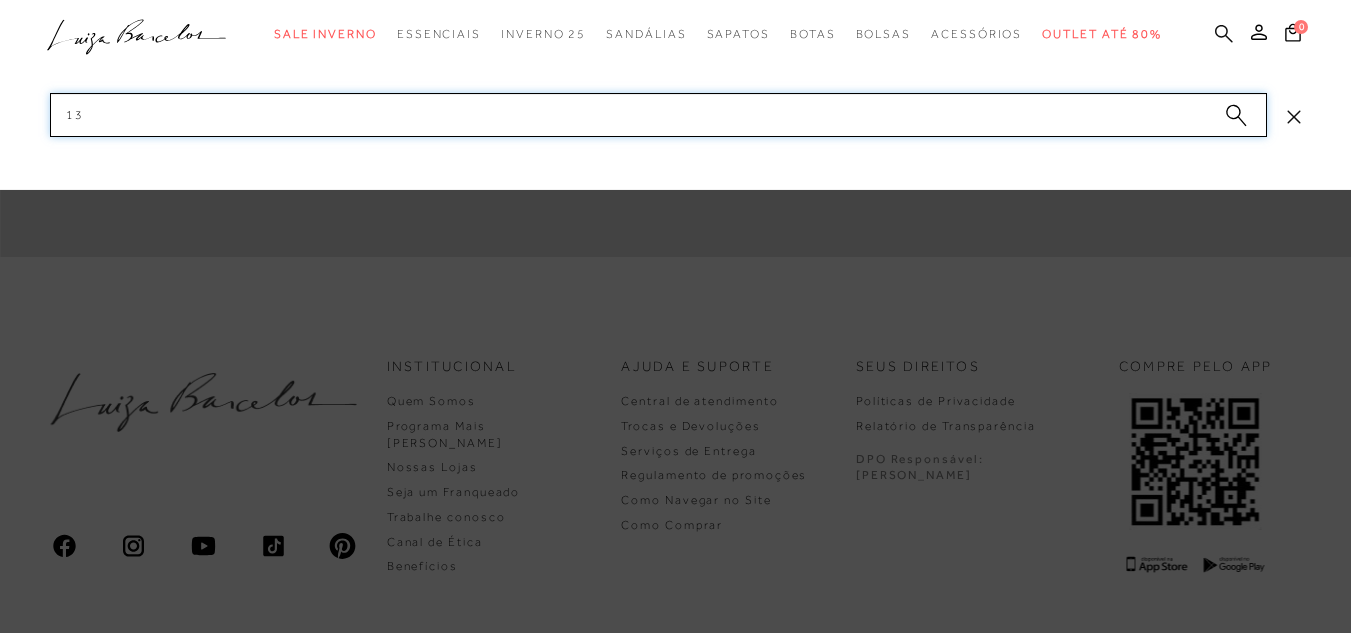 type on "1" 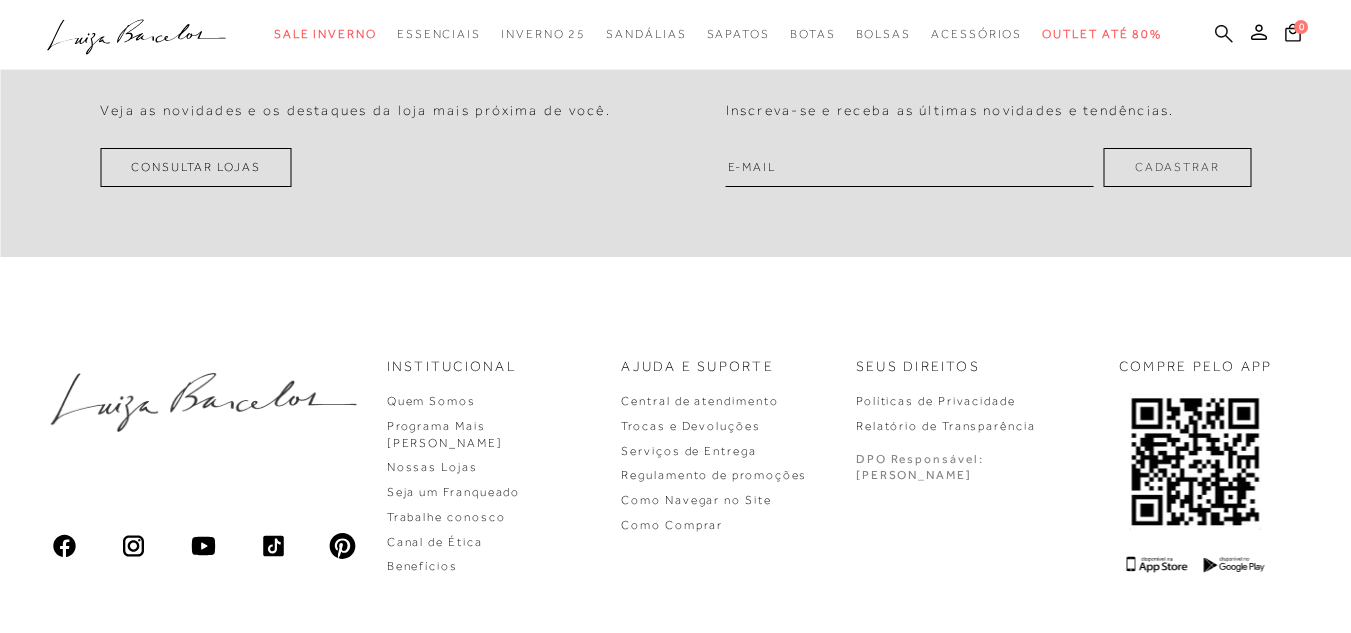 click 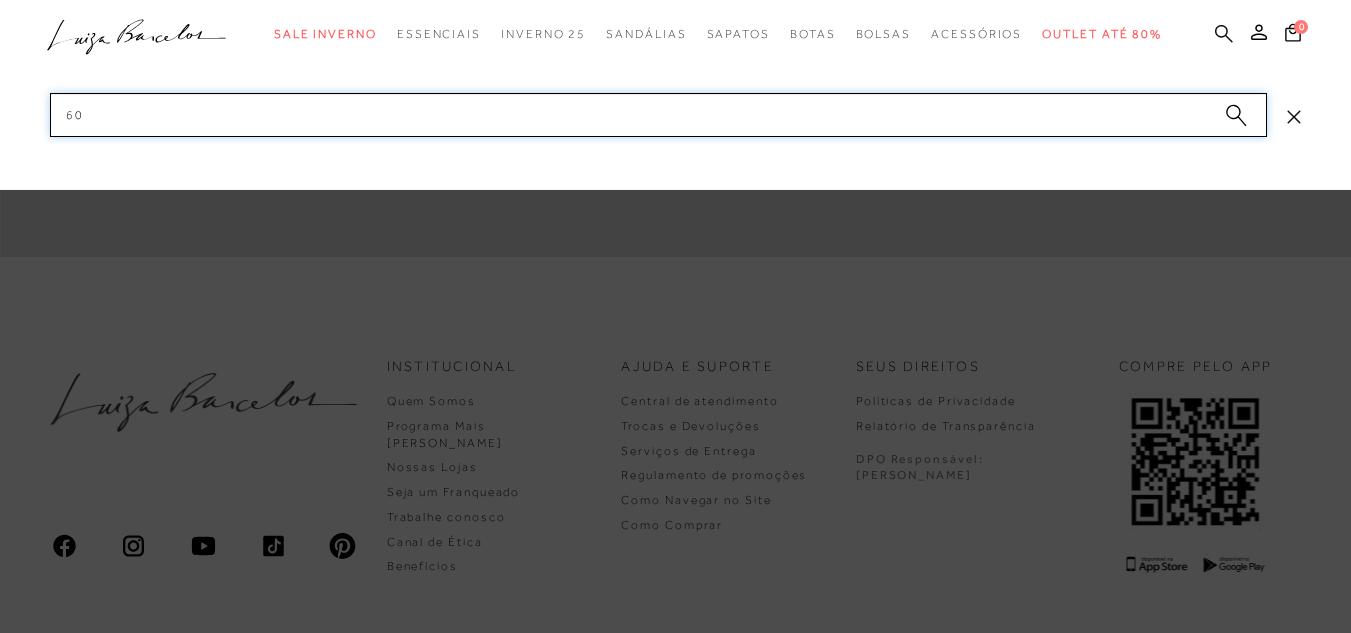 type on "6" 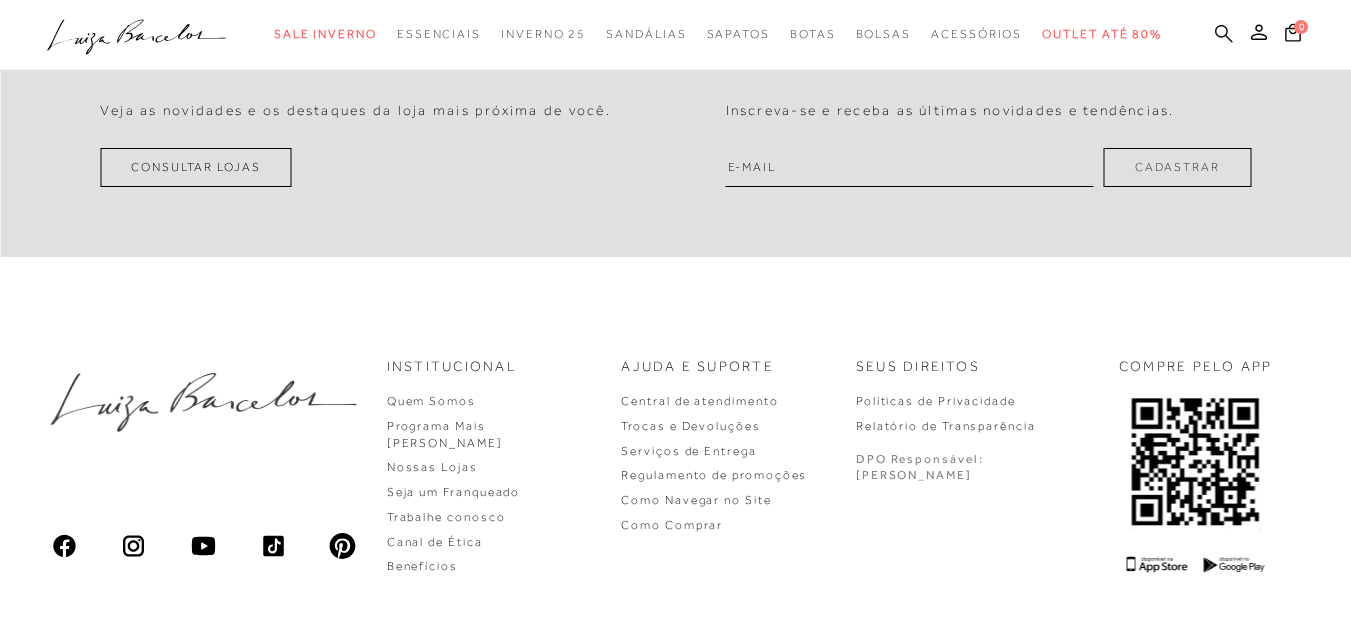 click 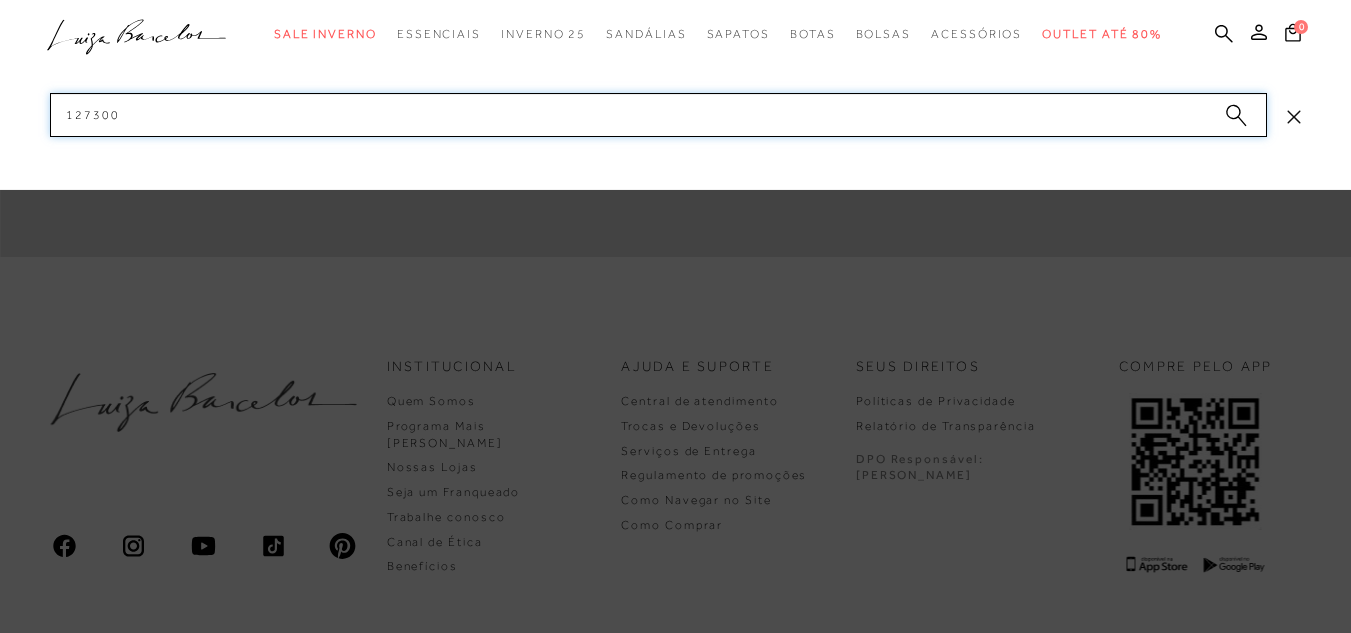 drag, startPoint x: 173, startPoint y: 119, endPoint x: 0, endPoint y: 138, distance: 174.04022 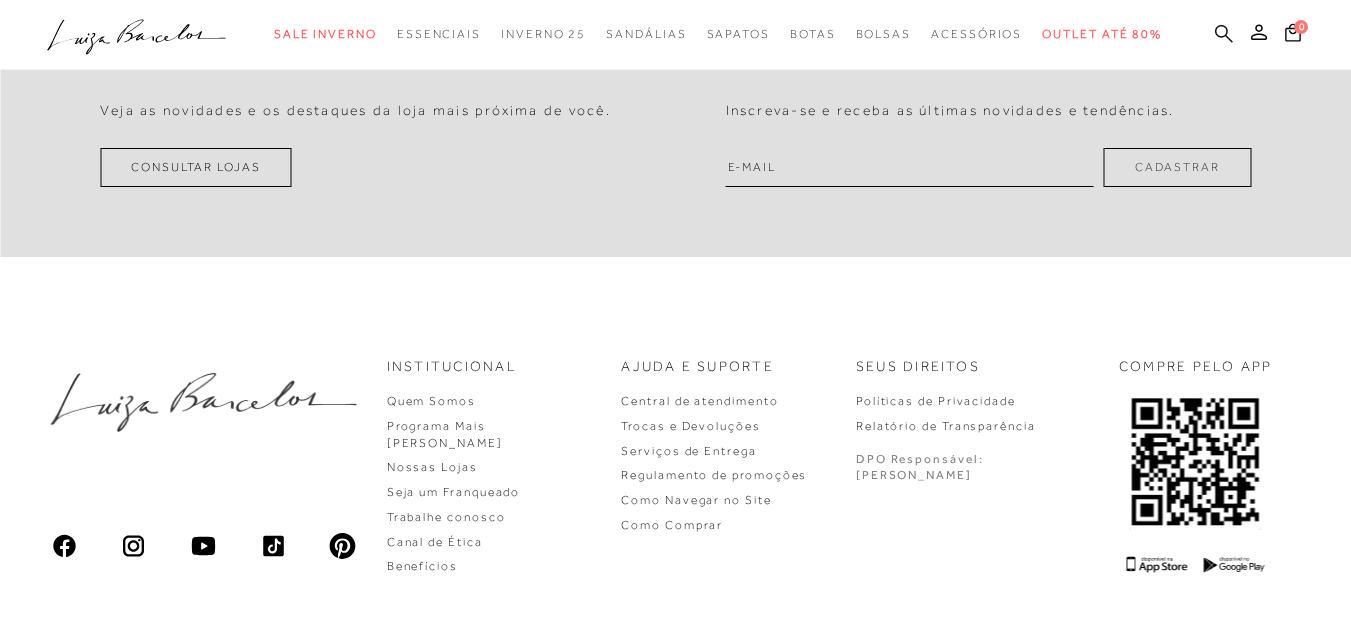 click 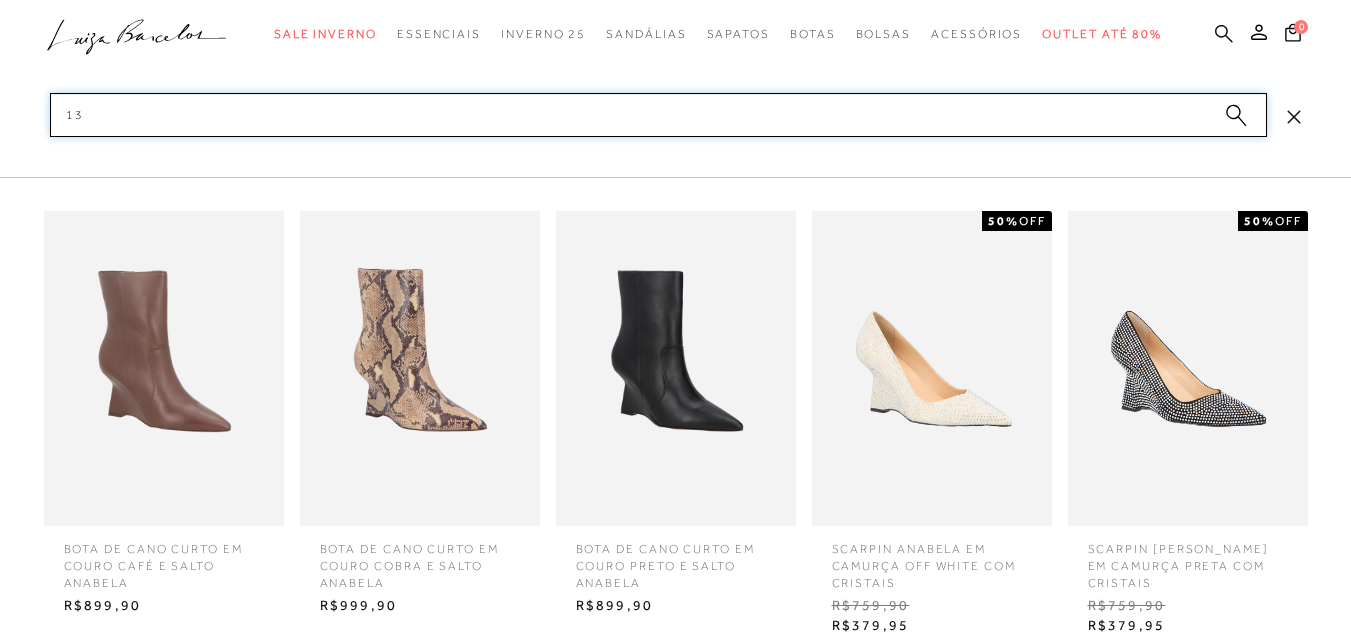type on "1" 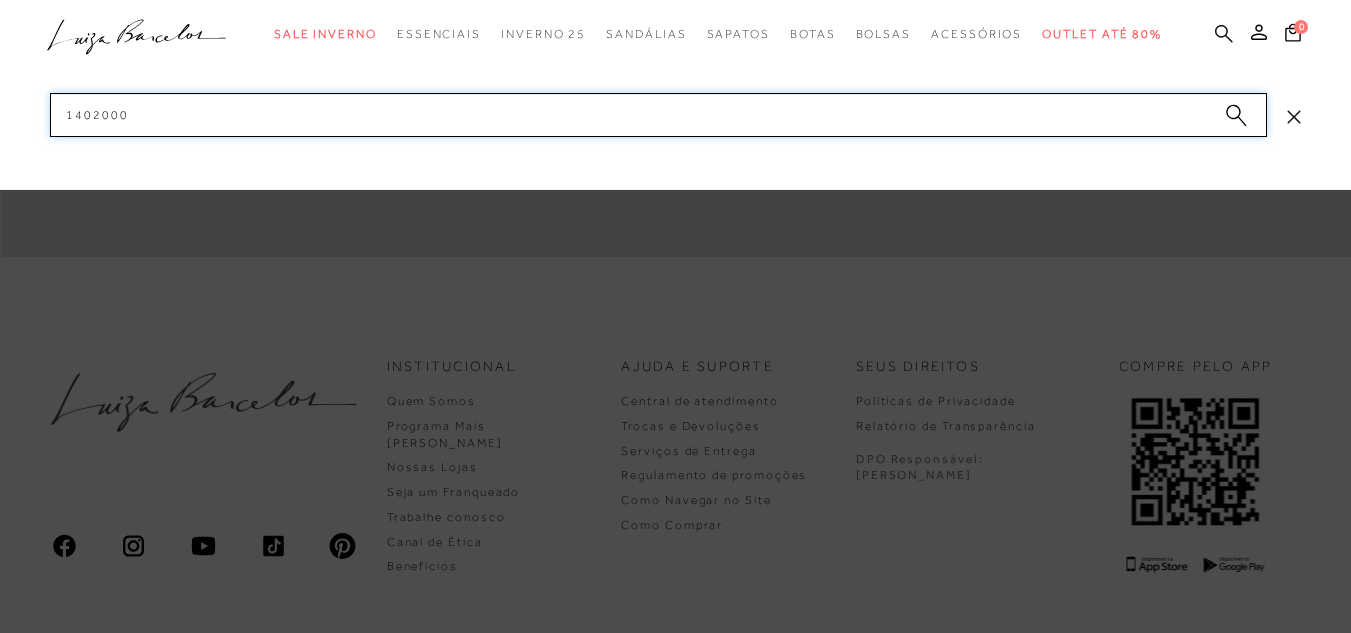 type on "14020007" 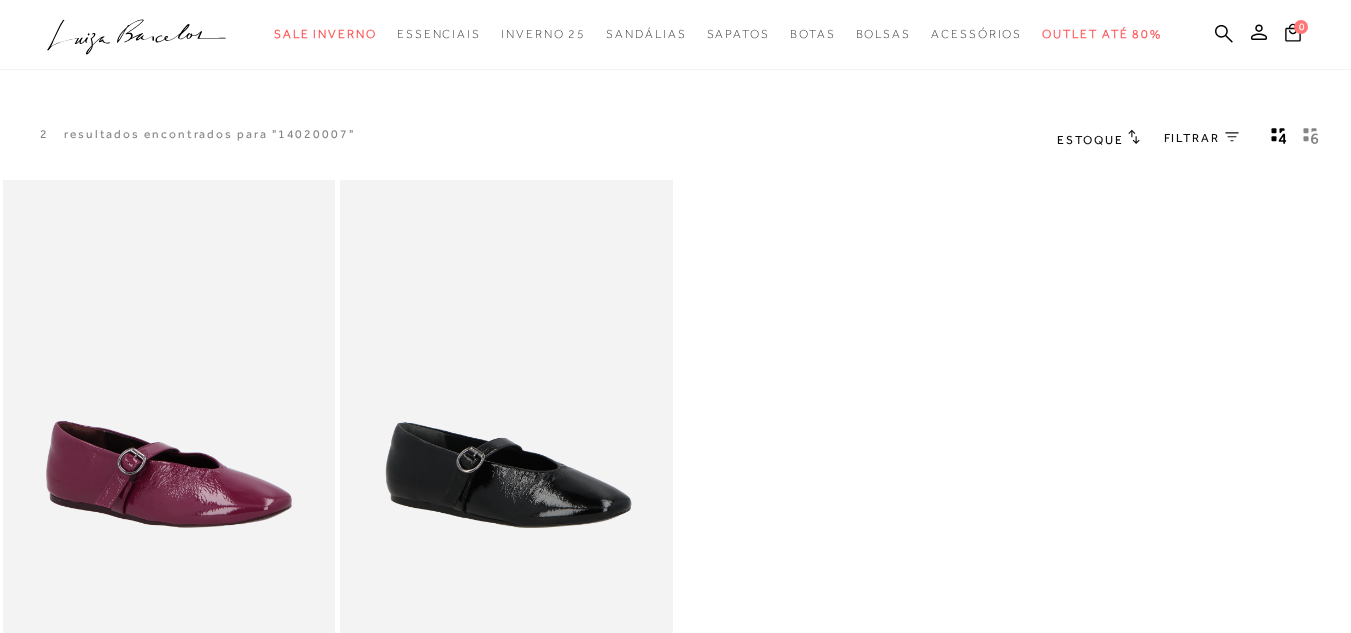 scroll, scrollTop: 0, scrollLeft: 0, axis: both 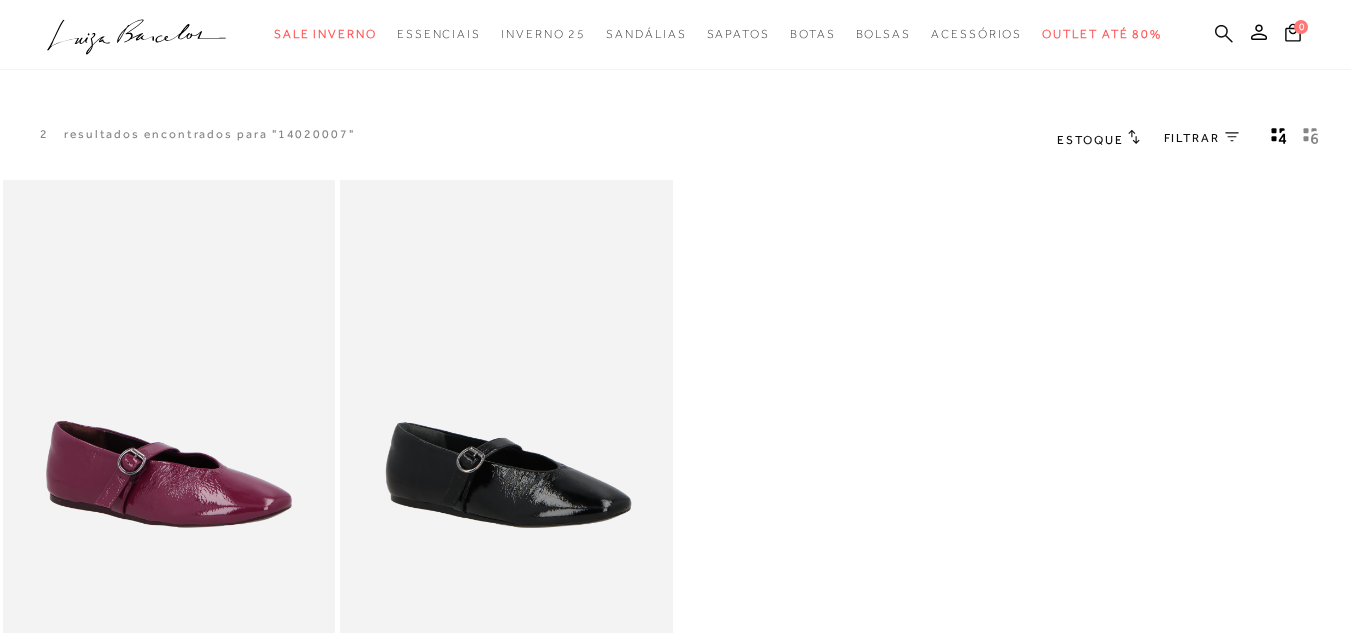 click 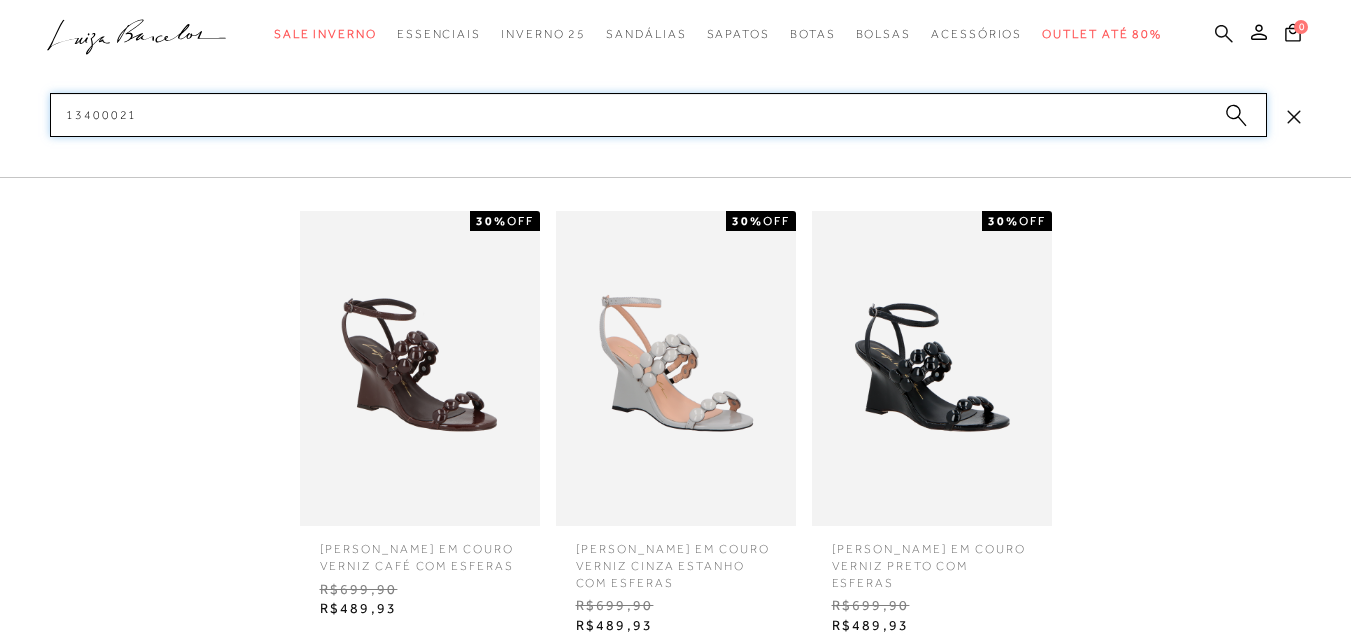 type on "13400021" 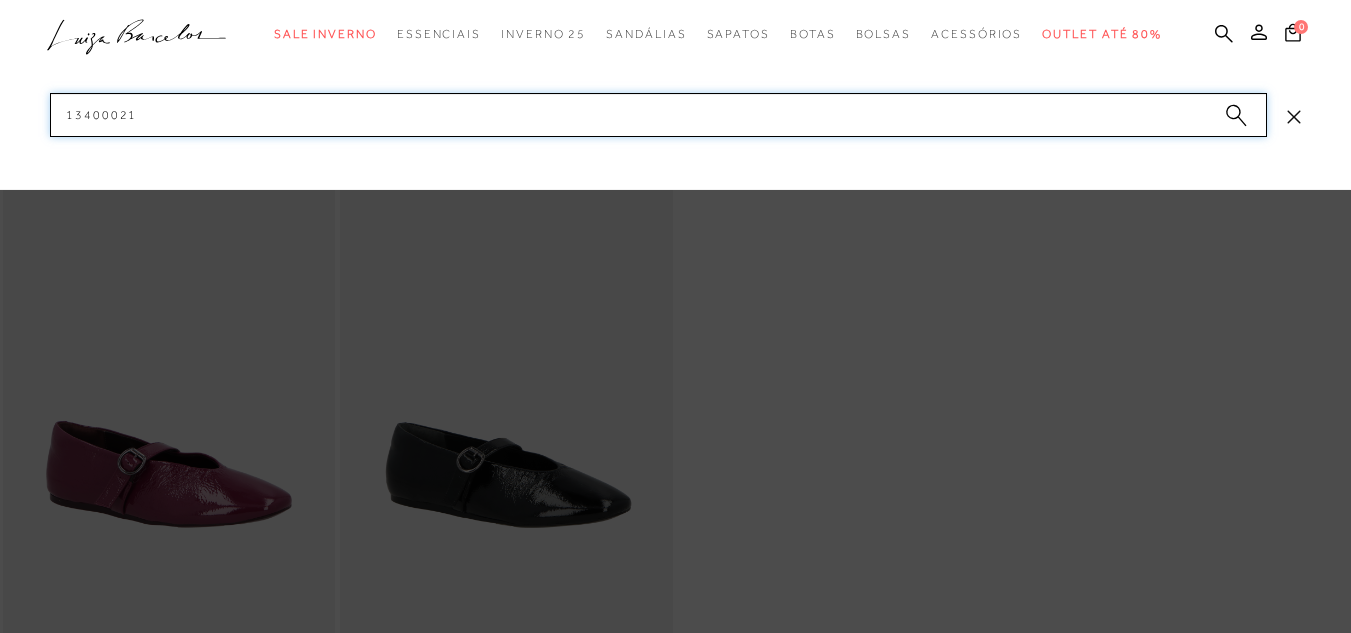 click on "13400021" at bounding box center [658, 115] 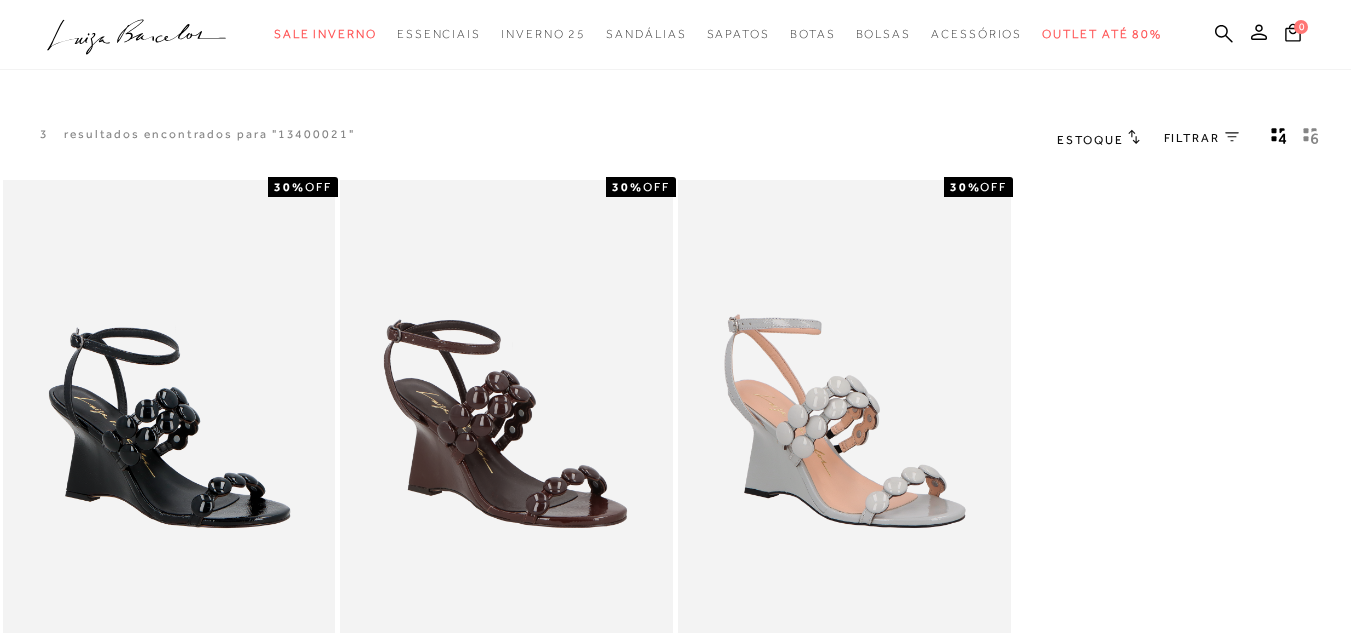scroll, scrollTop: 0, scrollLeft: 0, axis: both 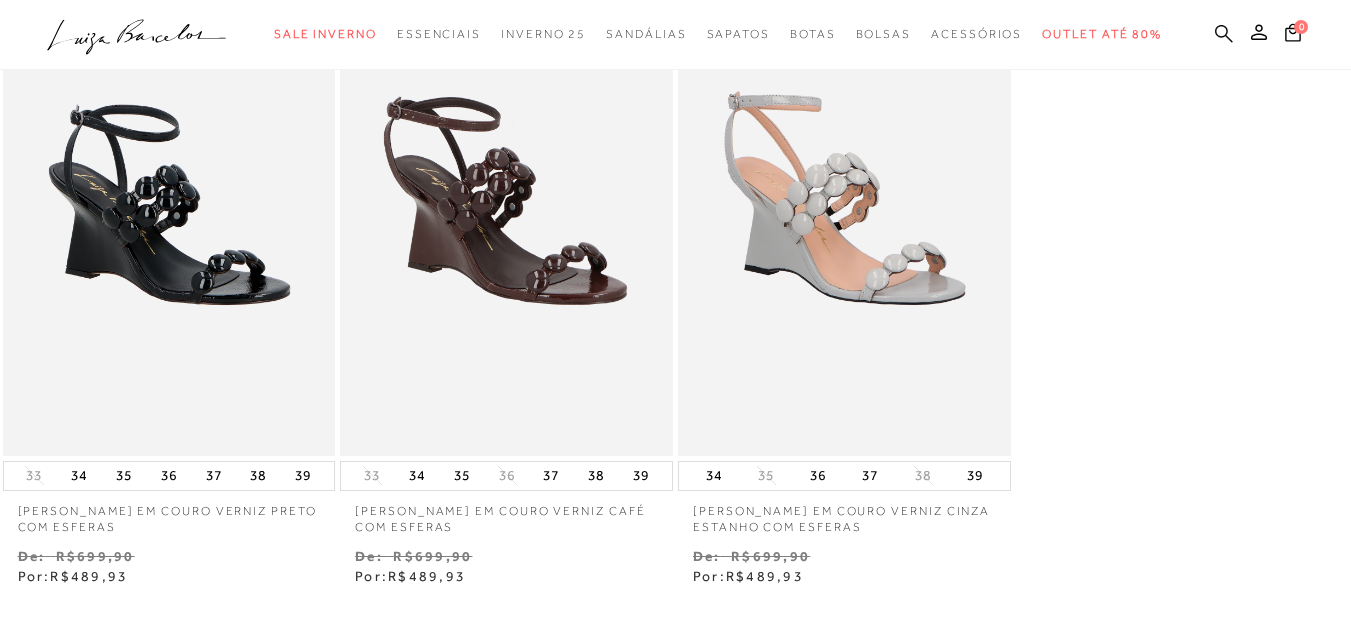 click 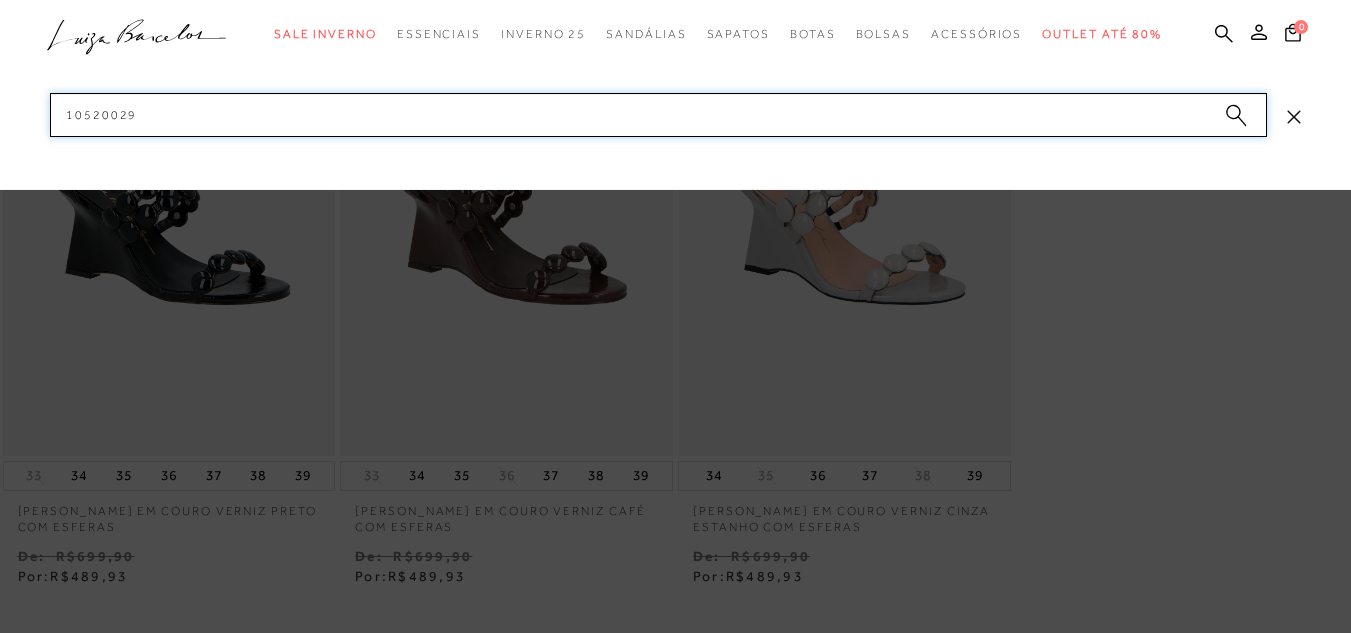 drag, startPoint x: 185, startPoint y: 118, endPoint x: 0, endPoint y: 111, distance: 185.13239 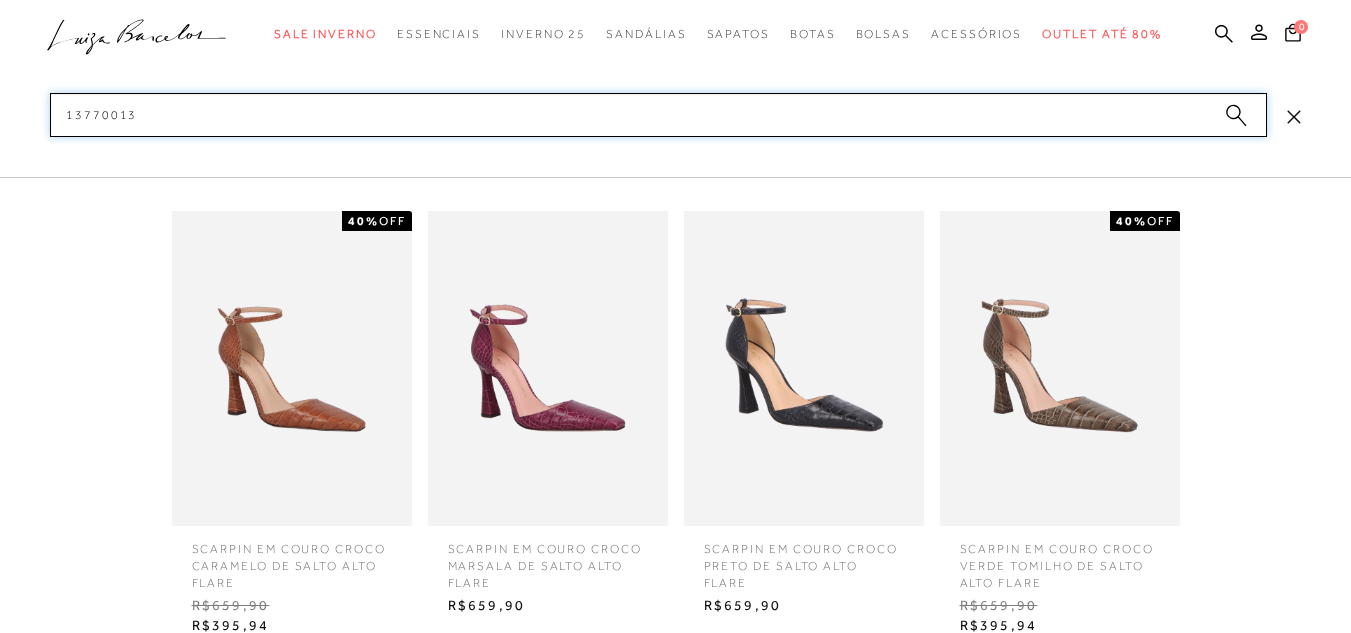 type on "13770013" 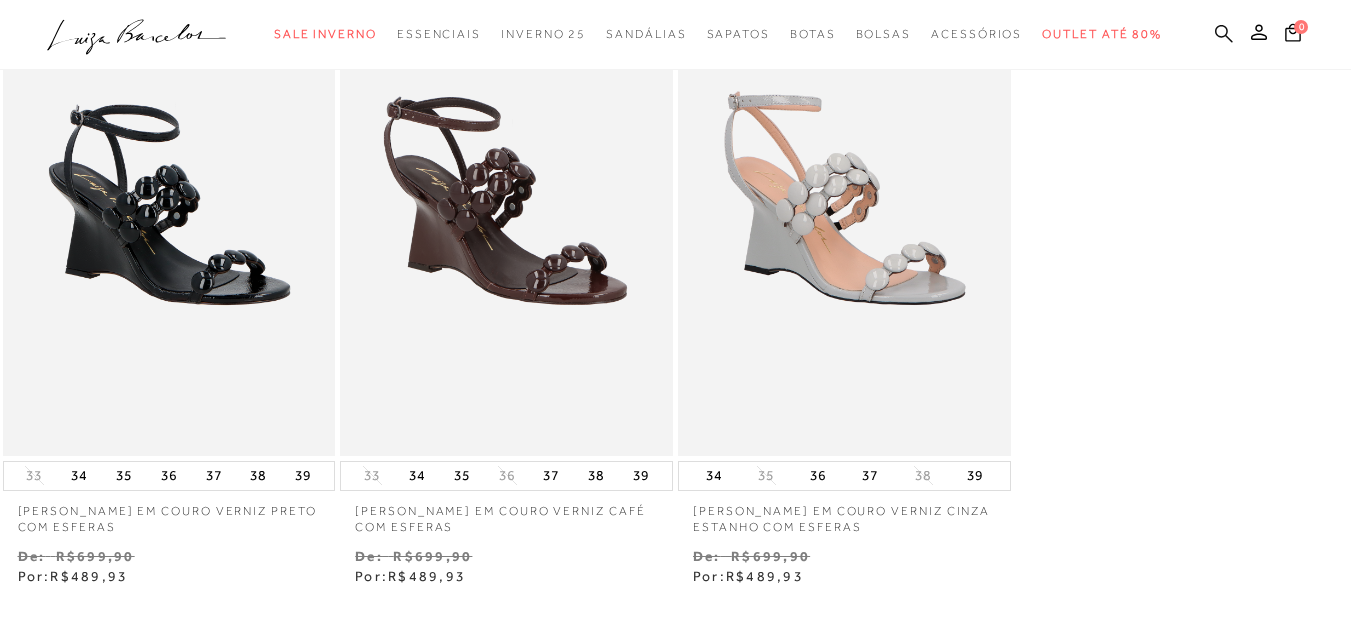 click 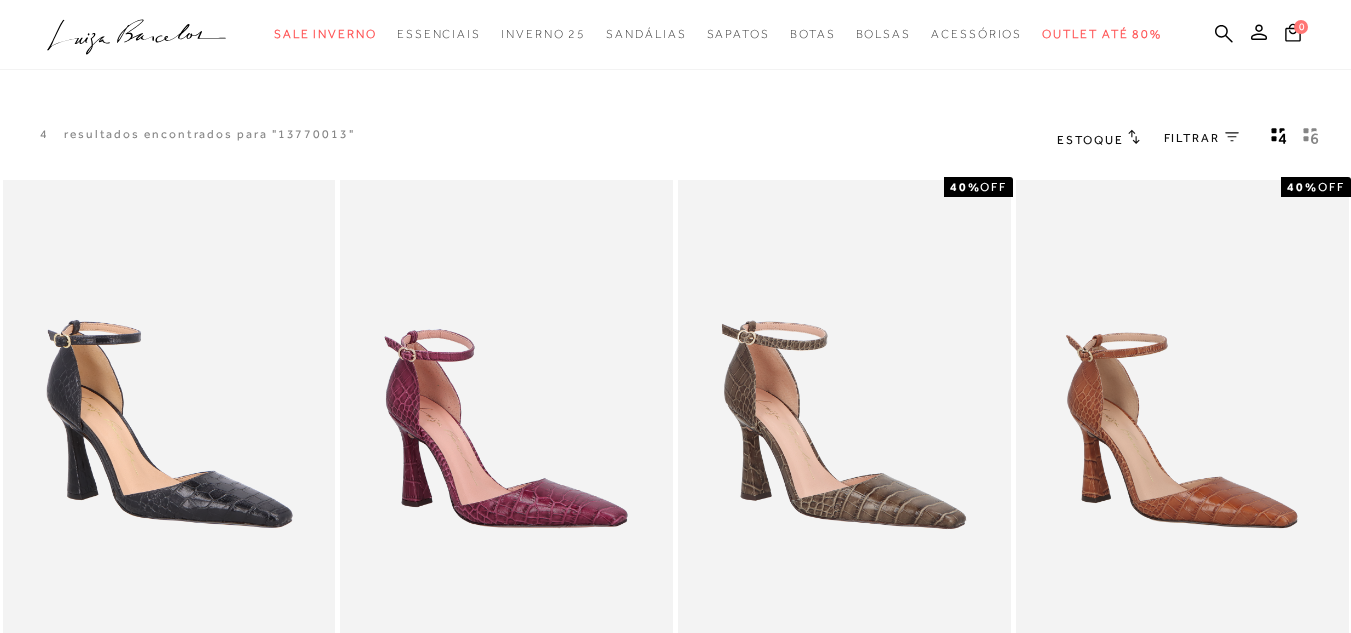 scroll, scrollTop: 0, scrollLeft: 0, axis: both 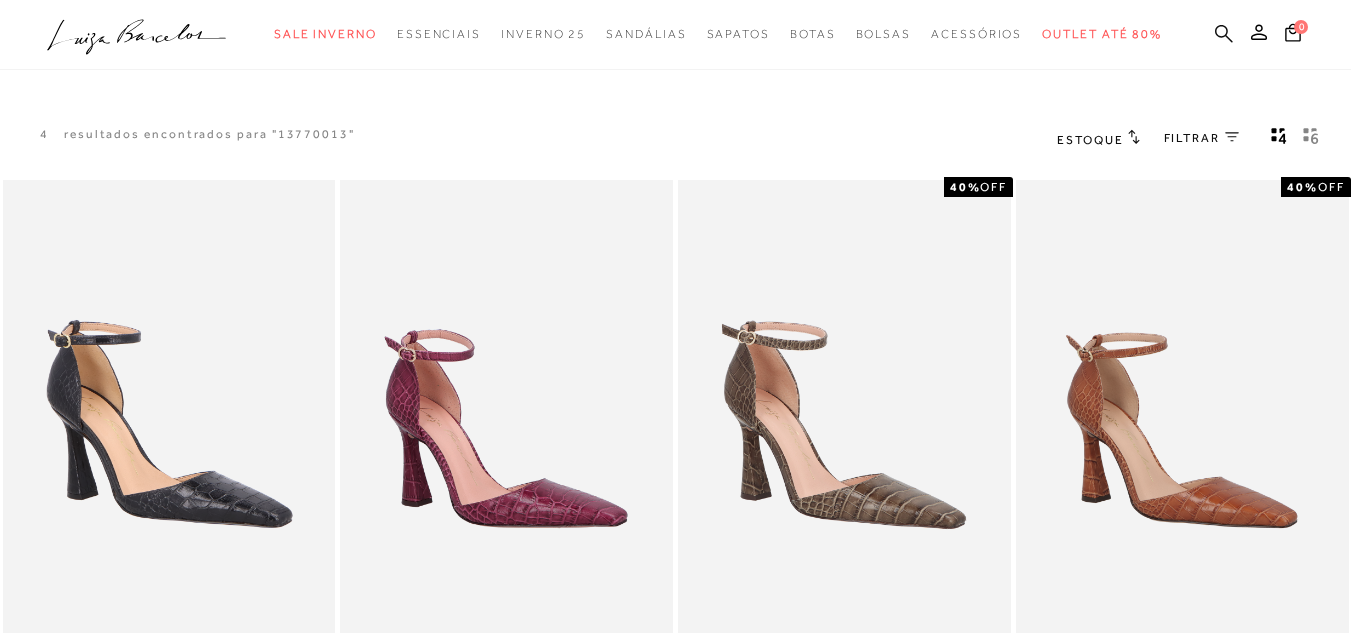 click 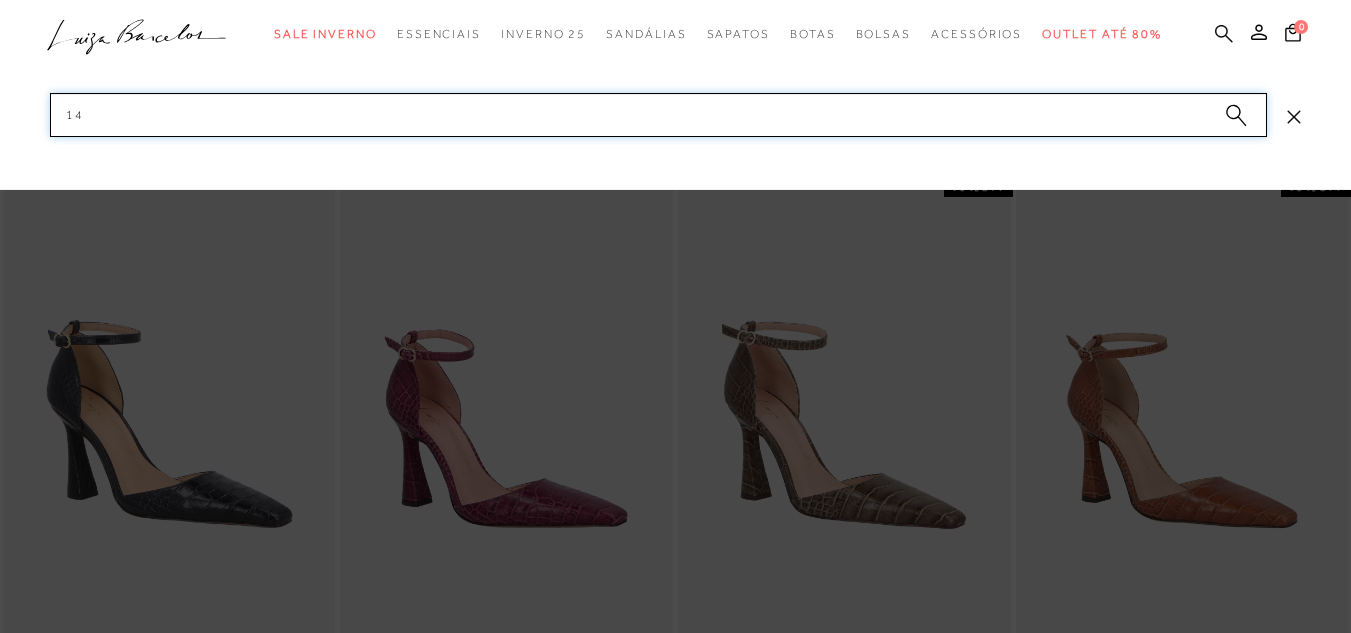 type on "1" 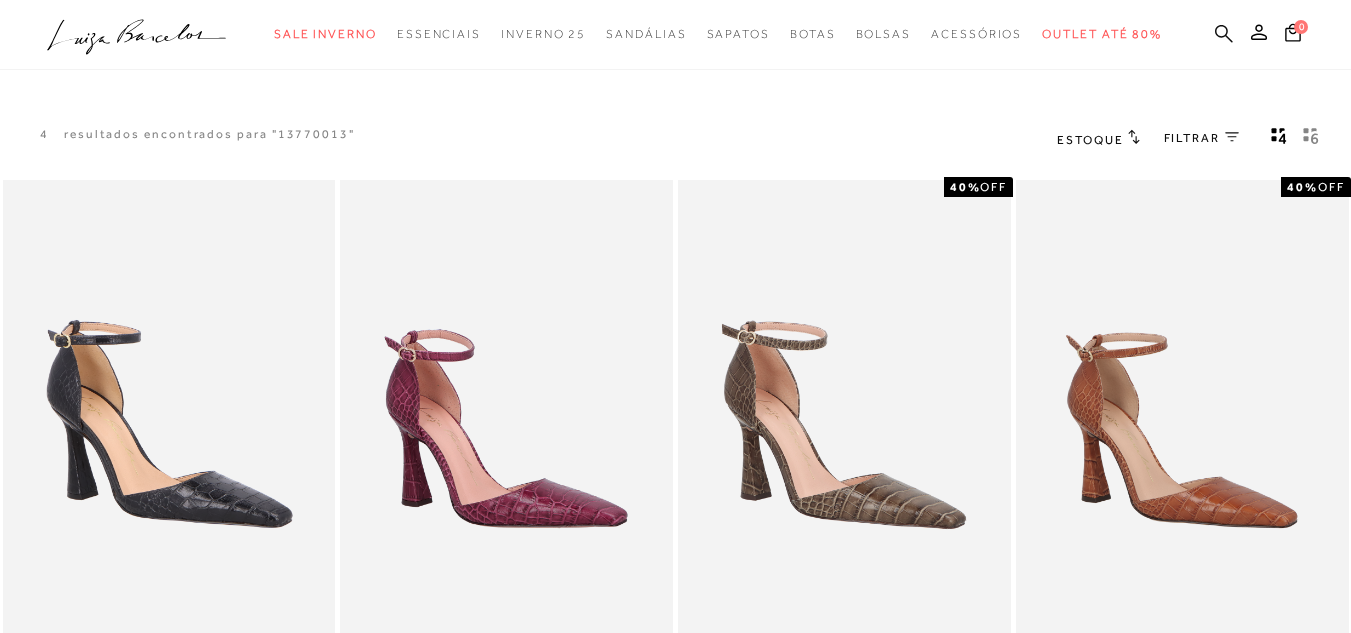 click 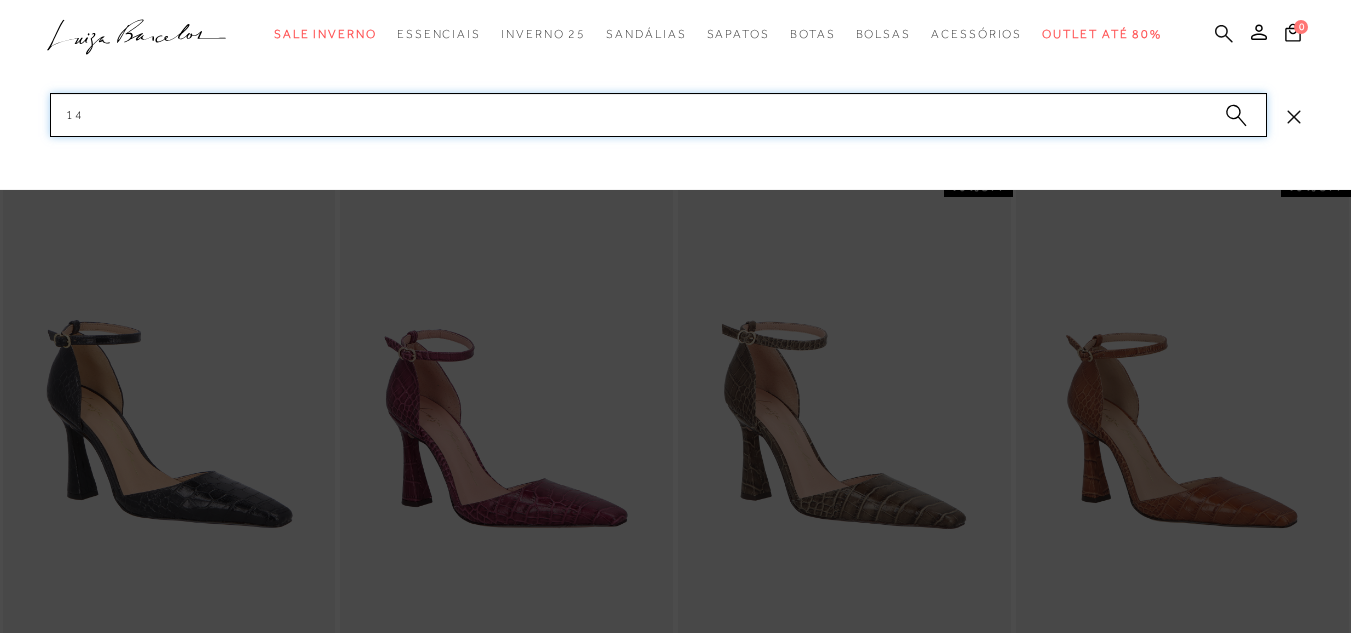 type on "1" 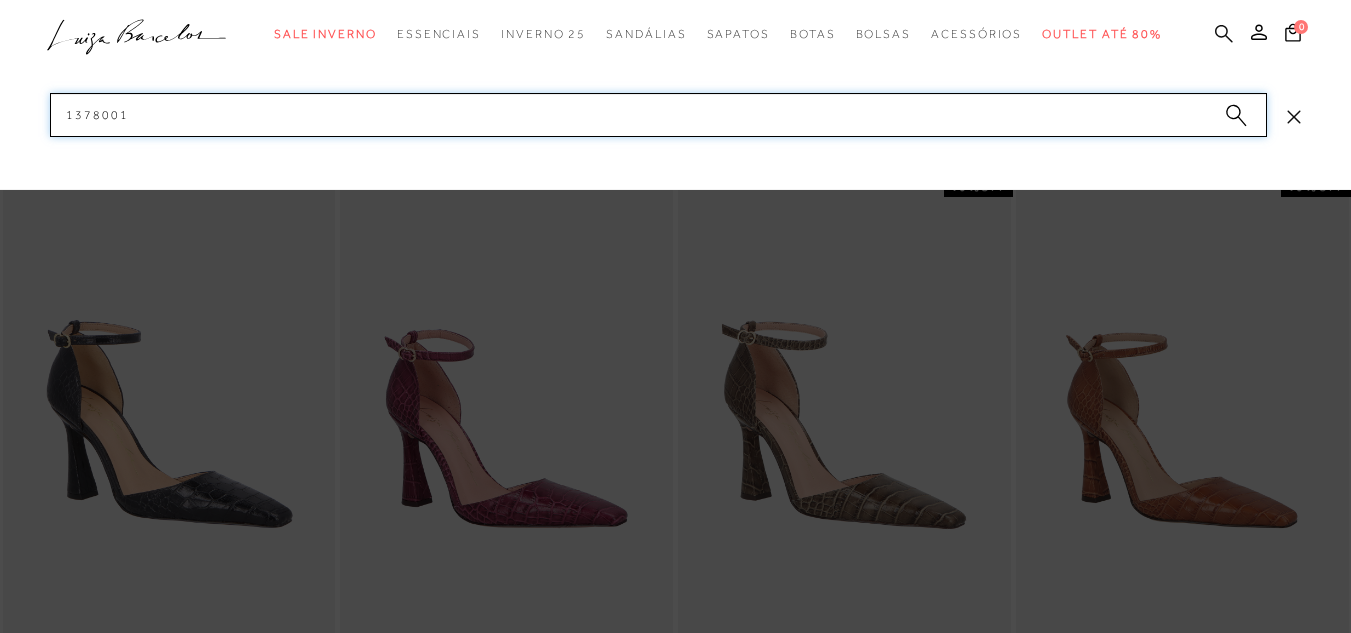 type on "13780013" 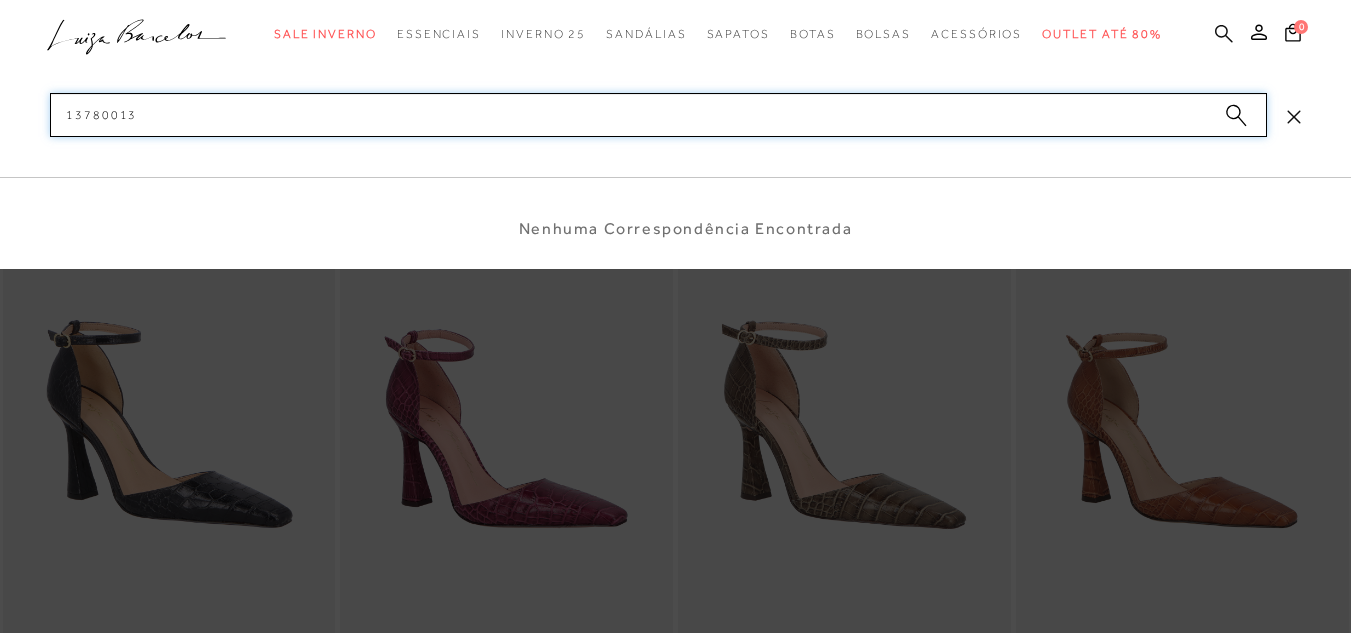 type 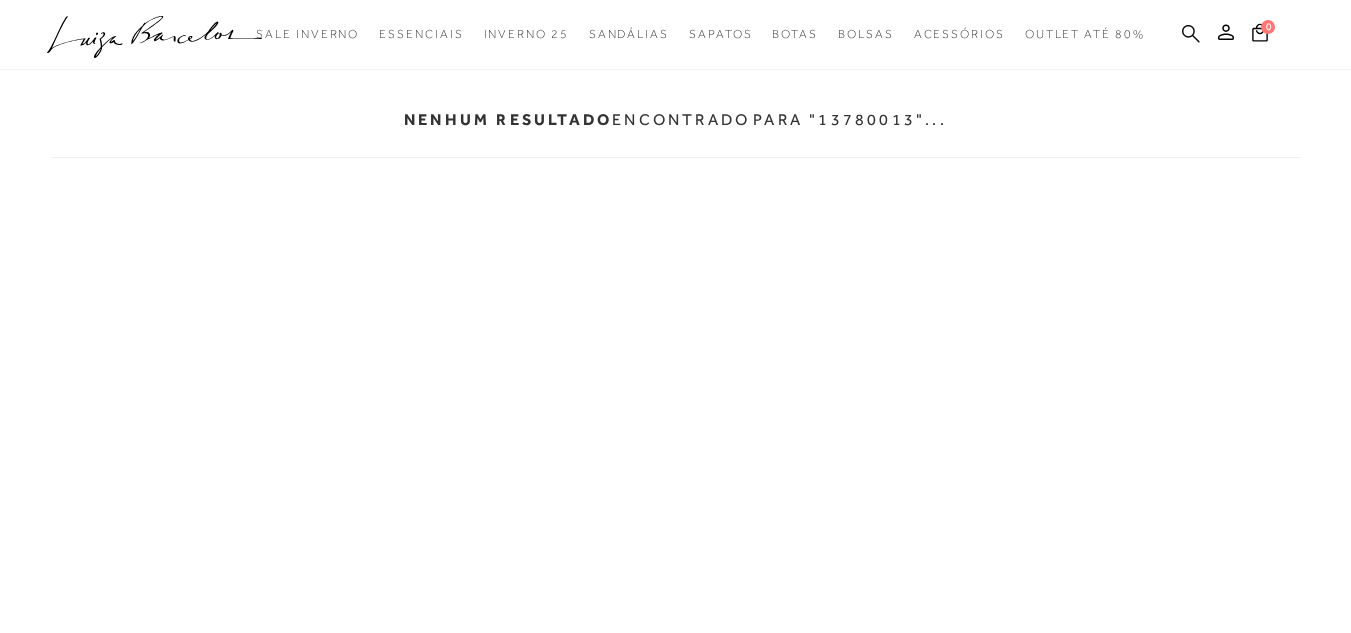 click 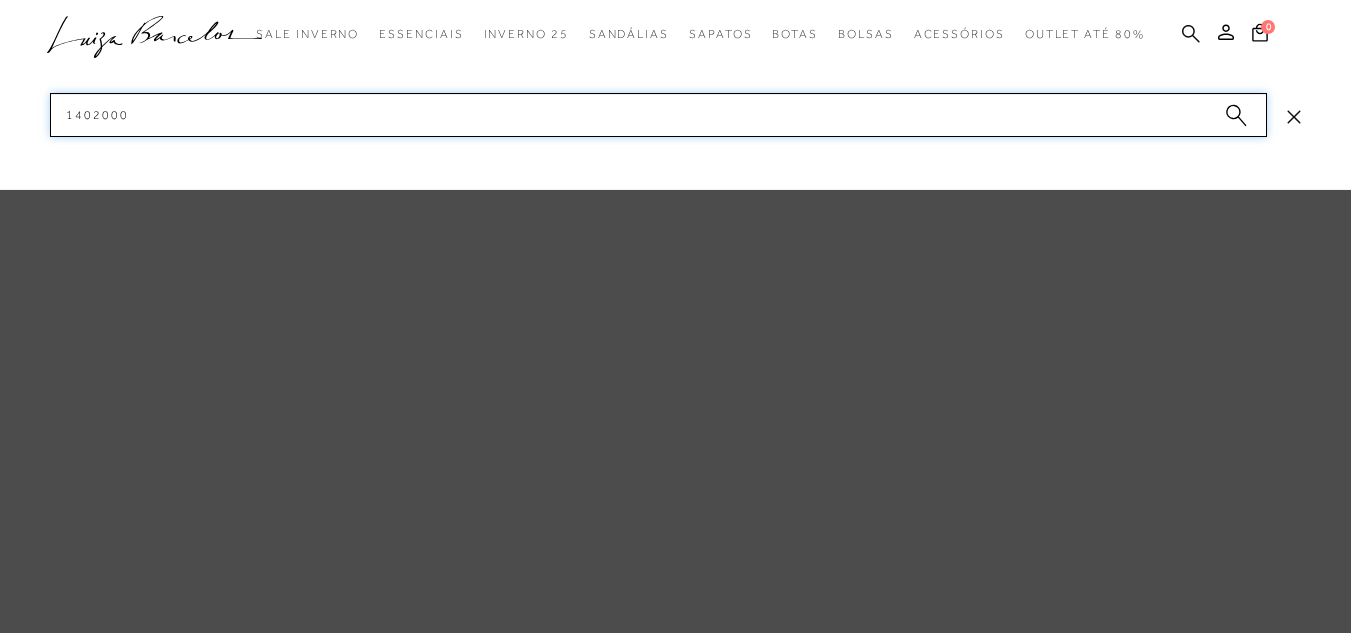 type on "14020008" 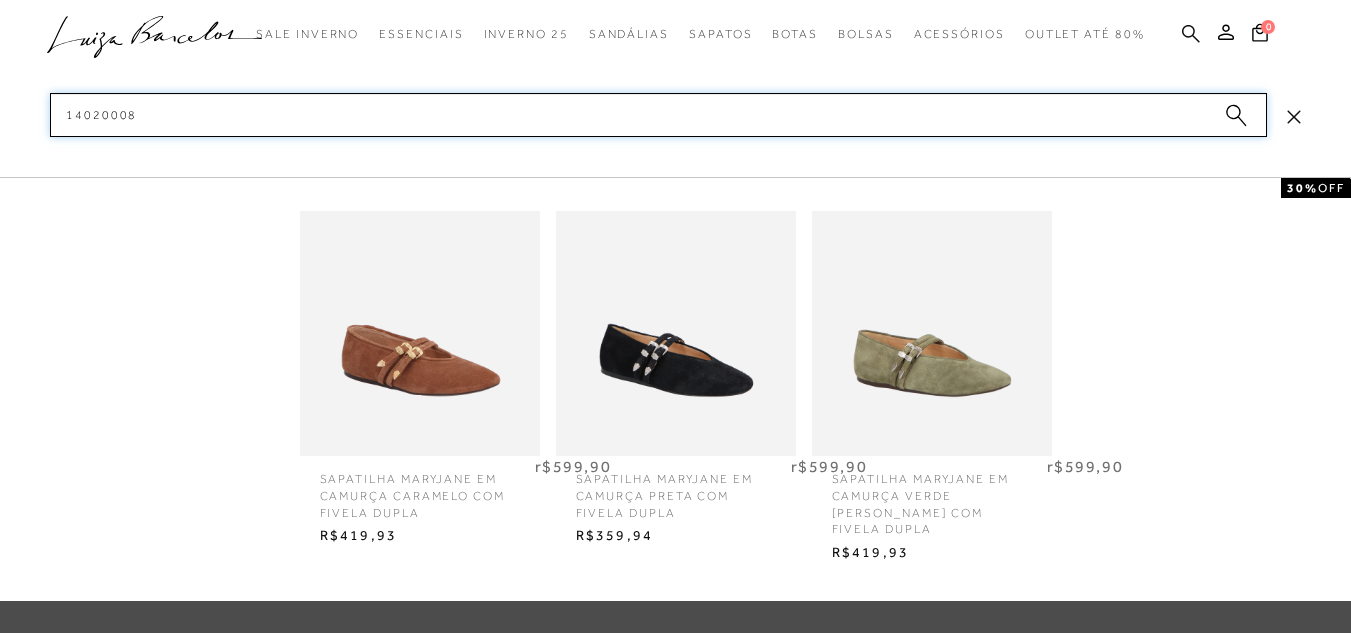 type 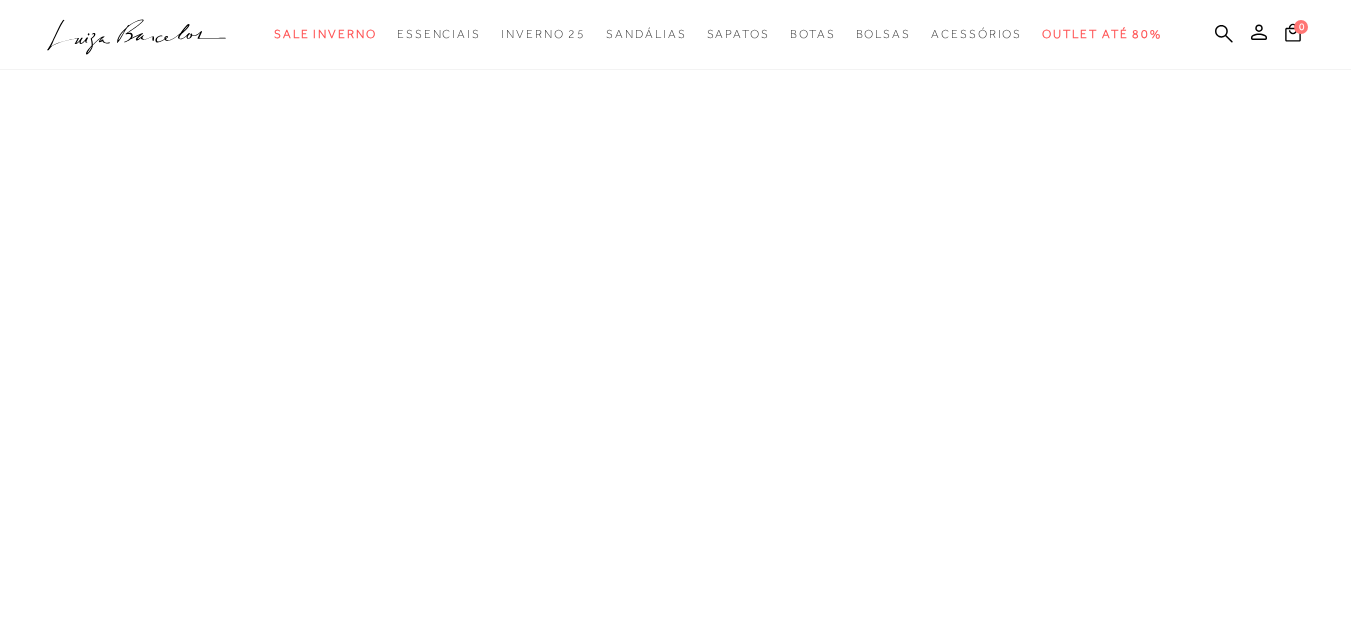 scroll, scrollTop: 0, scrollLeft: 0, axis: both 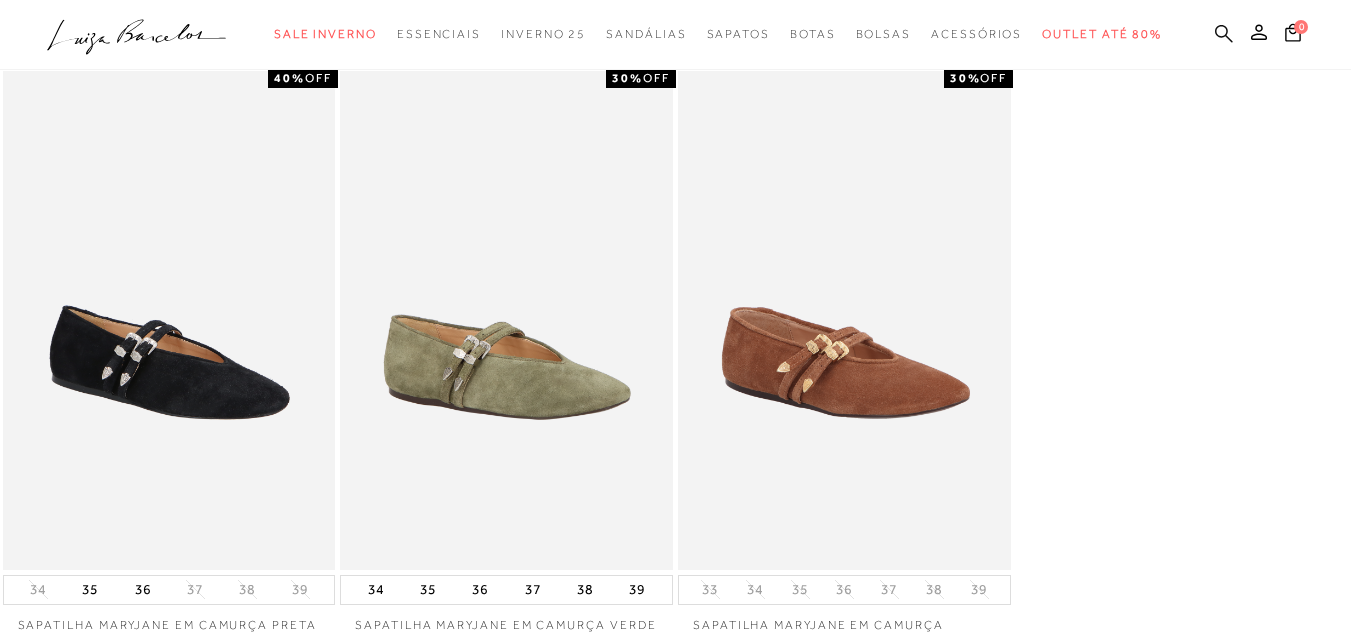 click 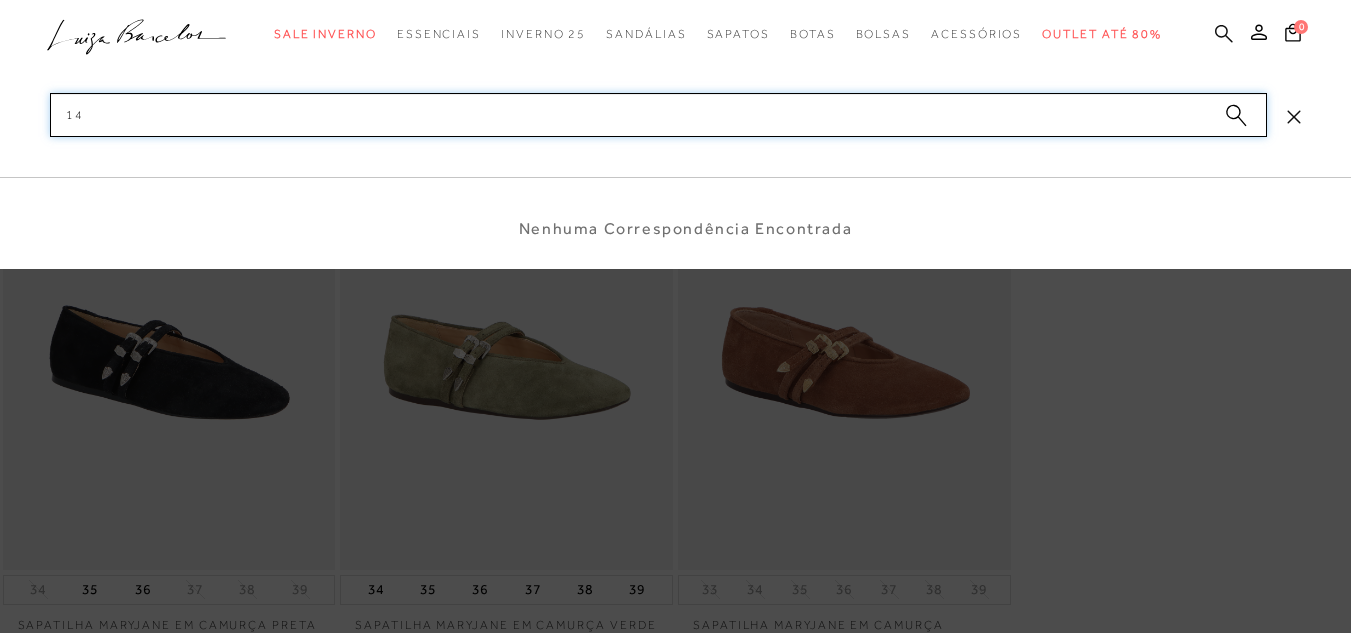 type on "1" 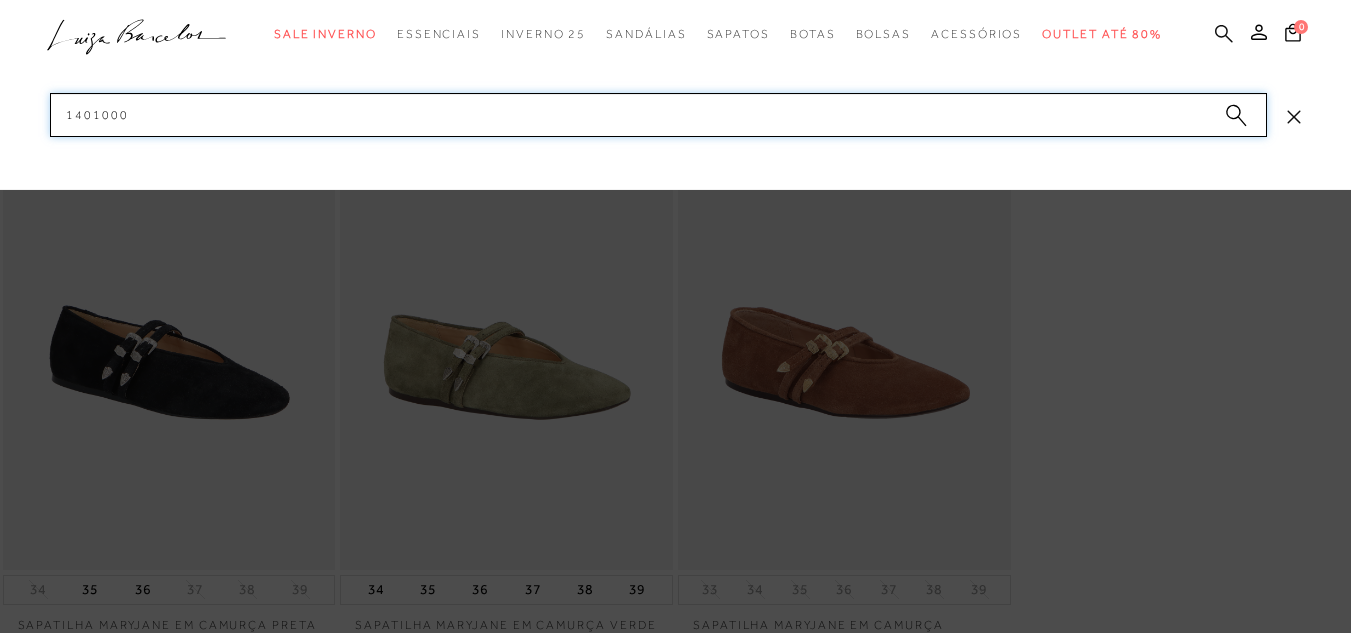 type on "14010002" 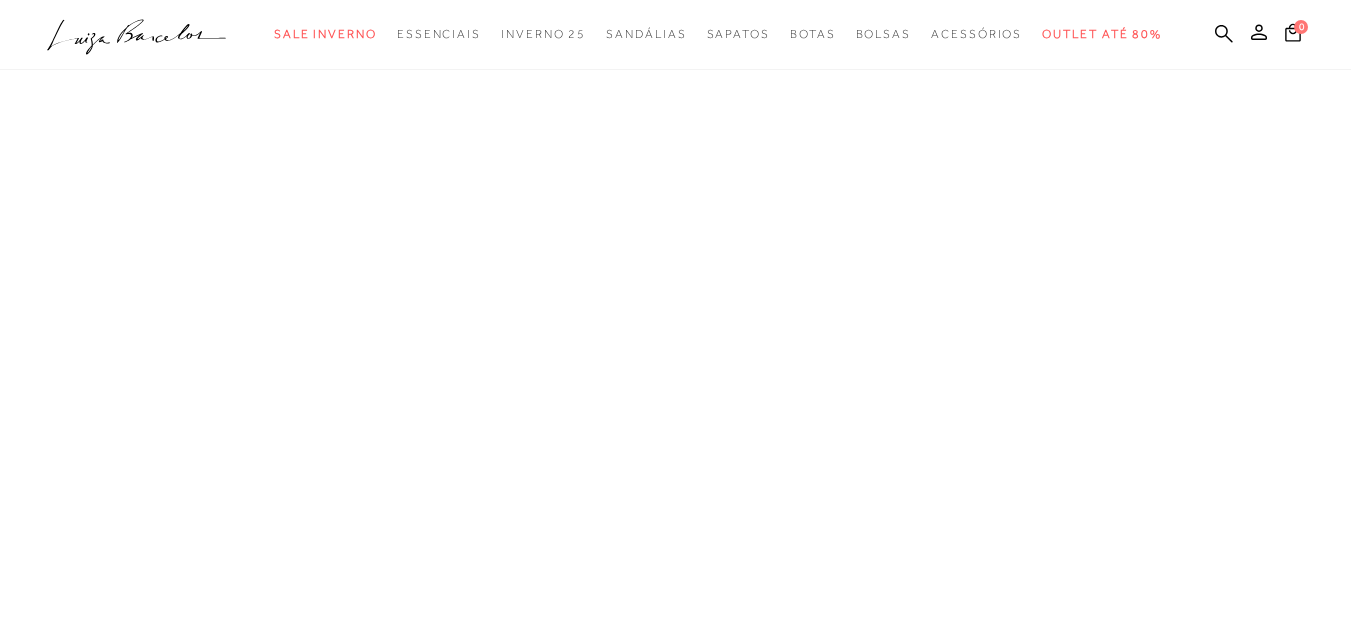 scroll, scrollTop: 0, scrollLeft: 0, axis: both 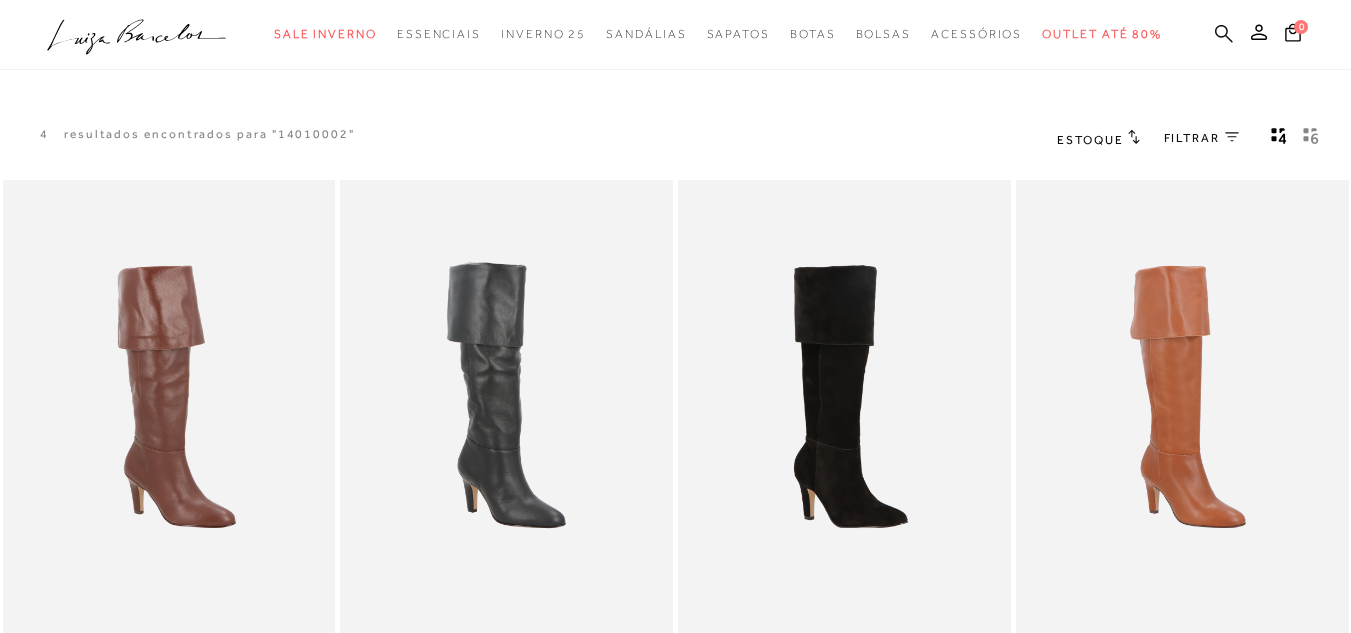 click 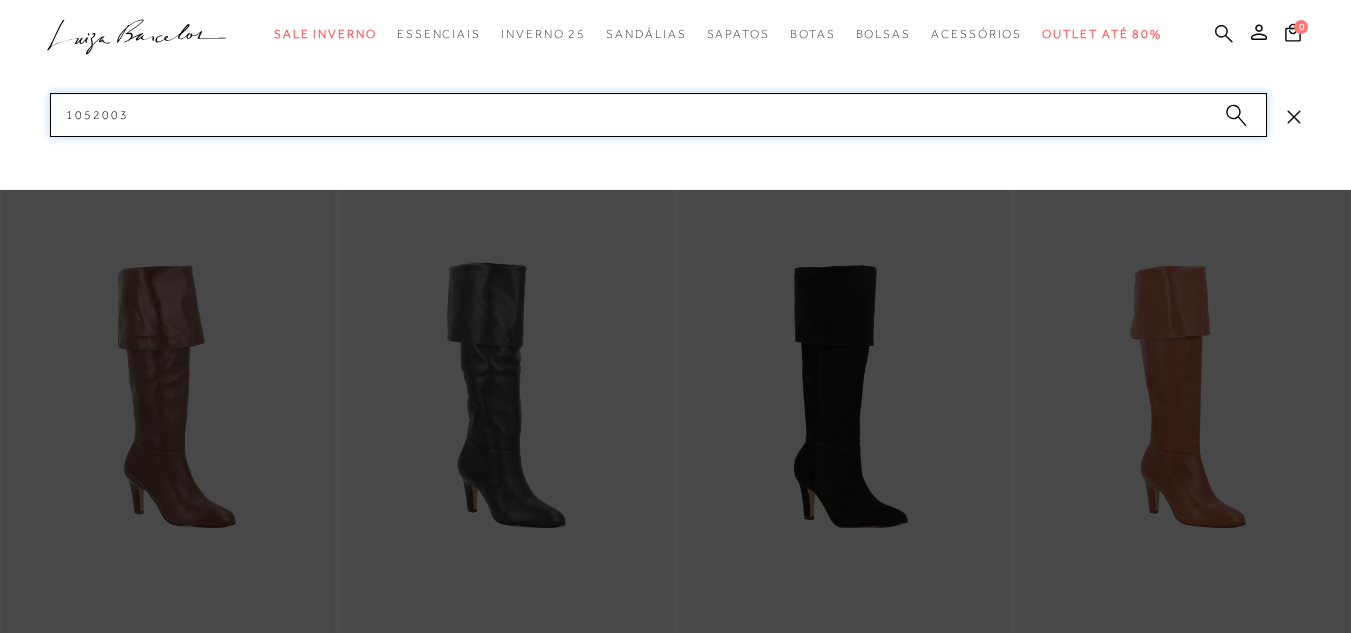 type on "10520030" 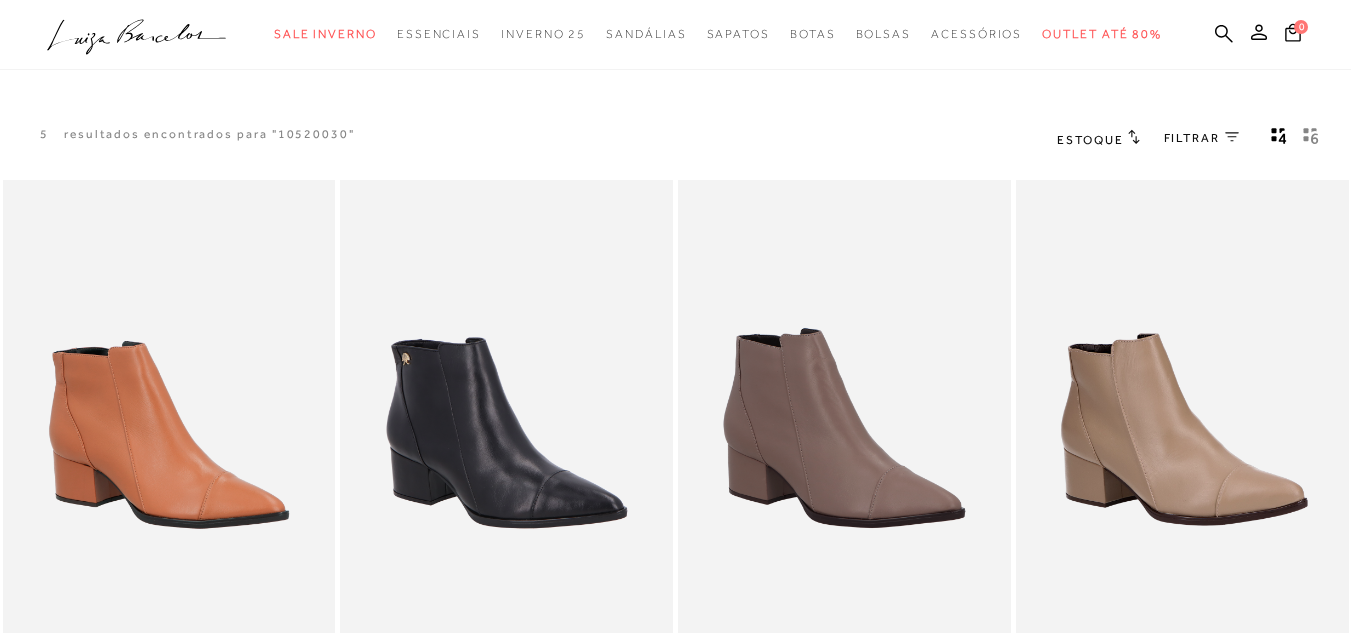 scroll, scrollTop: 0, scrollLeft: 0, axis: both 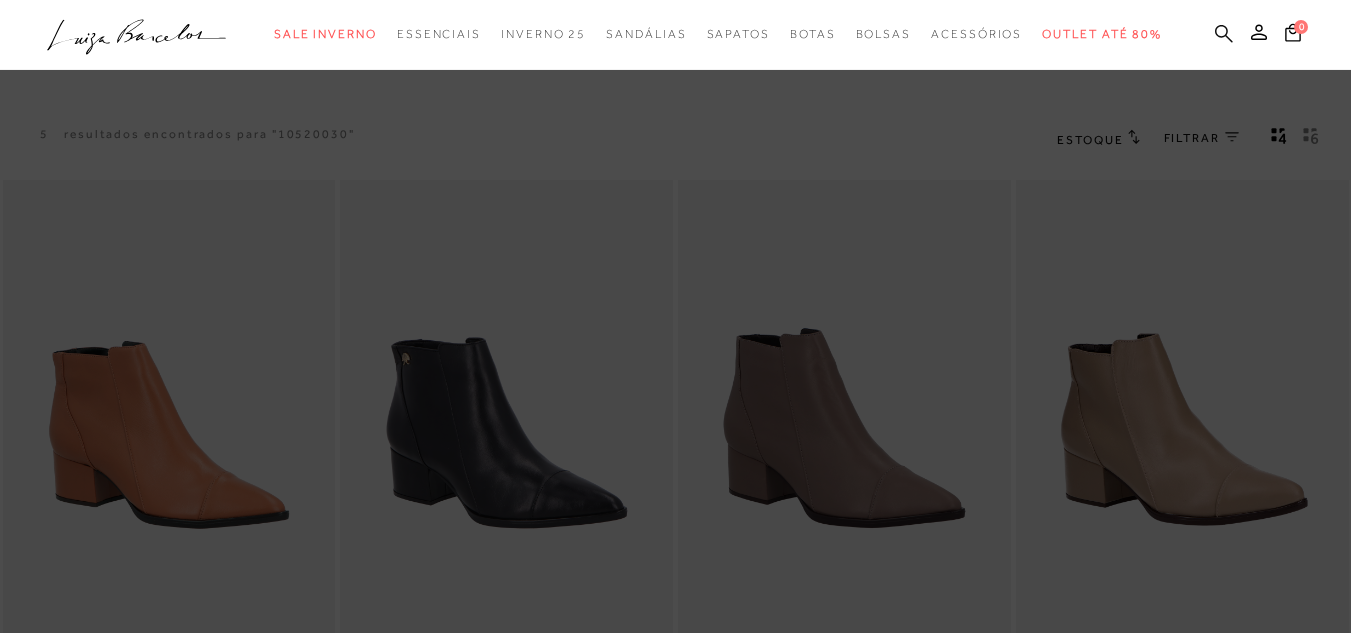 click 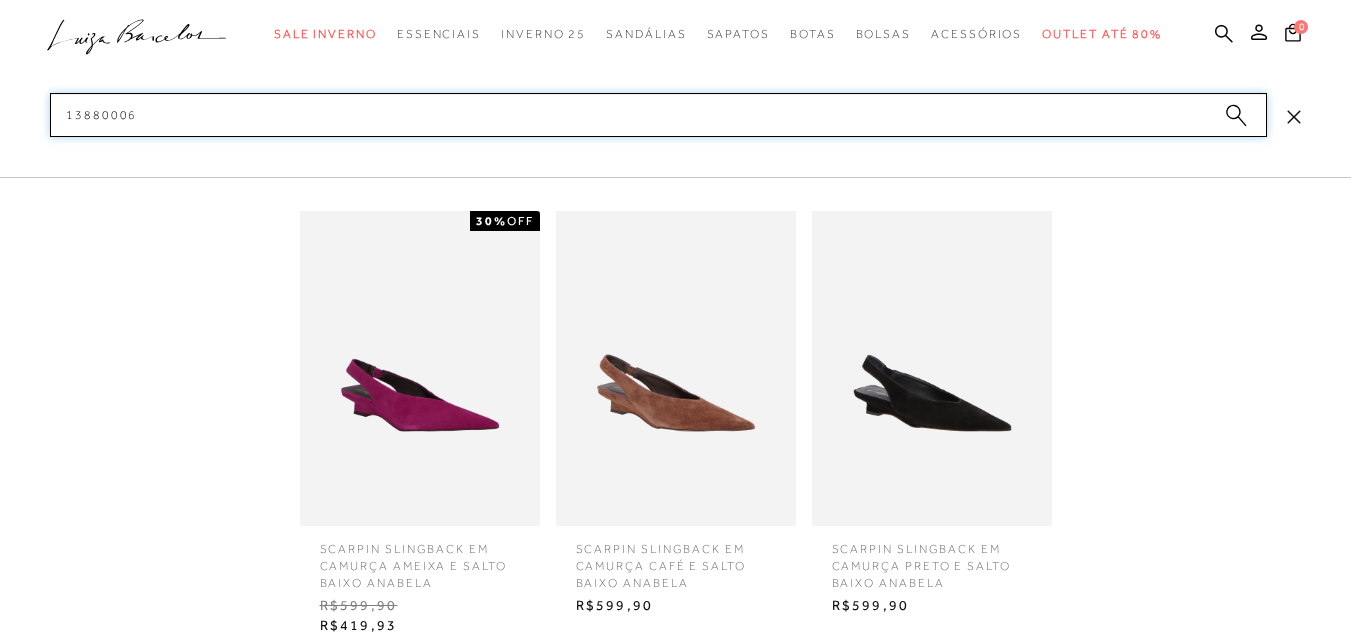 scroll, scrollTop: 161, scrollLeft: 0, axis: vertical 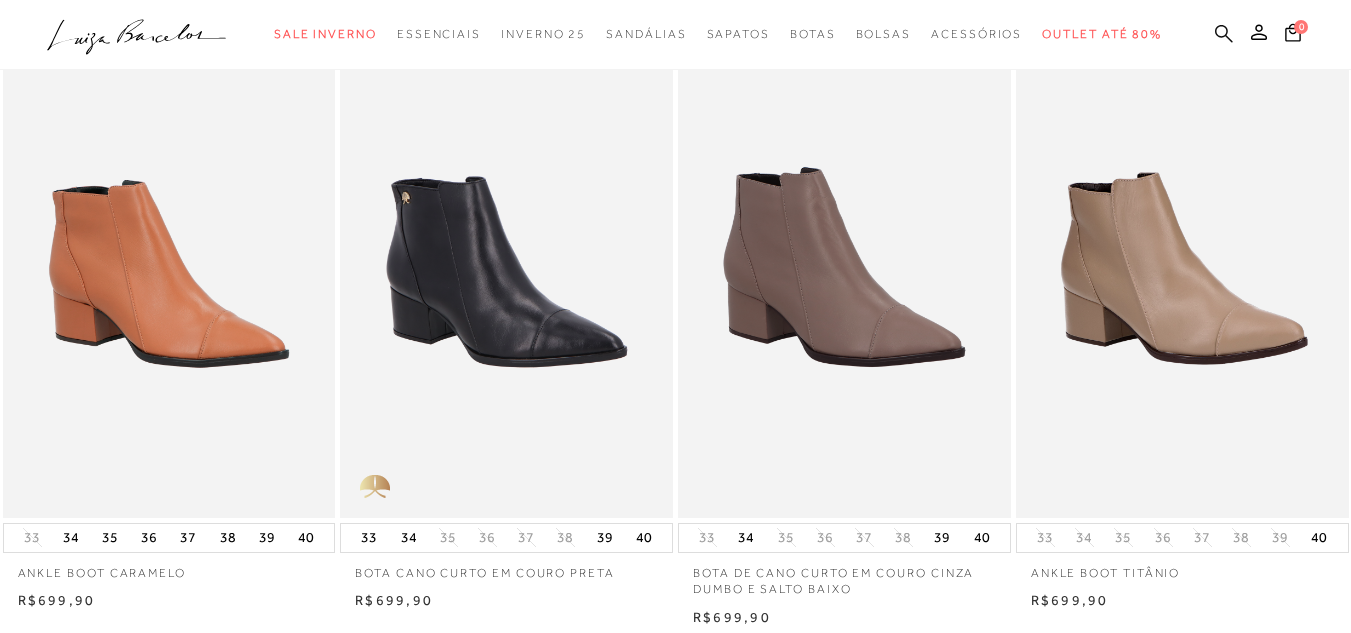 click 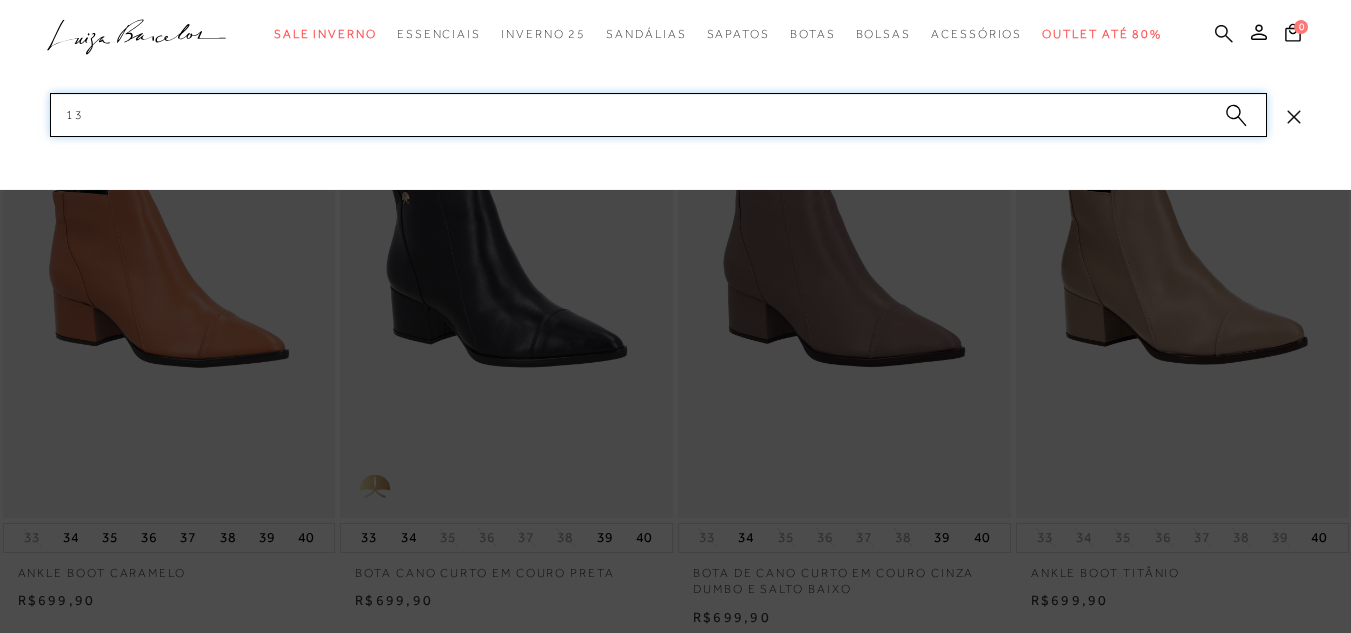 type on "1" 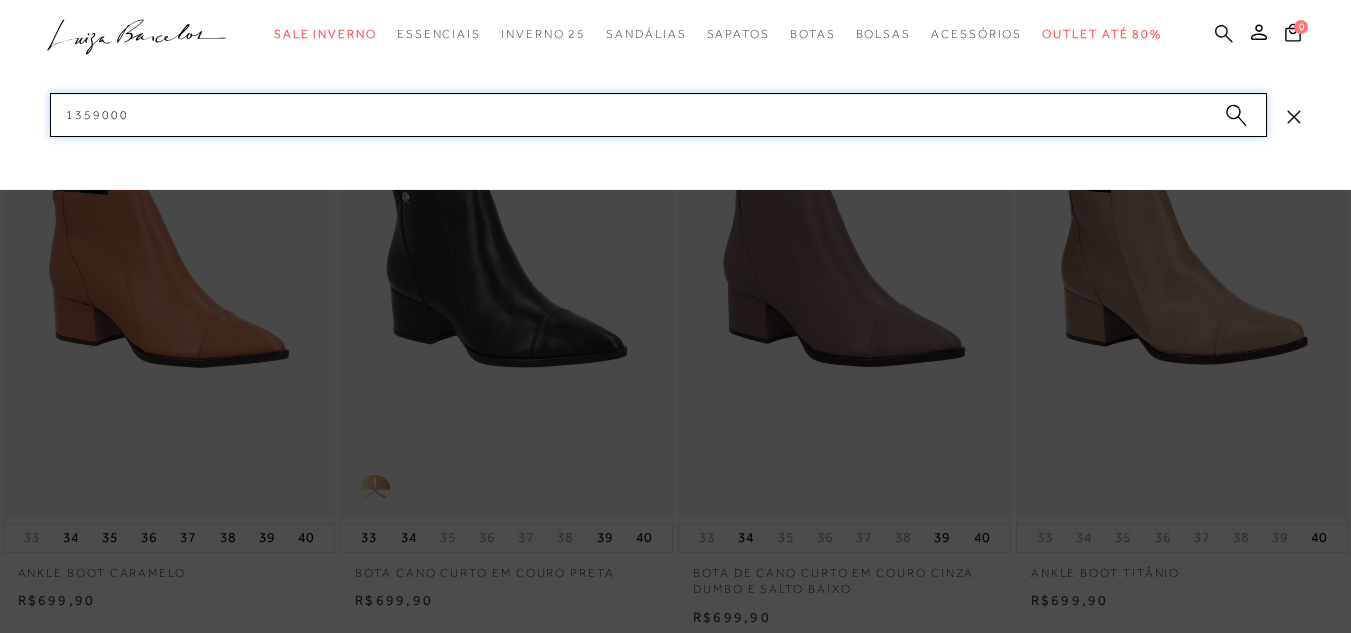 type on "13590003" 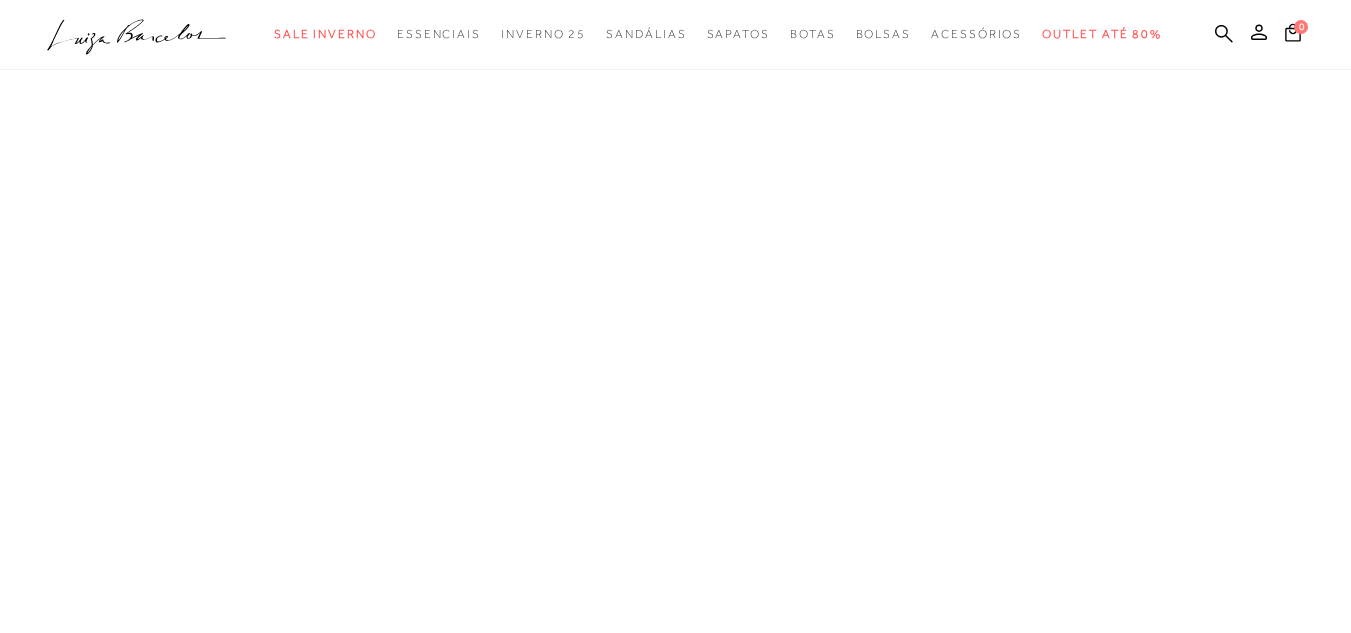 scroll, scrollTop: 0, scrollLeft: 0, axis: both 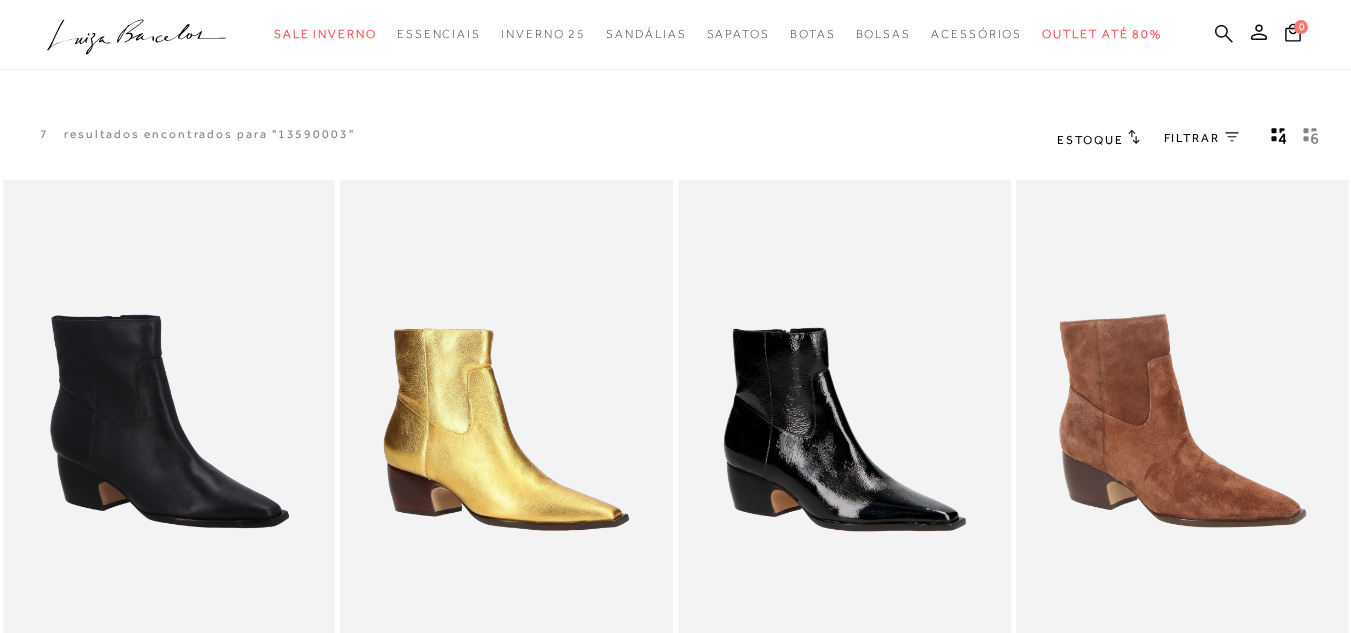 click 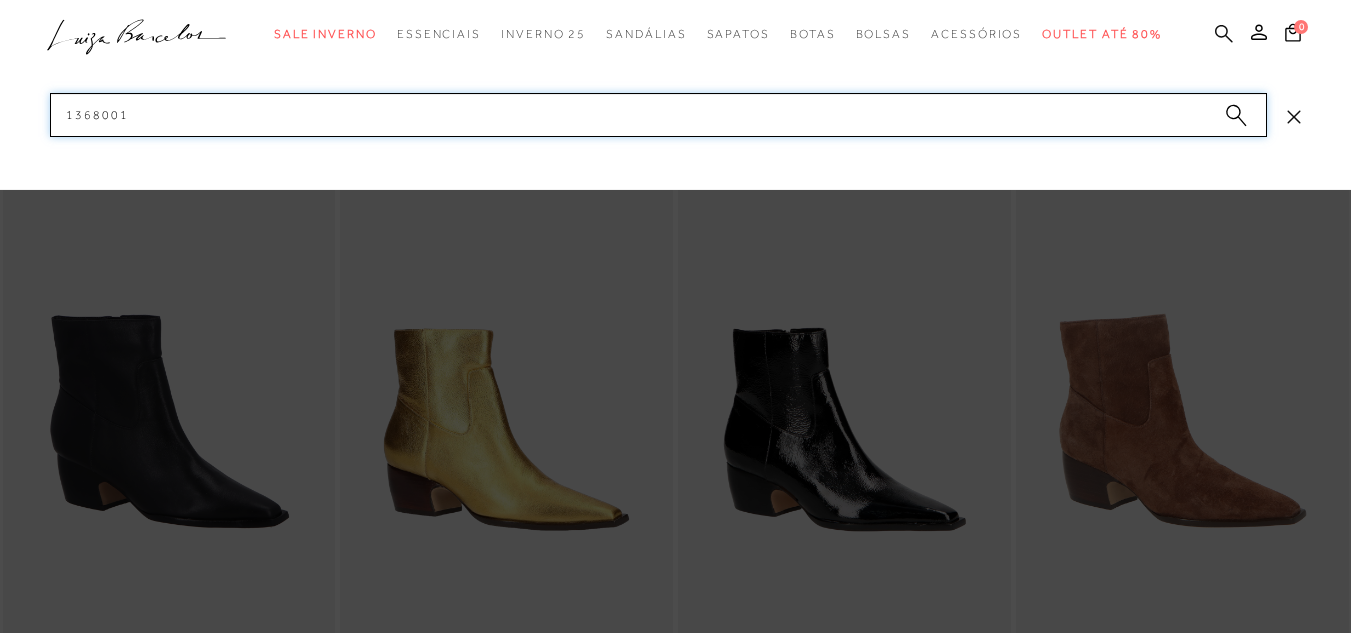 type on "13680012" 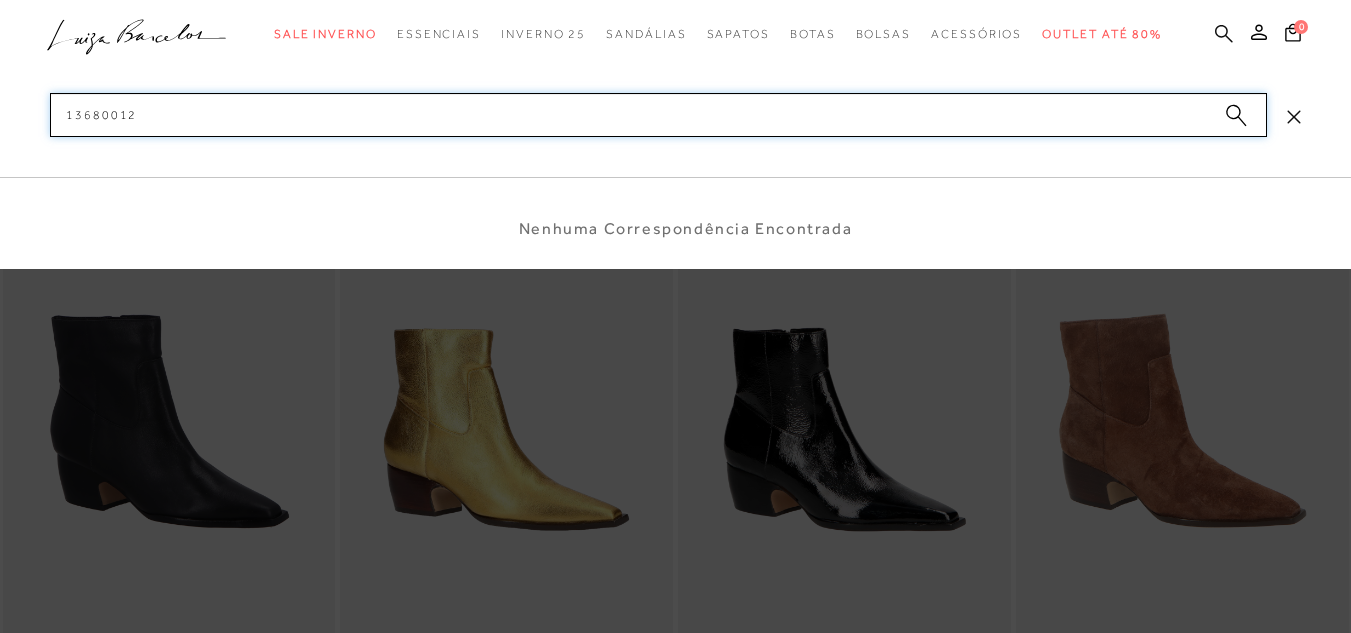 type 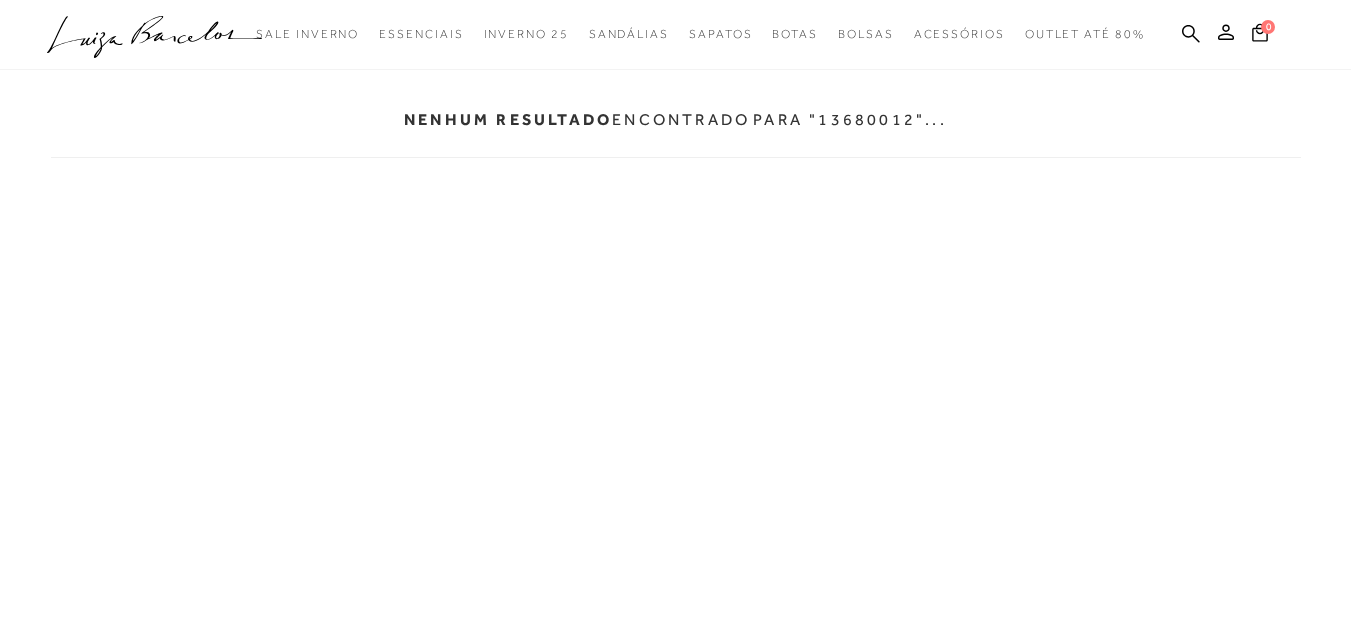 scroll, scrollTop: 0, scrollLeft: 0, axis: both 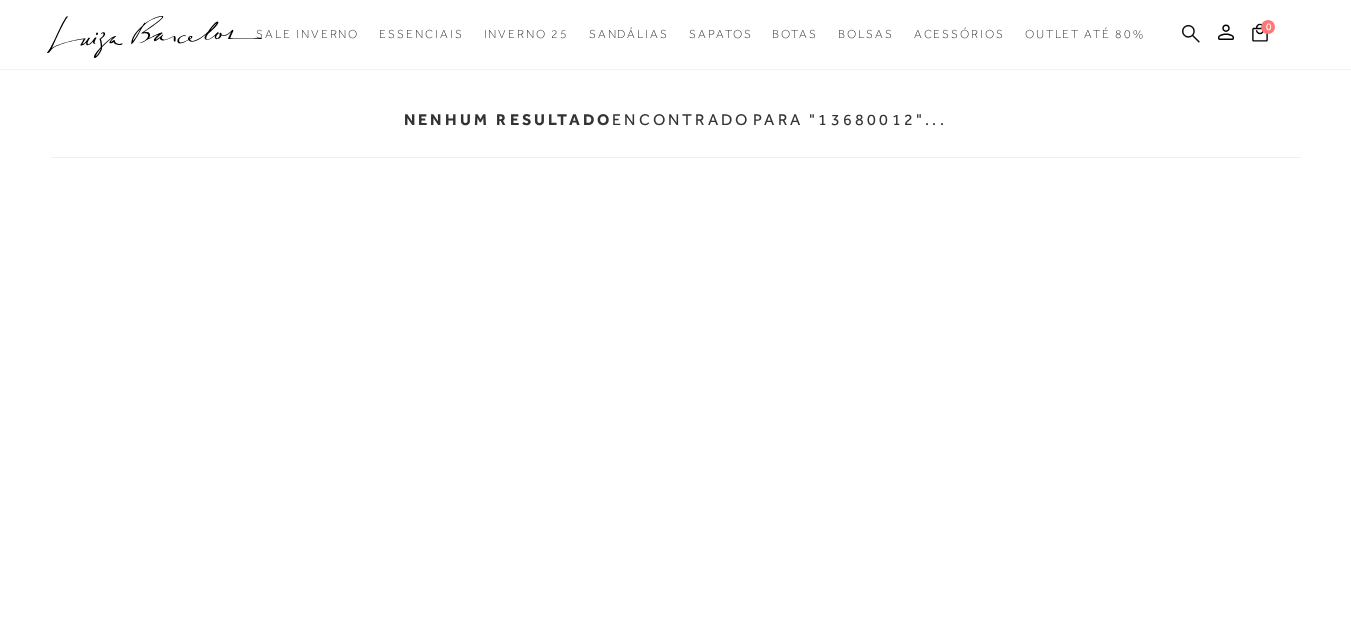click 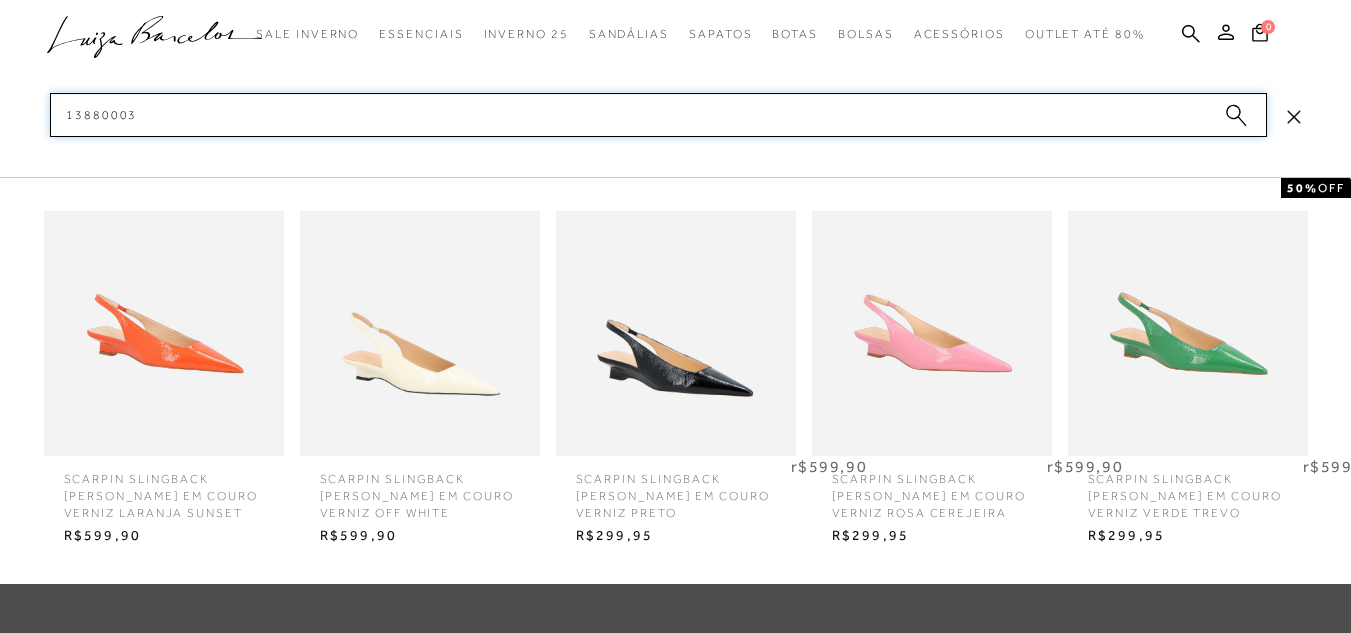 scroll, scrollTop: 110, scrollLeft: 0, axis: vertical 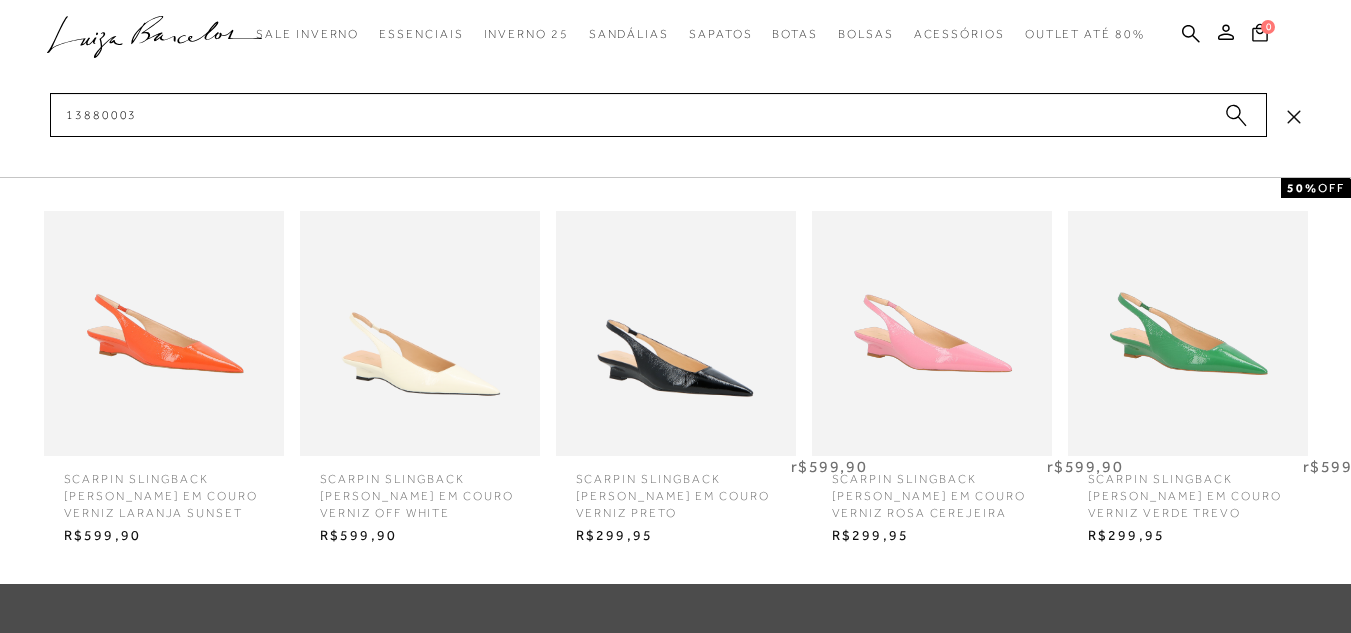 click at bounding box center (676, 333) 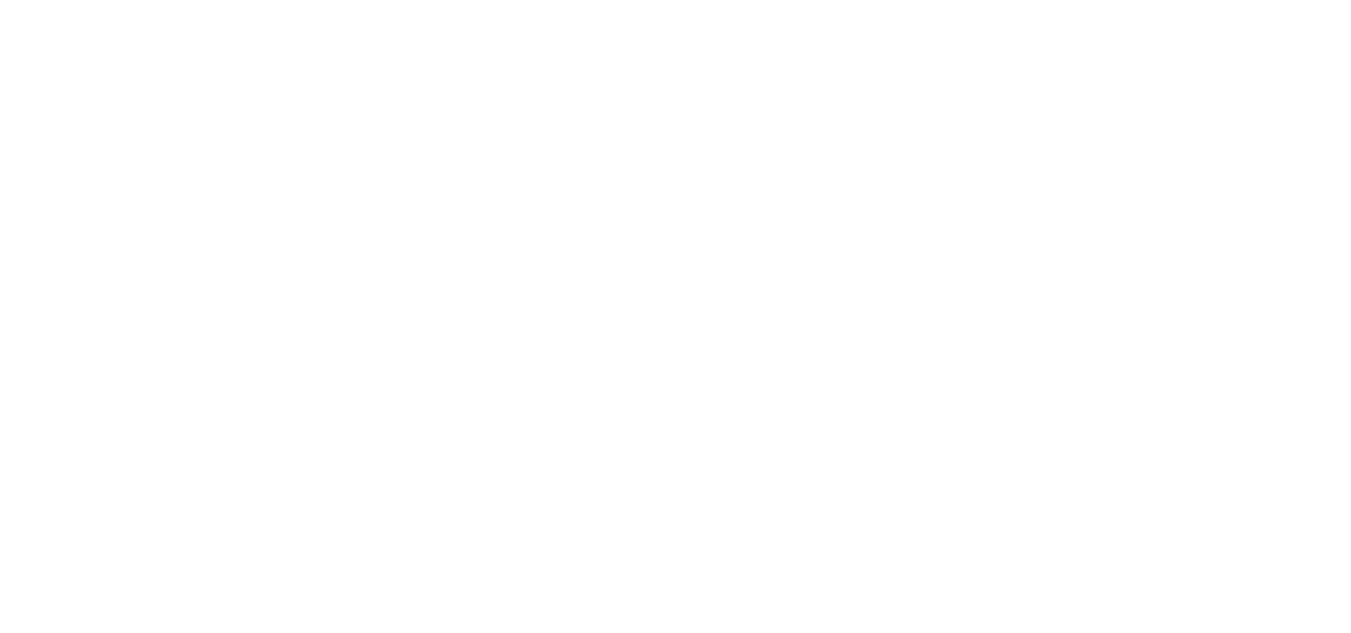scroll, scrollTop: 0, scrollLeft: 0, axis: both 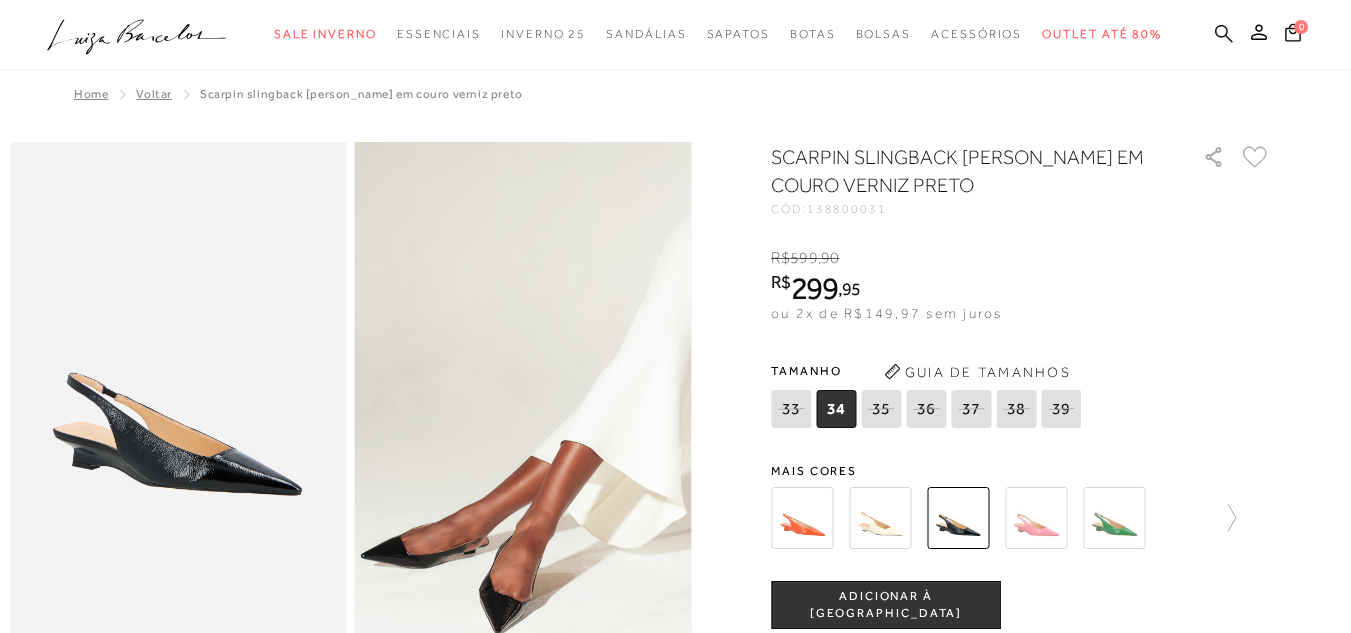 click 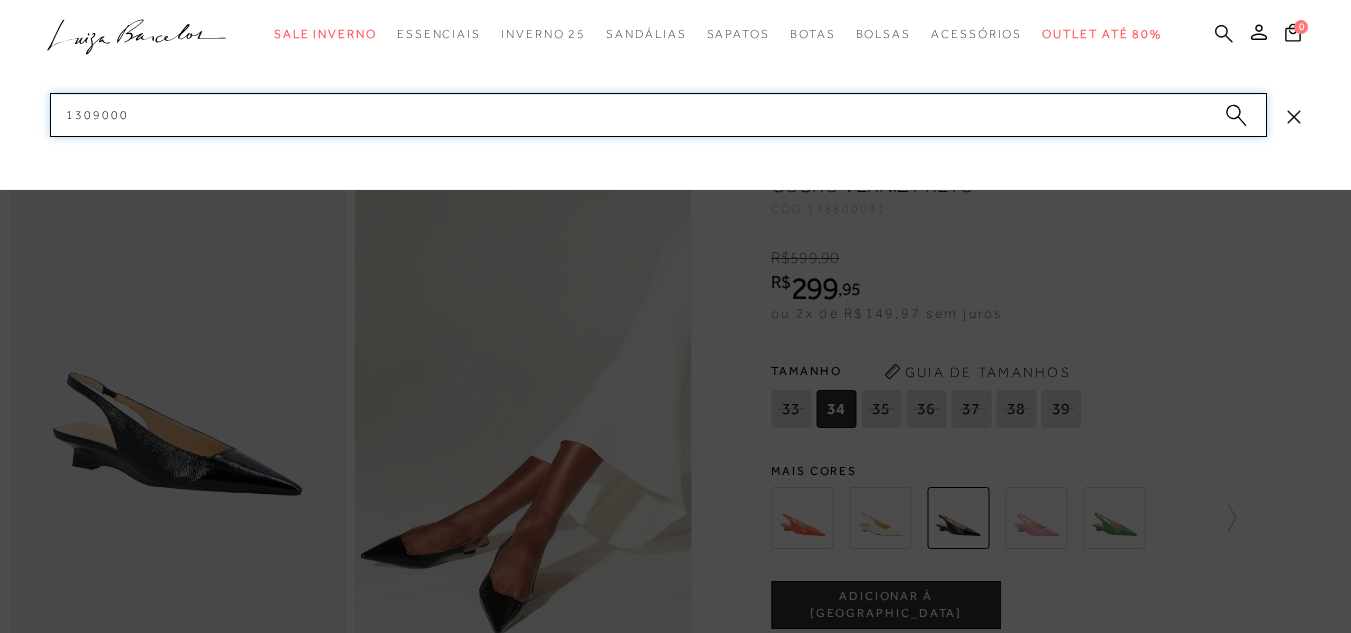 type on "13090006" 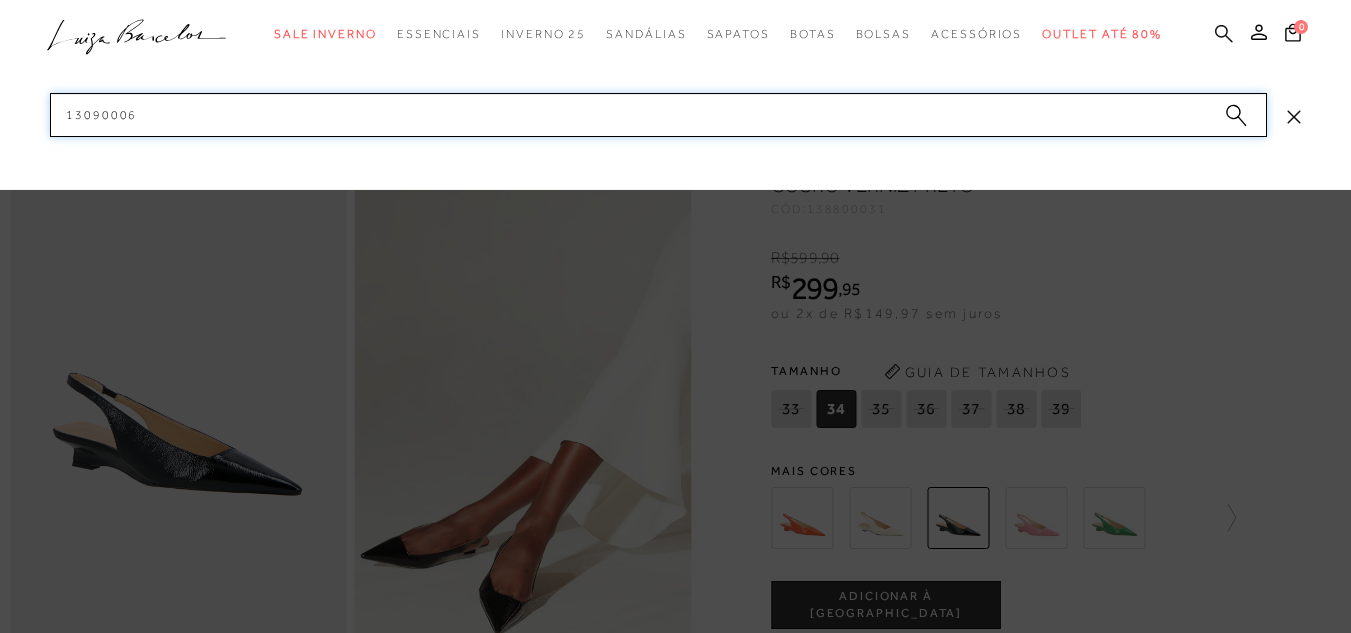 type 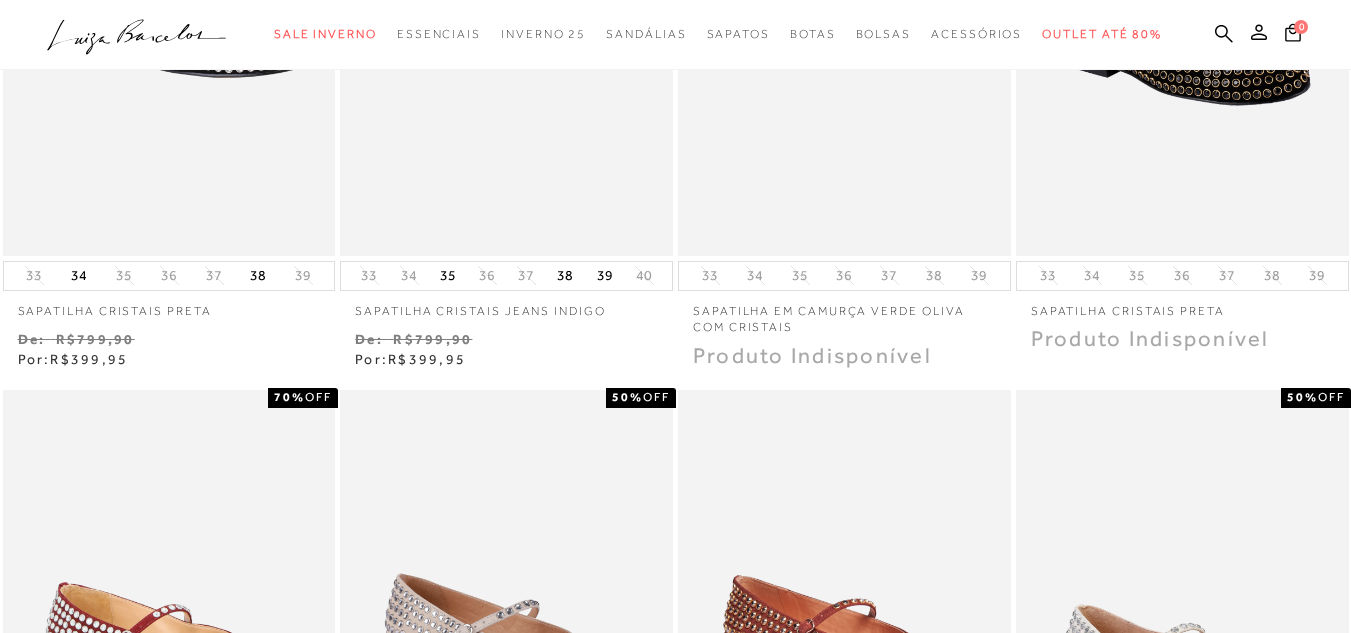 scroll, scrollTop: 5, scrollLeft: 0, axis: vertical 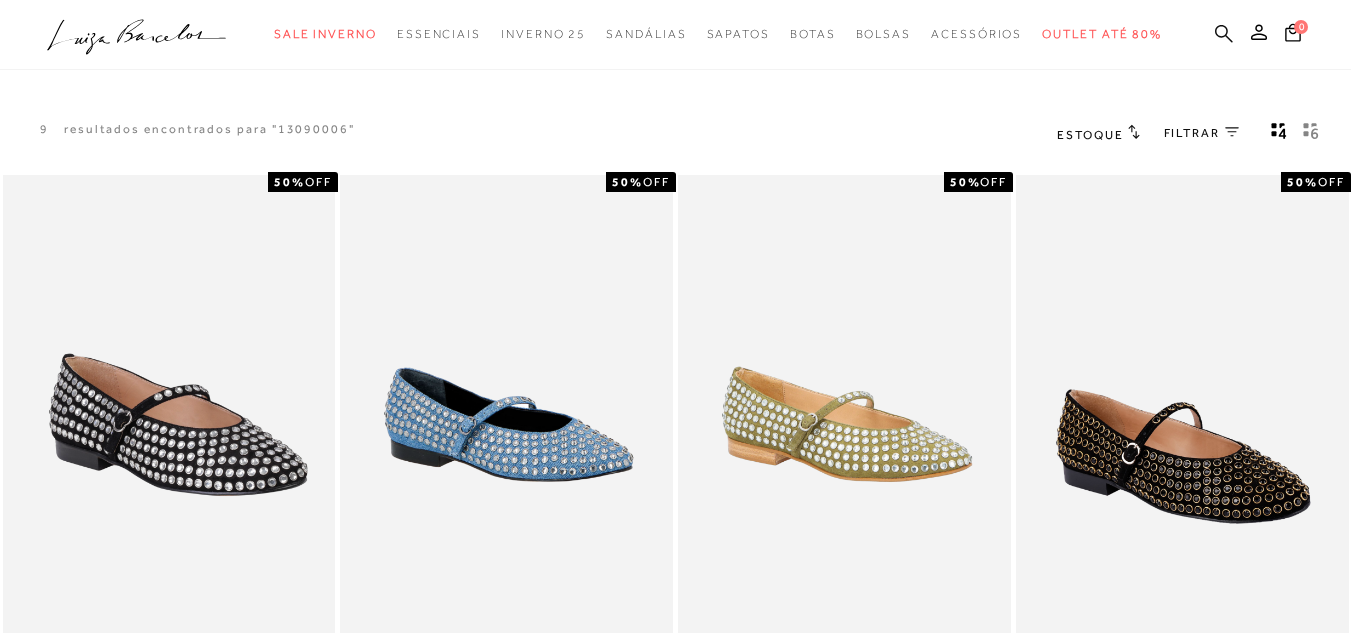 click 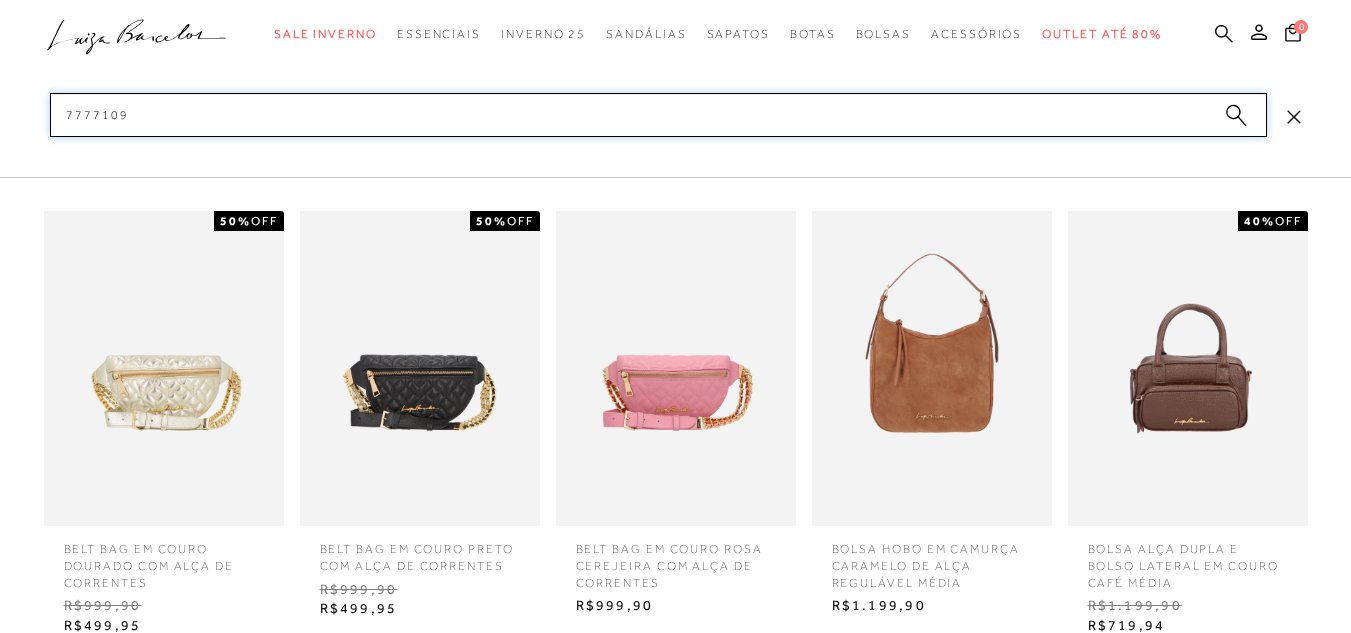 type on "77771099" 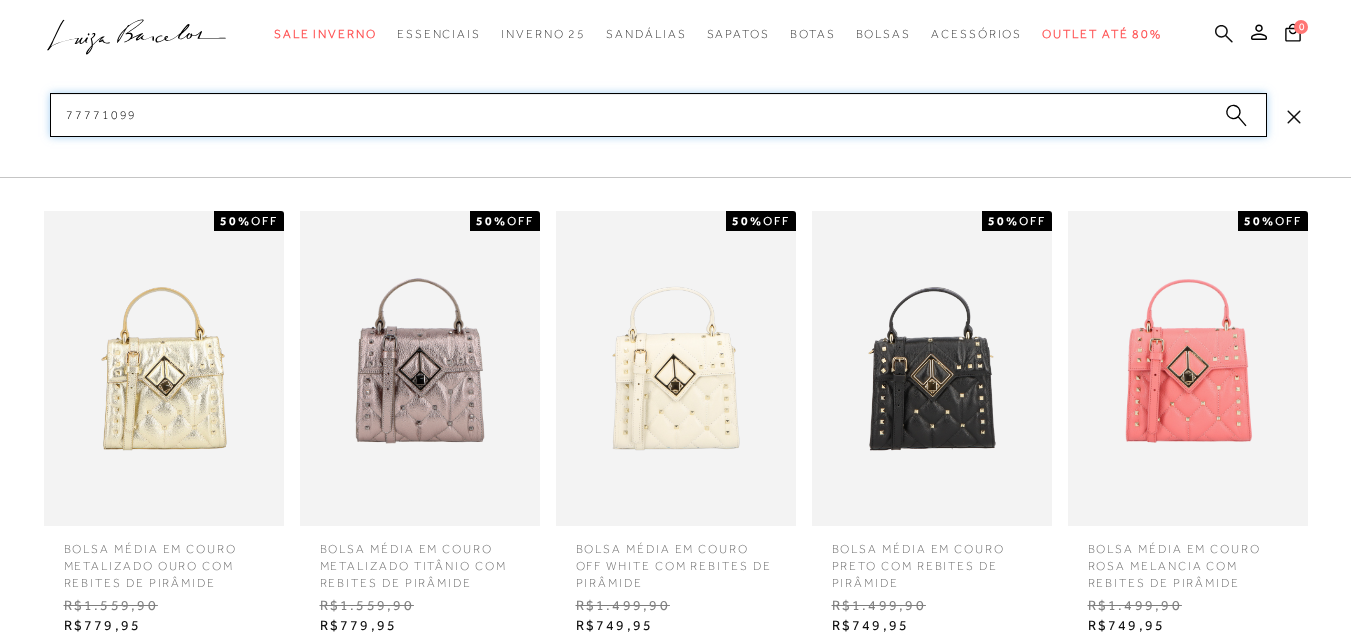 type 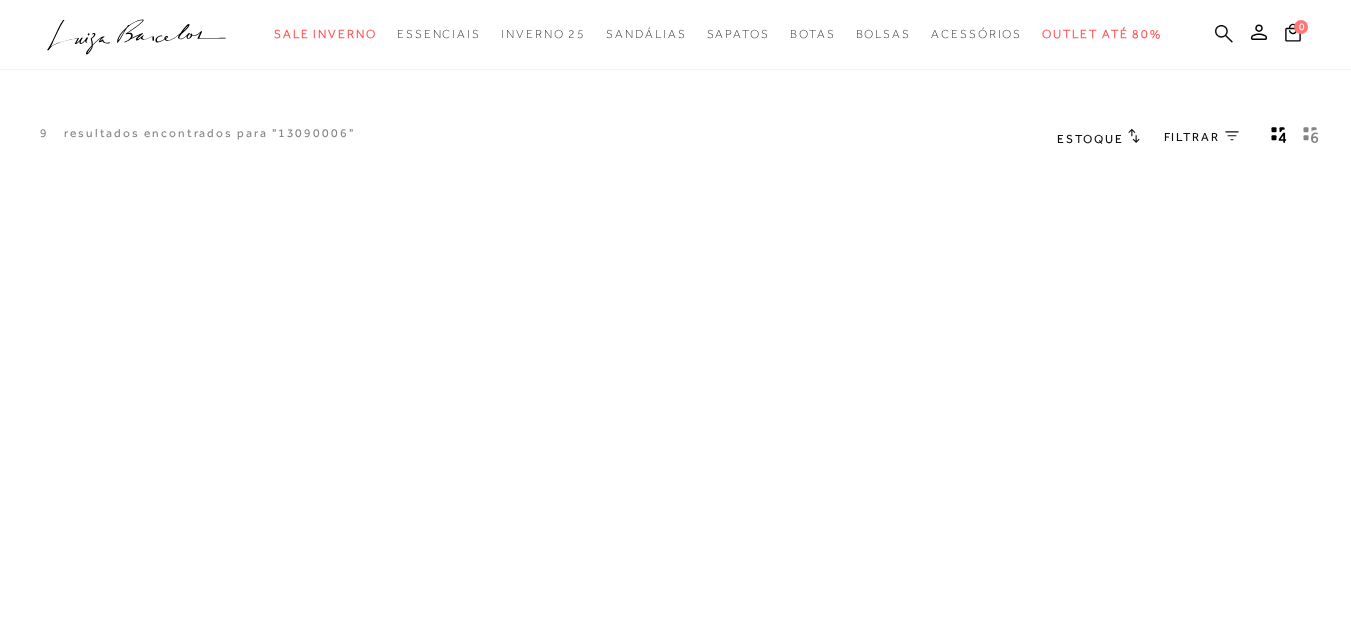 scroll, scrollTop: 0, scrollLeft: 0, axis: both 